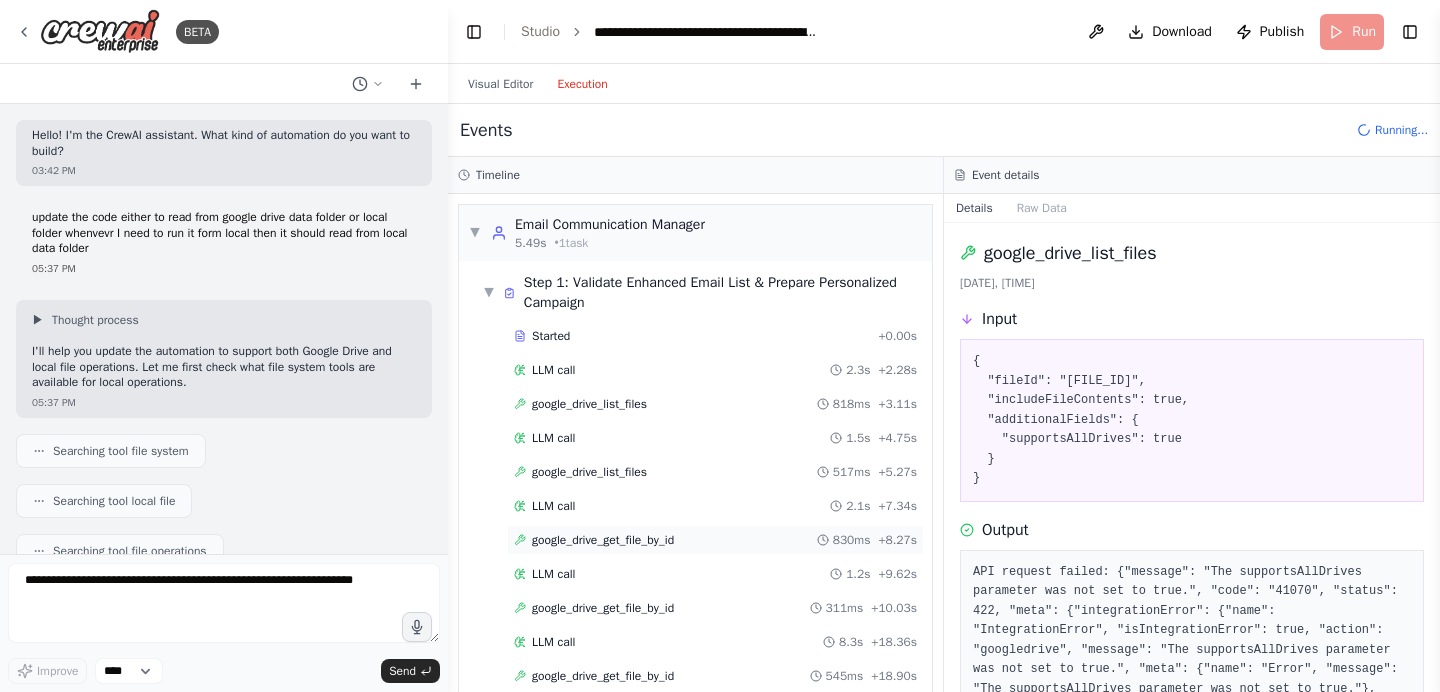 scroll, scrollTop: 0, scrollLeft: 0, axis: both 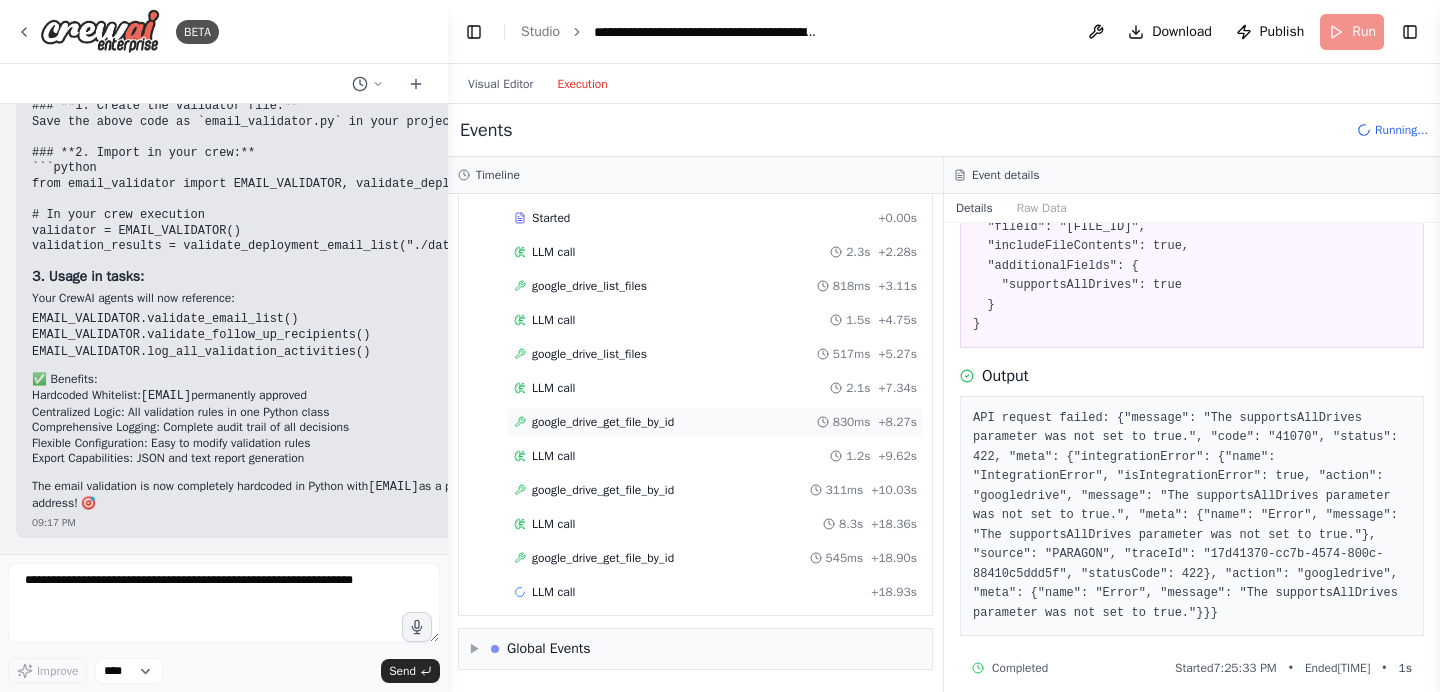click on "google_drive_get_file_by_id" at bounding box center (603, 422) 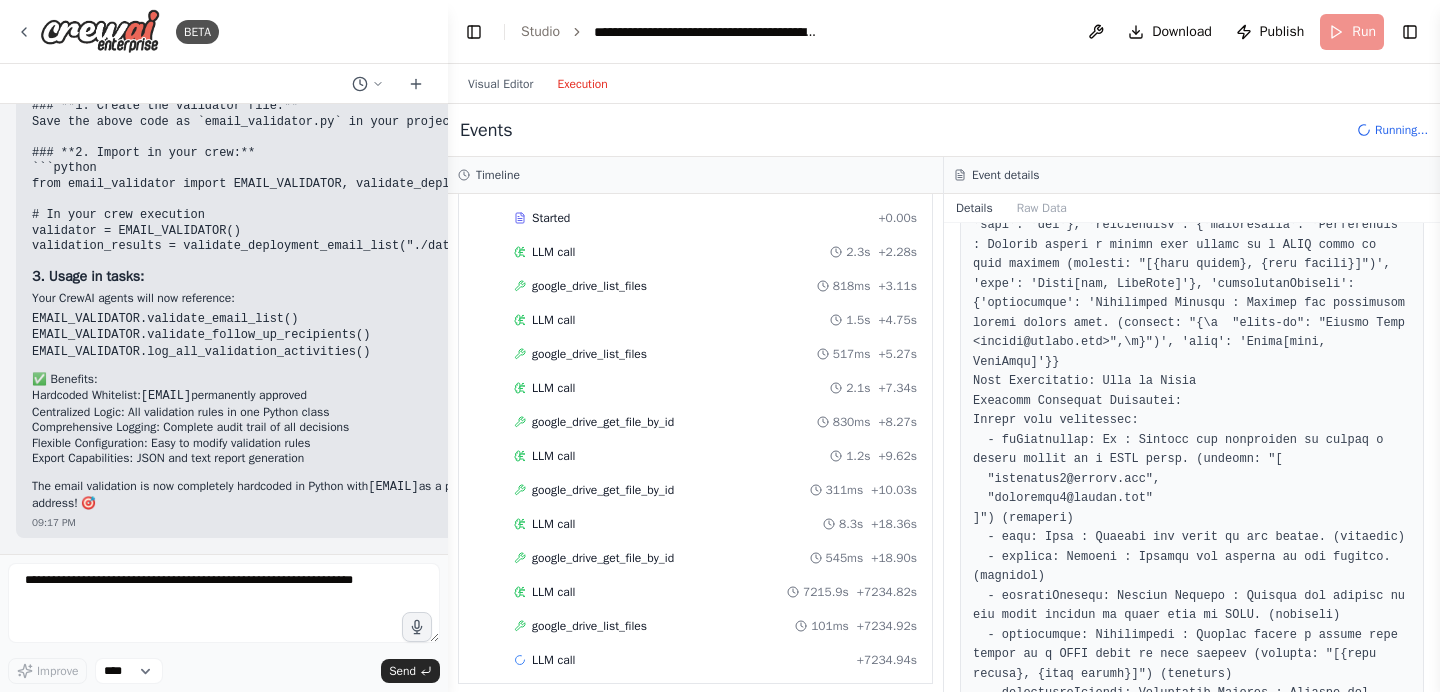 scroll, scrollTop: 642, scrollLeft: 0, axis: vertical 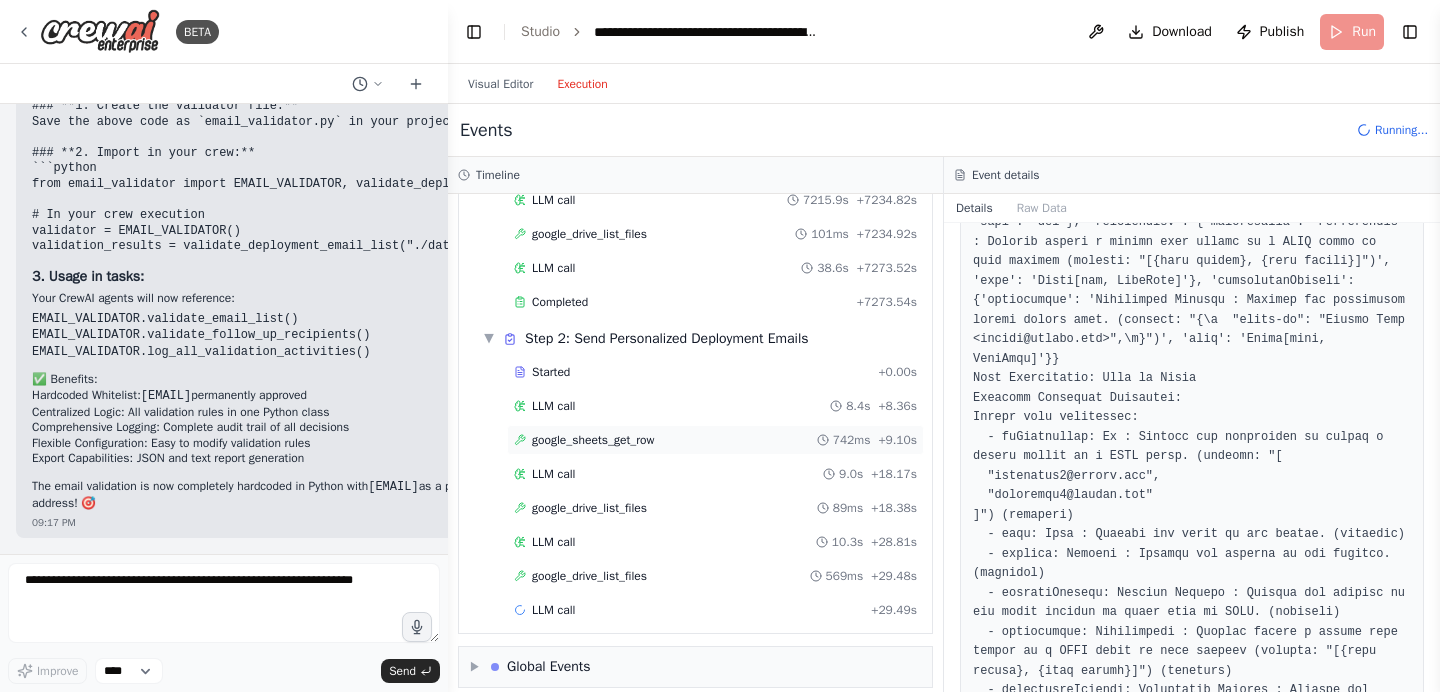 click on "google_sheets_get_row" at bounding box center [593, 440] 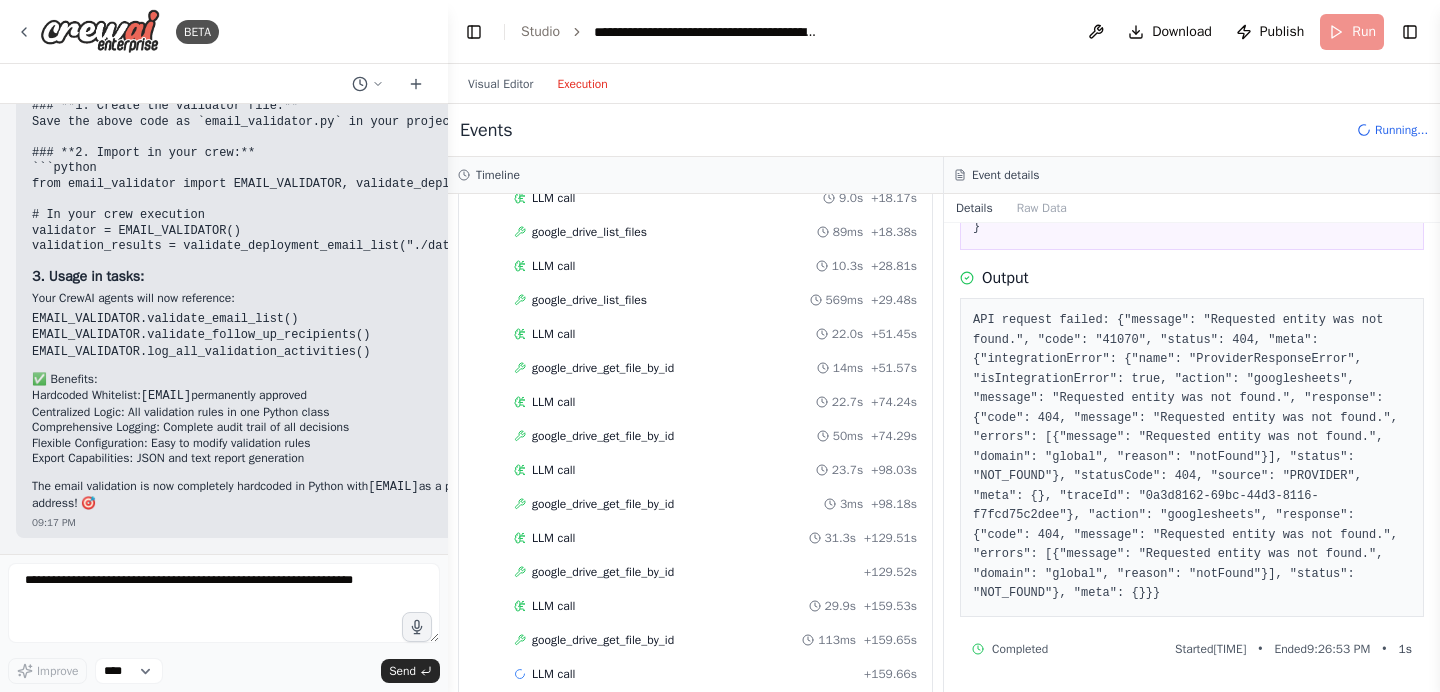 scroll, scrollTop: 868, scrollLeft: 0, axis: vertical 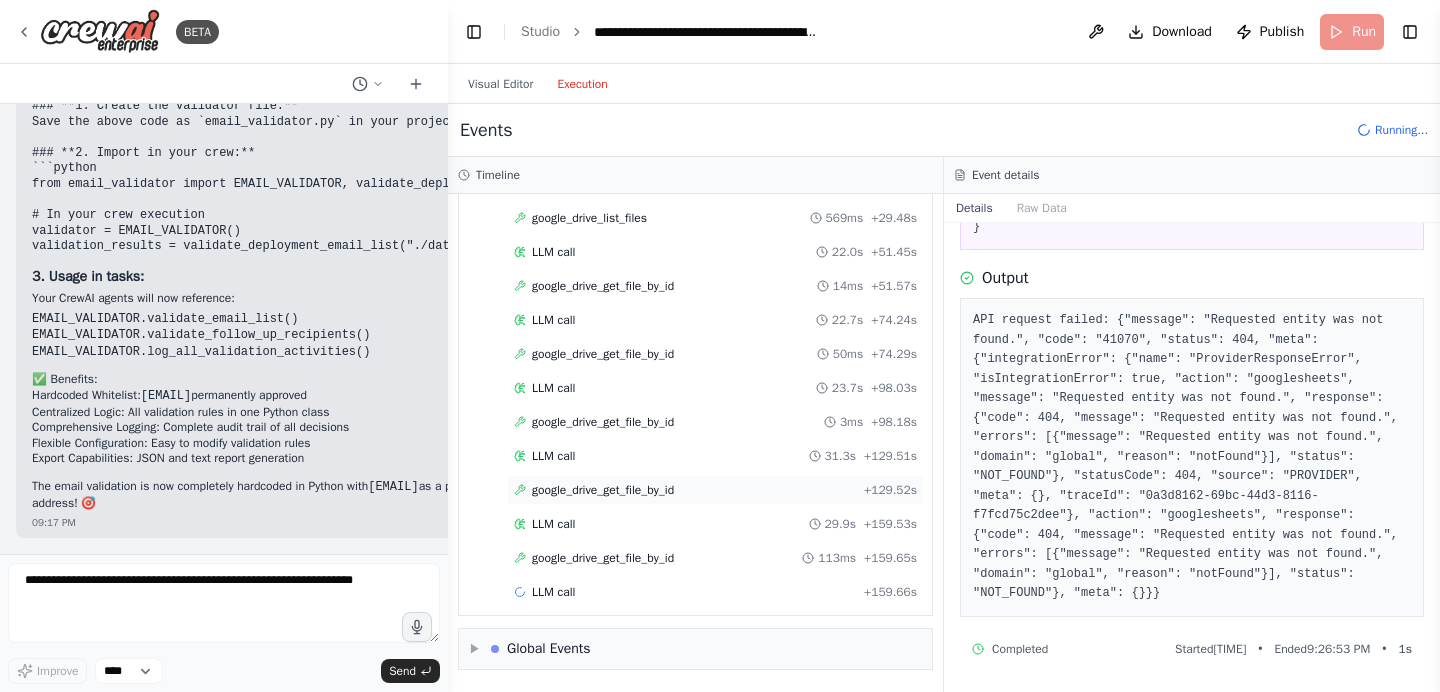 click on "google_drive_get_file_by_id" at bounding box center (603, 490) 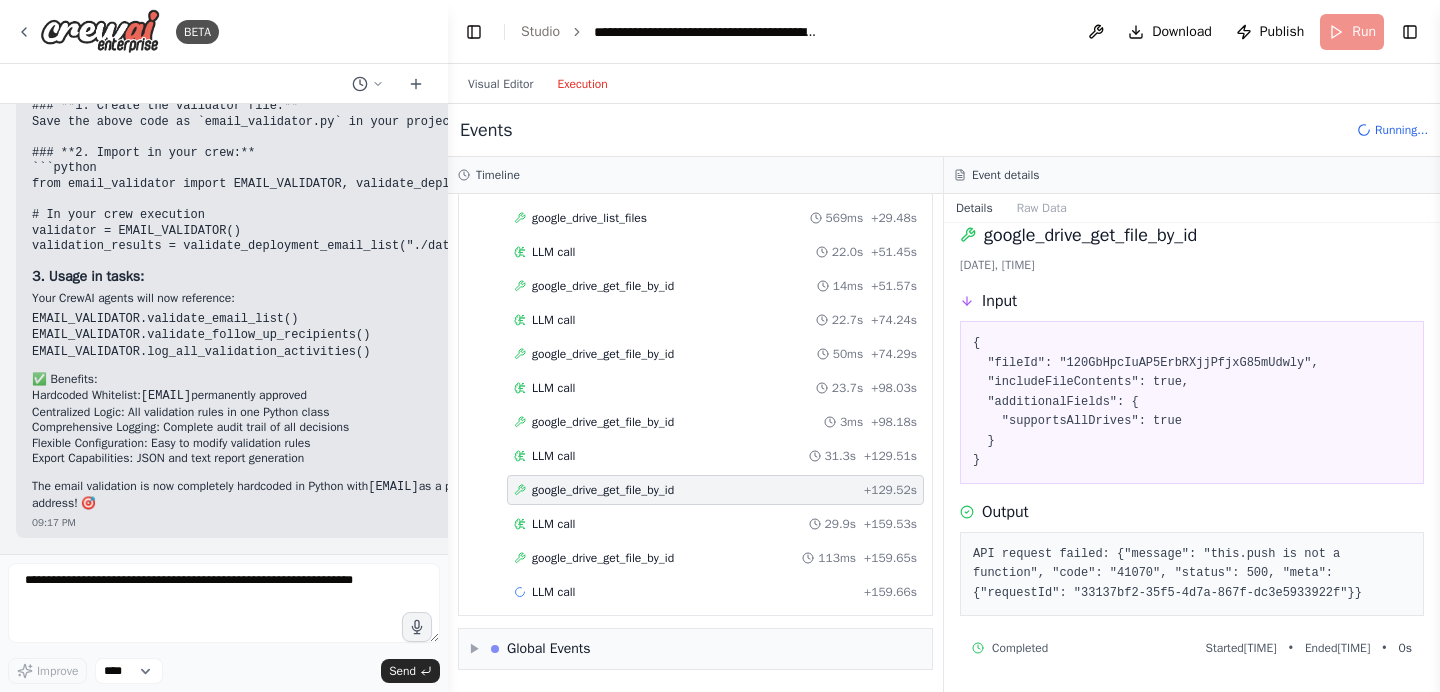 scroll, scrollTop: 18, scrollLeft: 0, axis: vertical 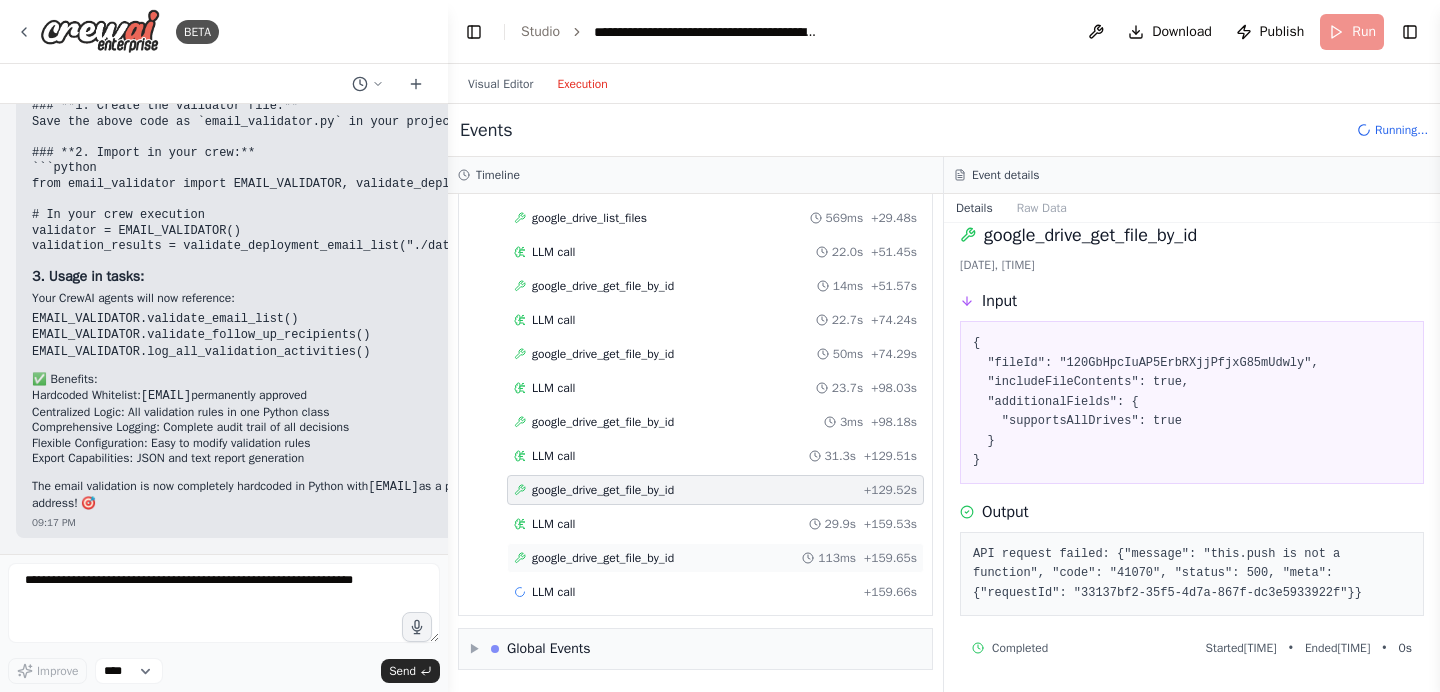 click on "google_drive_get_file_by_id 113ms + 159.65s" at bounding box center [715, 558] 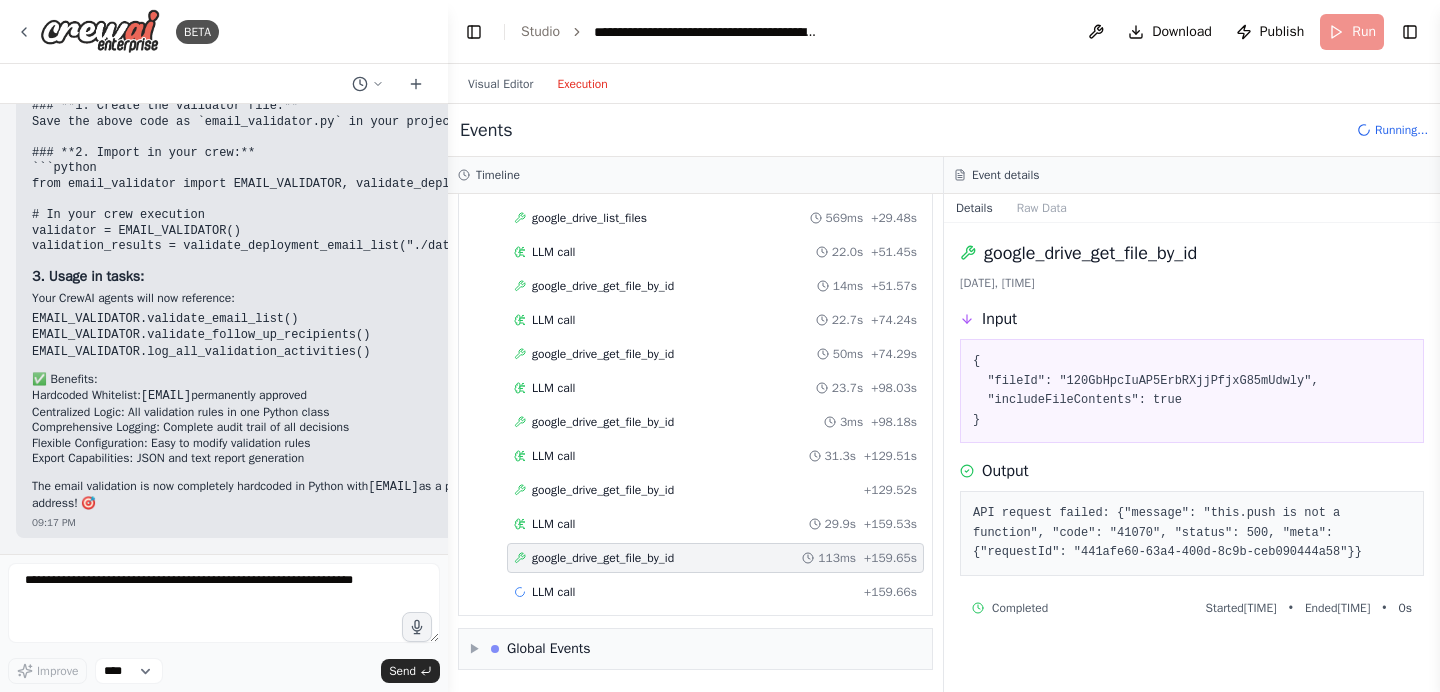 scroll, scrollTop: 0, scrollLeft: 0, axis: both 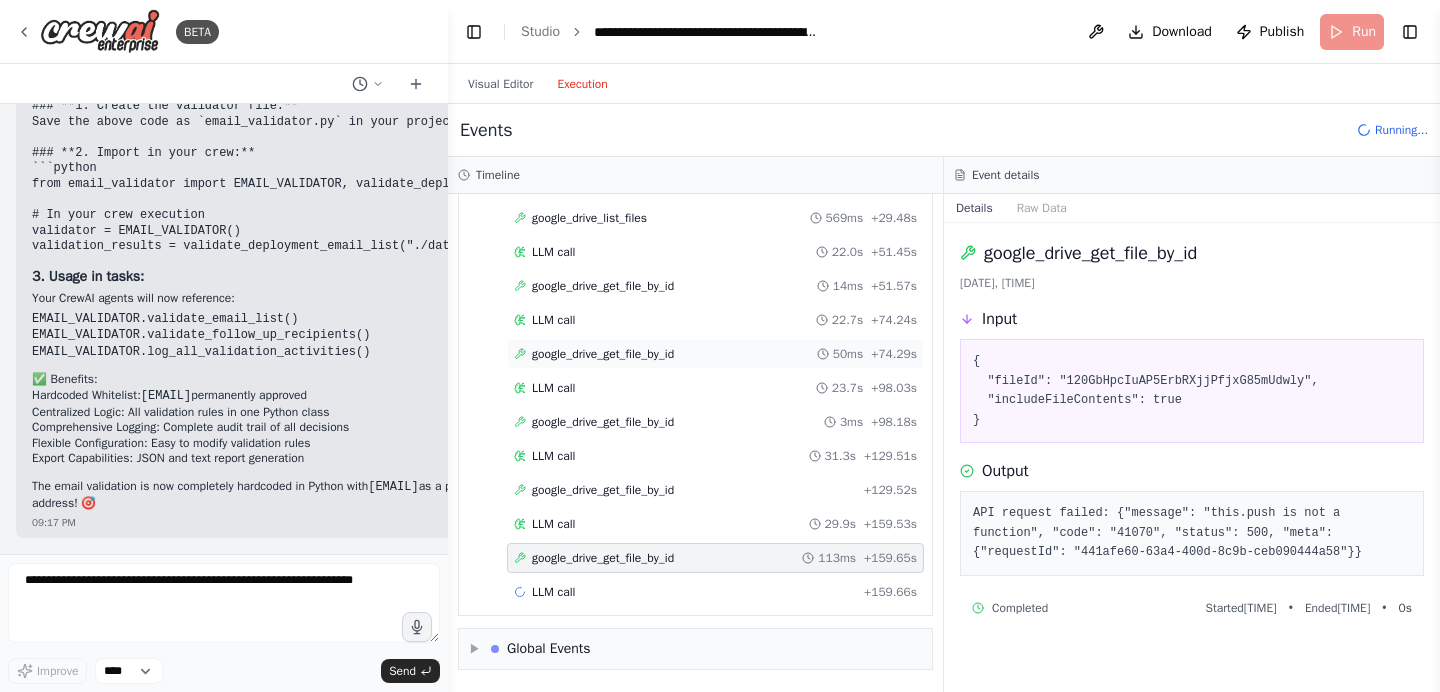 click on "google_drive_get_file_by_id" at bounding box center (603, 354) 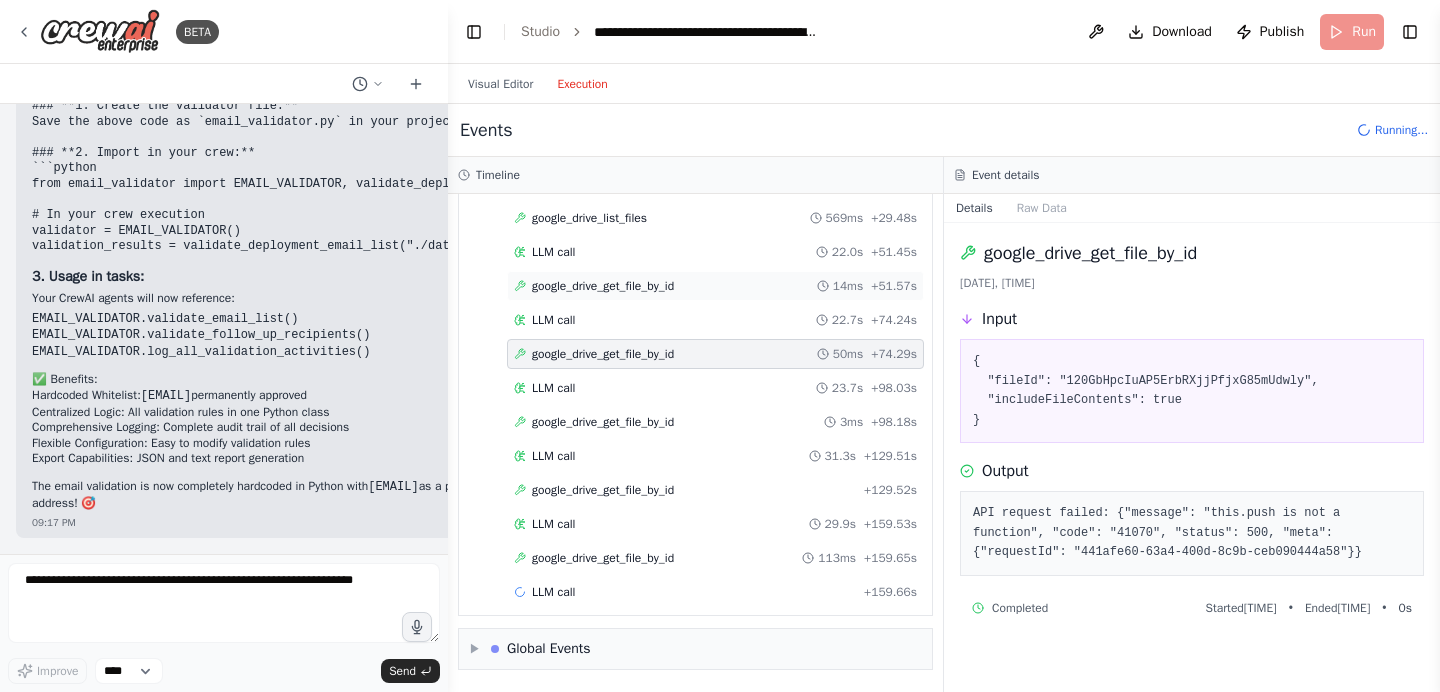 click on "google_drive_get_file_by_id" at bounding box center (603, 286) 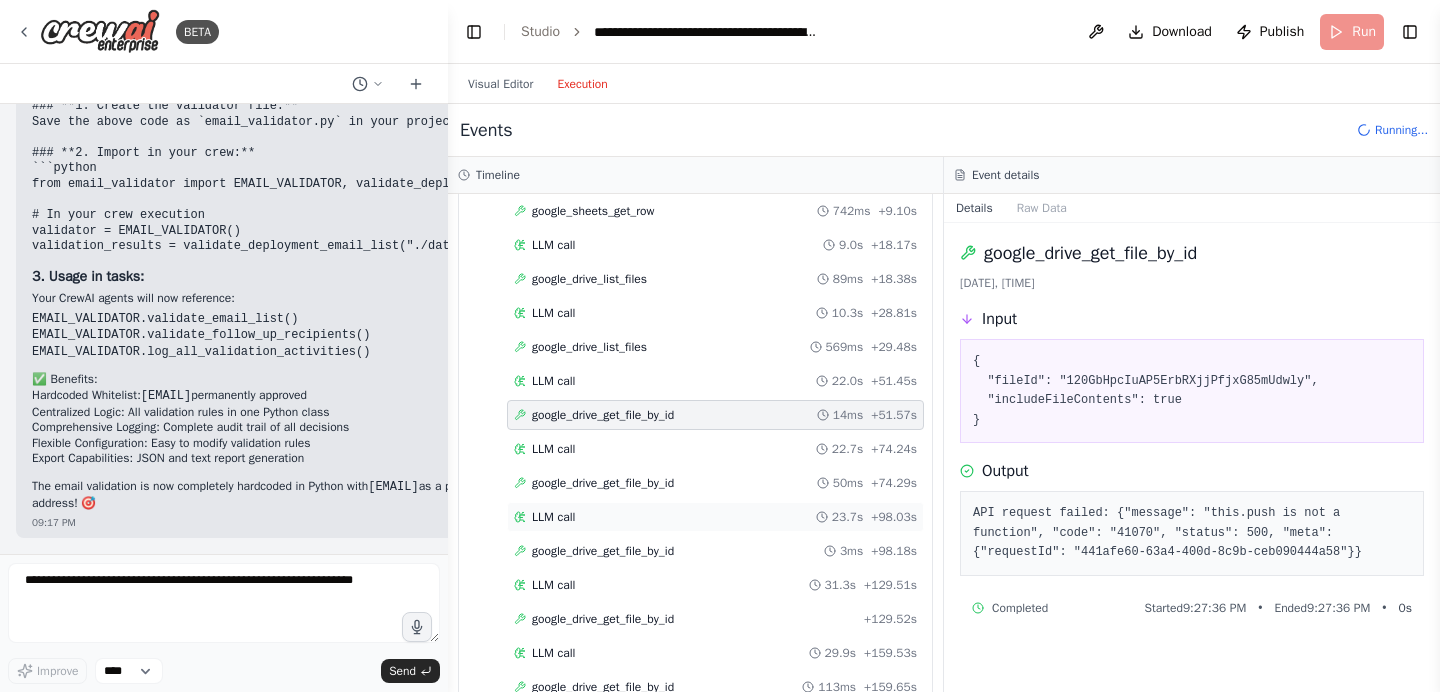 scroll, scrollTop: 734, scrollLeft: 0, axis: vertical 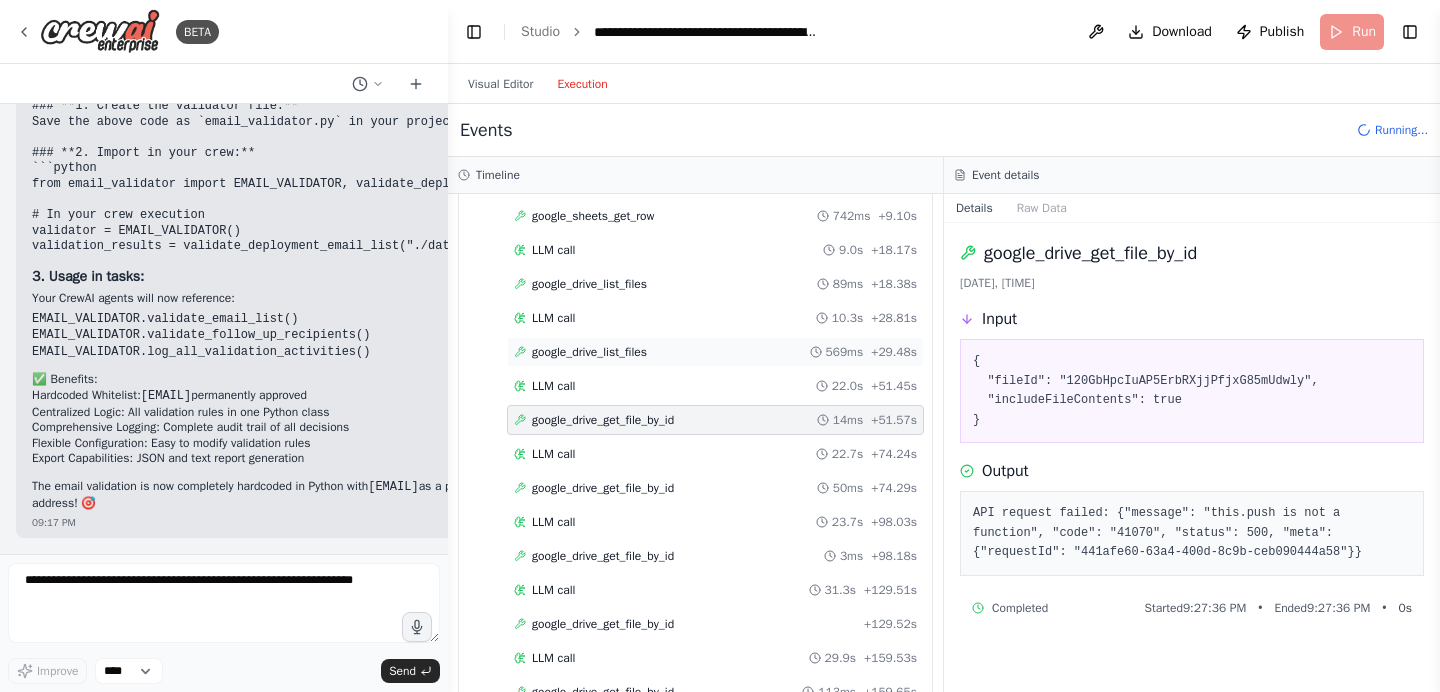click on "google_drive_list_files" at bounding box center [589, 352] 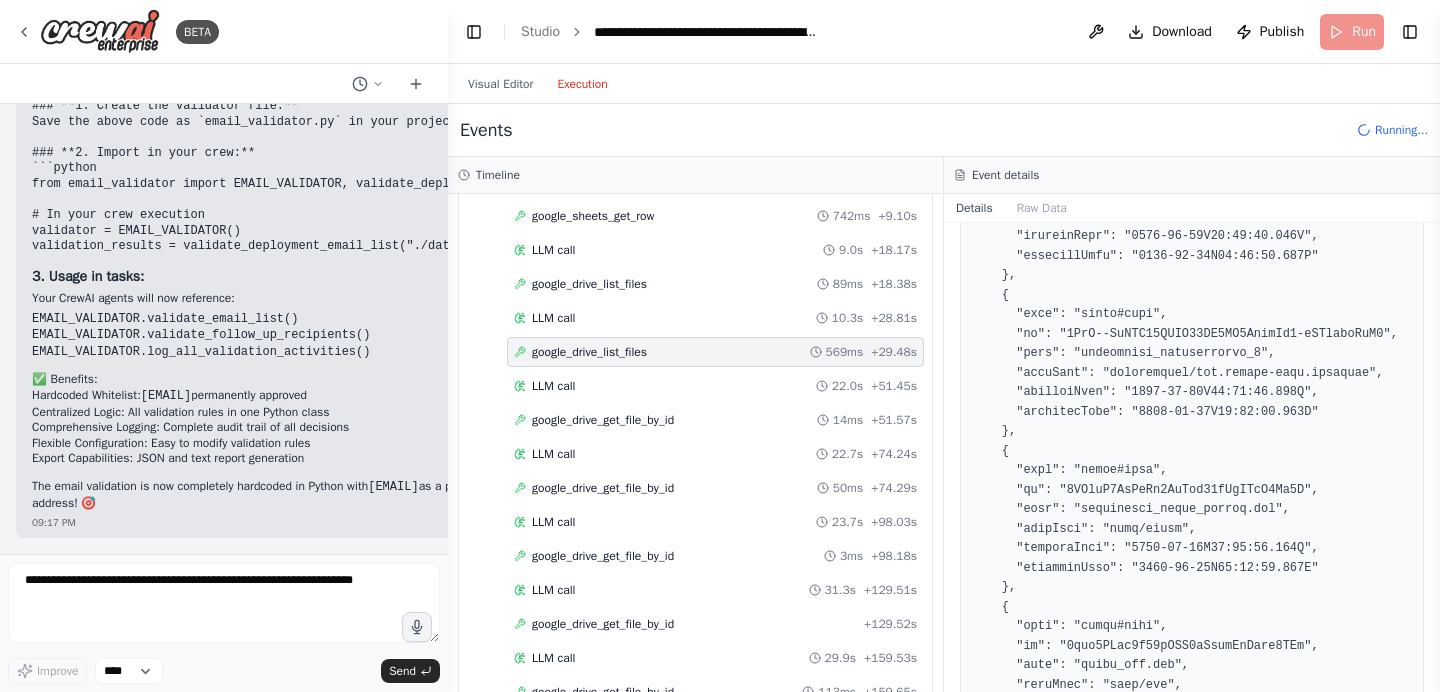 scroll, scrollTop: 523, scrollLeft: 0, axis: vertical 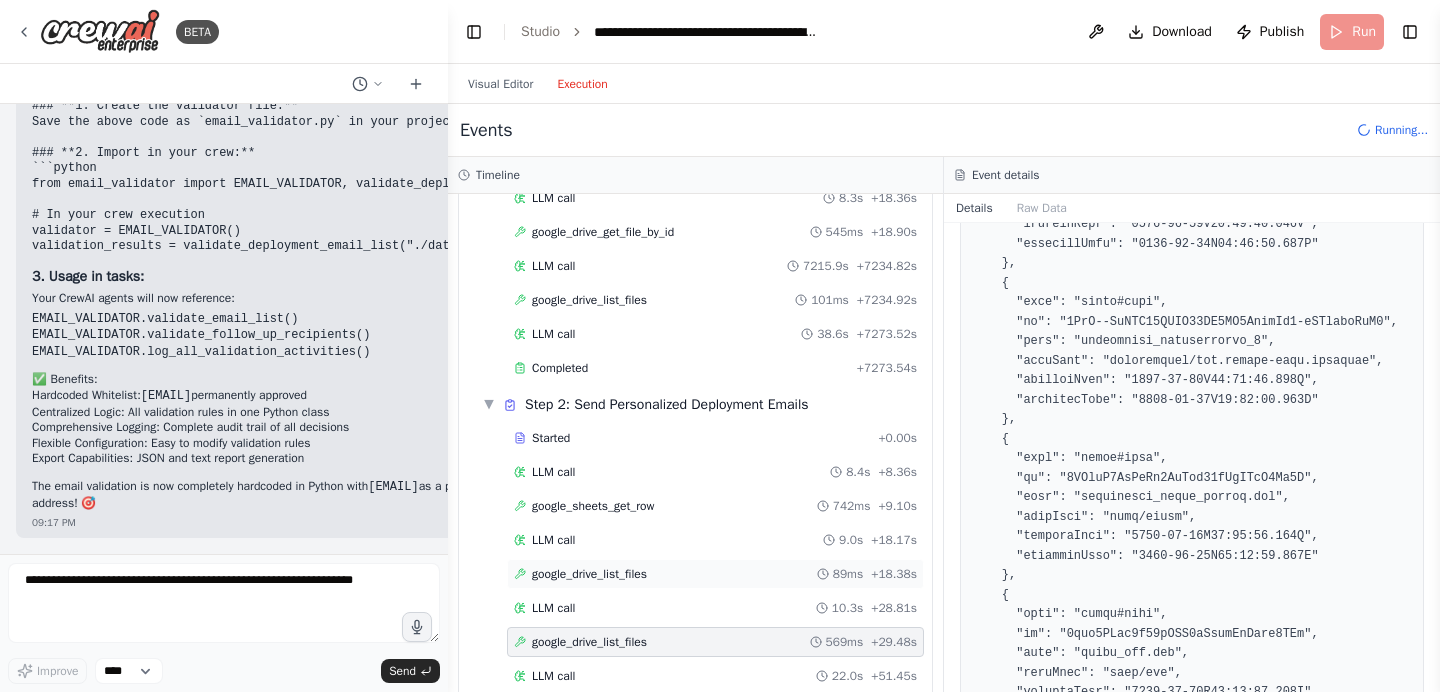 click on "google_drive_list_files" at bounding box center [589, 574] 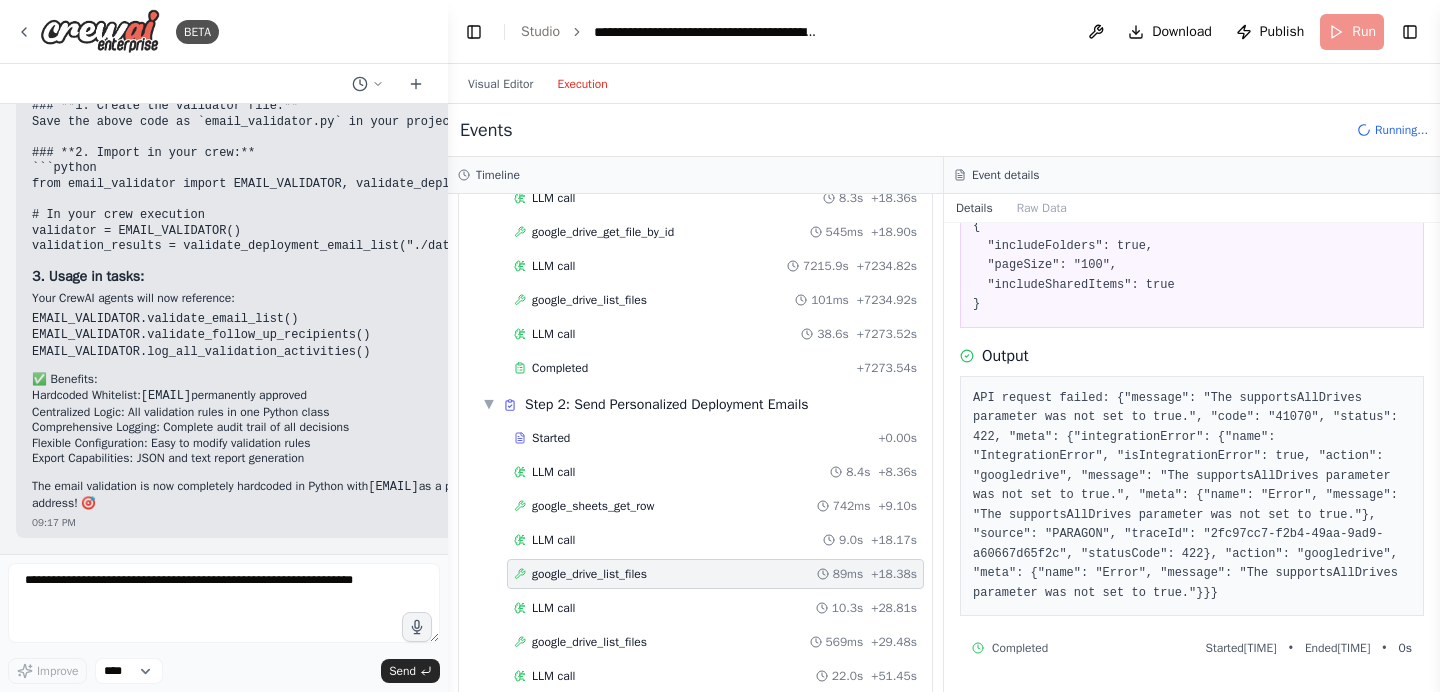 scroll, scrollTop: 135, scrollLeft: 0, axis: vertical 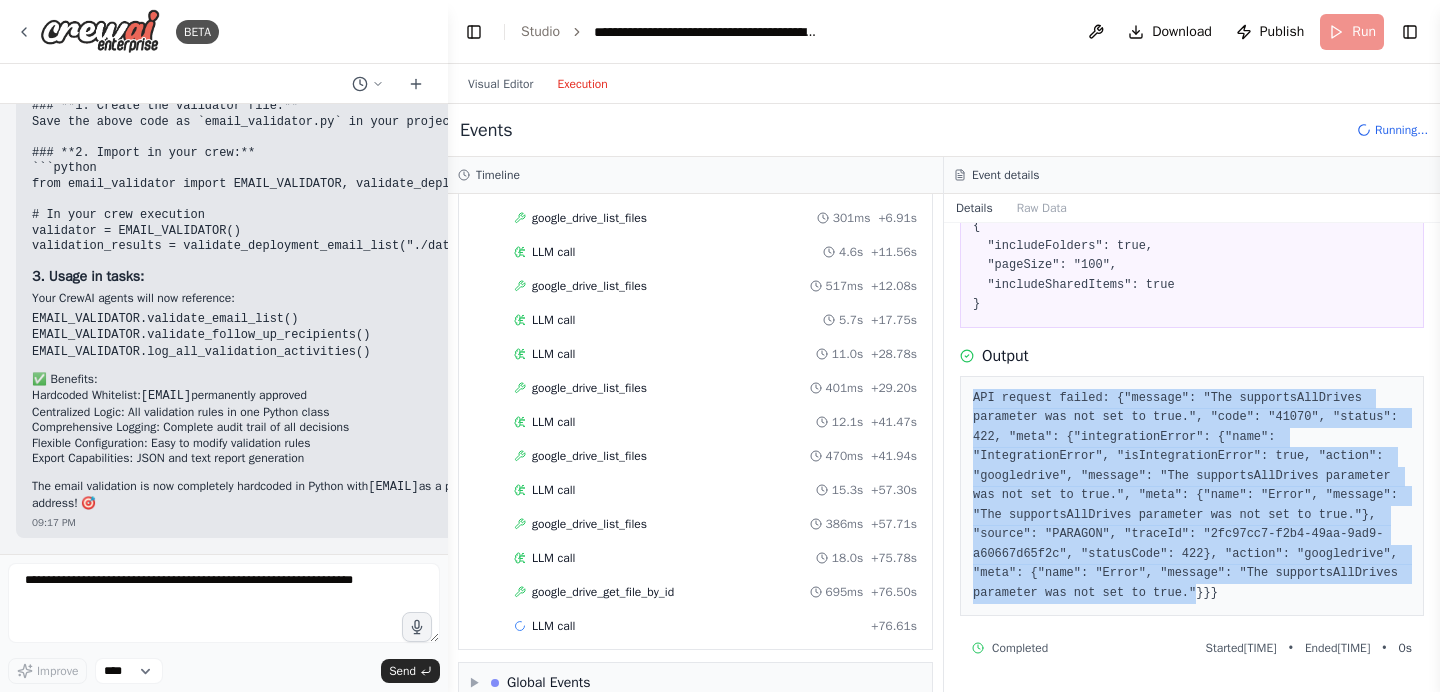 drag, startPoint x: 1198, startPoint y: 595, endPoint x: 964, endPoint y: 395, distance: 307.82462 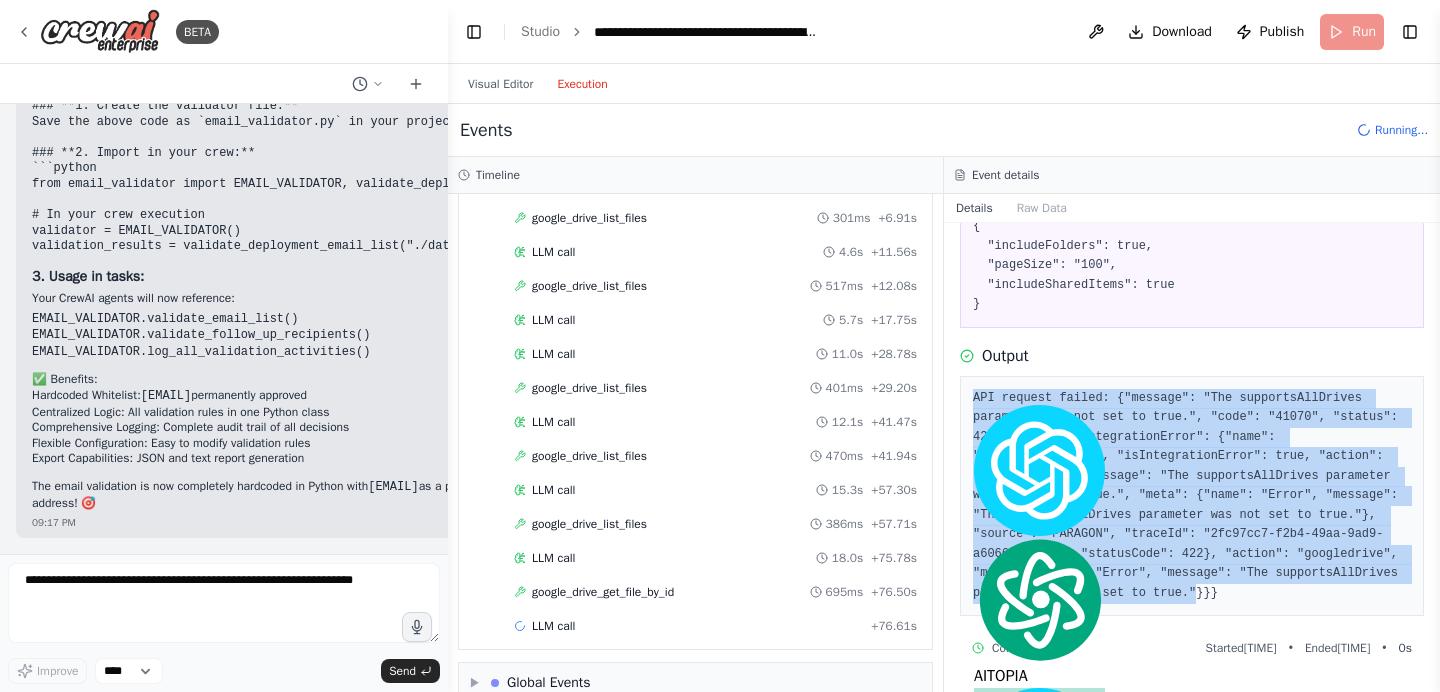 copy on "API request failed: {"message": "The supportsAllDrives parameter was not set to true.", "code": "41070", "status": 422, "meta": {"integrationError": {"name": "IntegrationError", "isIntegrationError": true, "action": "googledrive", "message": "The supportsAllDrives parameter was not set to true.", "meta": {"name": "Error", "message": "The supportsAllDrives parameter was not set to true."}, "source": "PARAGON", "traceId": "2fc97cc7-f2b4-49aa-9ad9-a60667d65f2c", "statusCode": 422}, "action": "googledrive", "meta": {"name": "Error", "message": "The supportsAllDrives parameter was not set to true."" 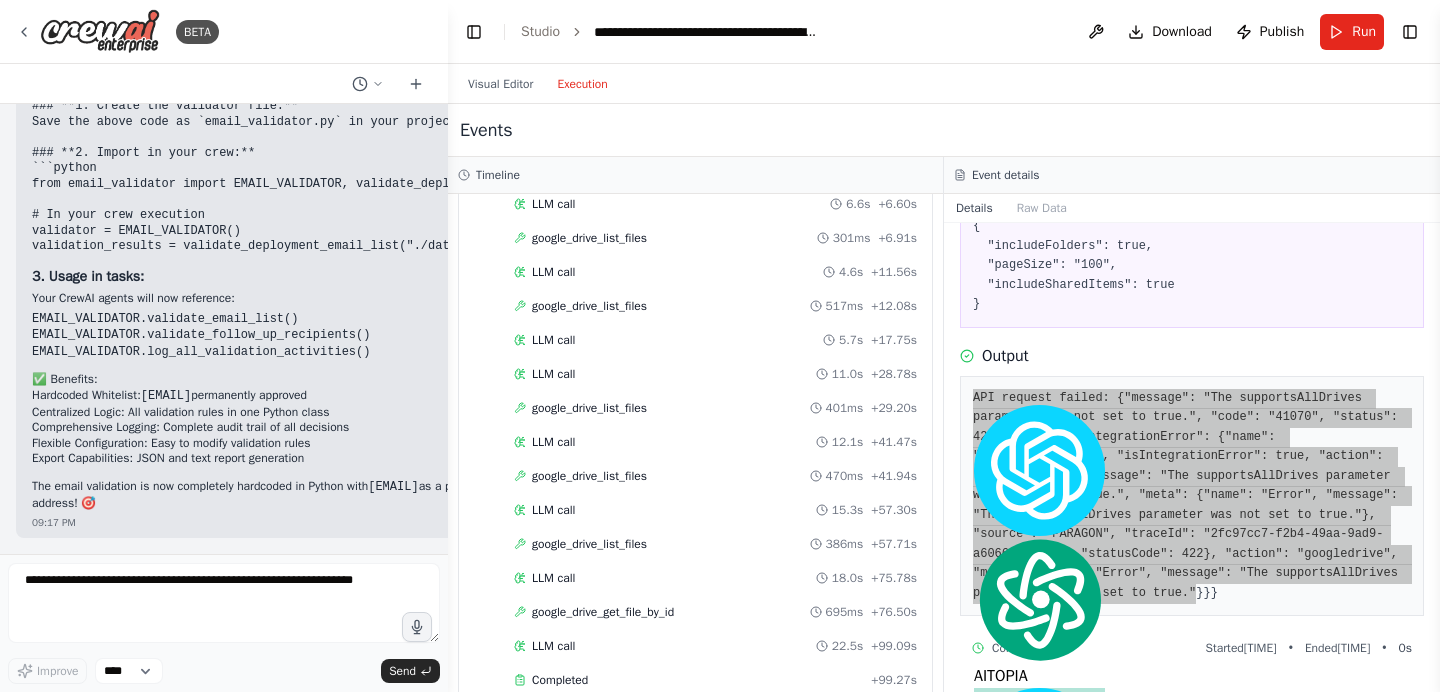 scroll, scrollTop: 1532, scrollLeft: 0, axis: vertical 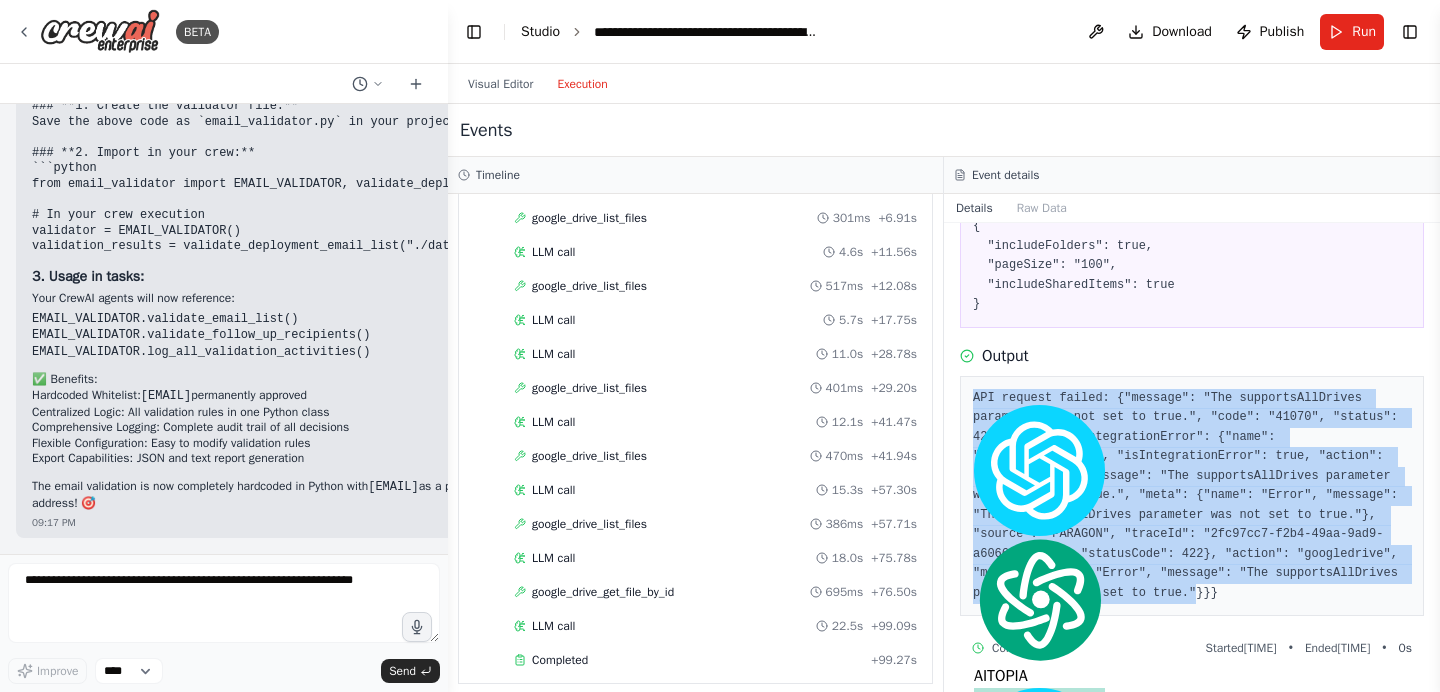 click on "Studio" at bounding box center (540, 31) 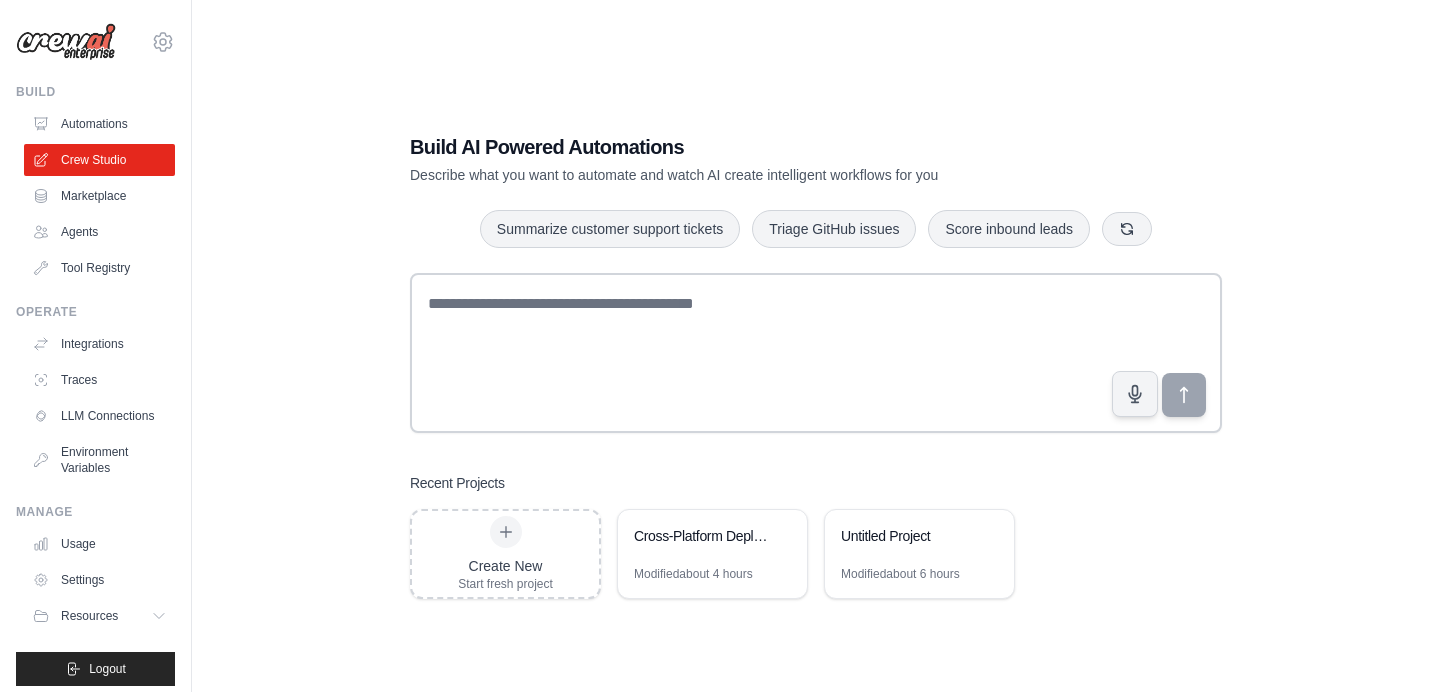 scroll, scrollTop: 0, scrollLeft: 0, axis: both 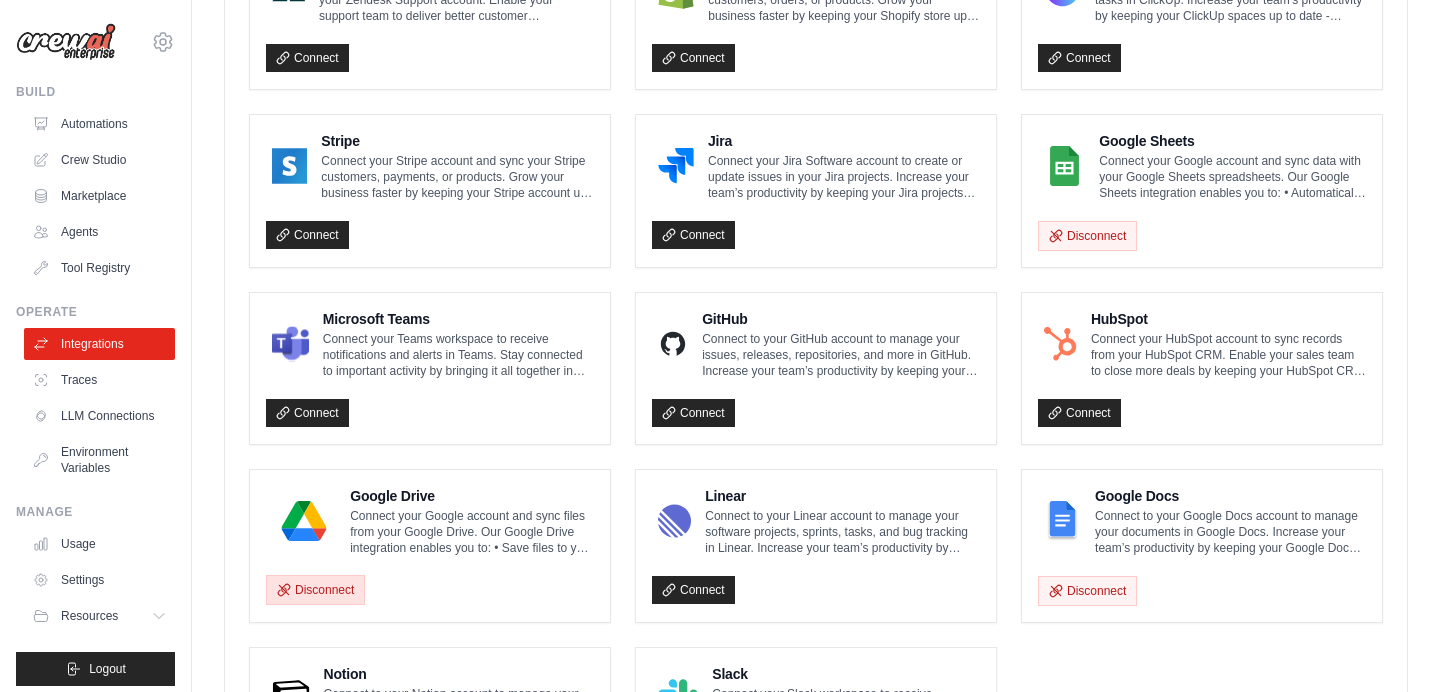 click on "Disconnect" at bounding box center [315, 590] 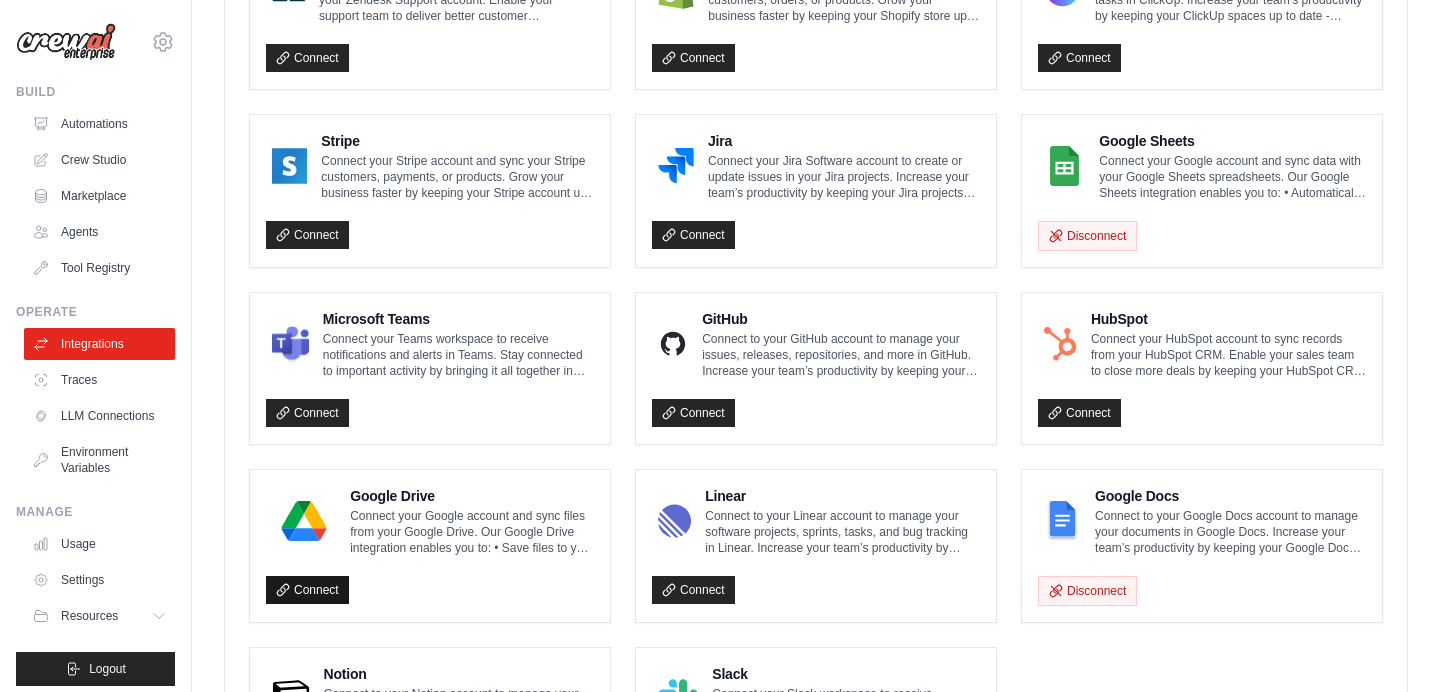 scroll, scrollTop: 1017, scrollLeft: 0, axis: vertical 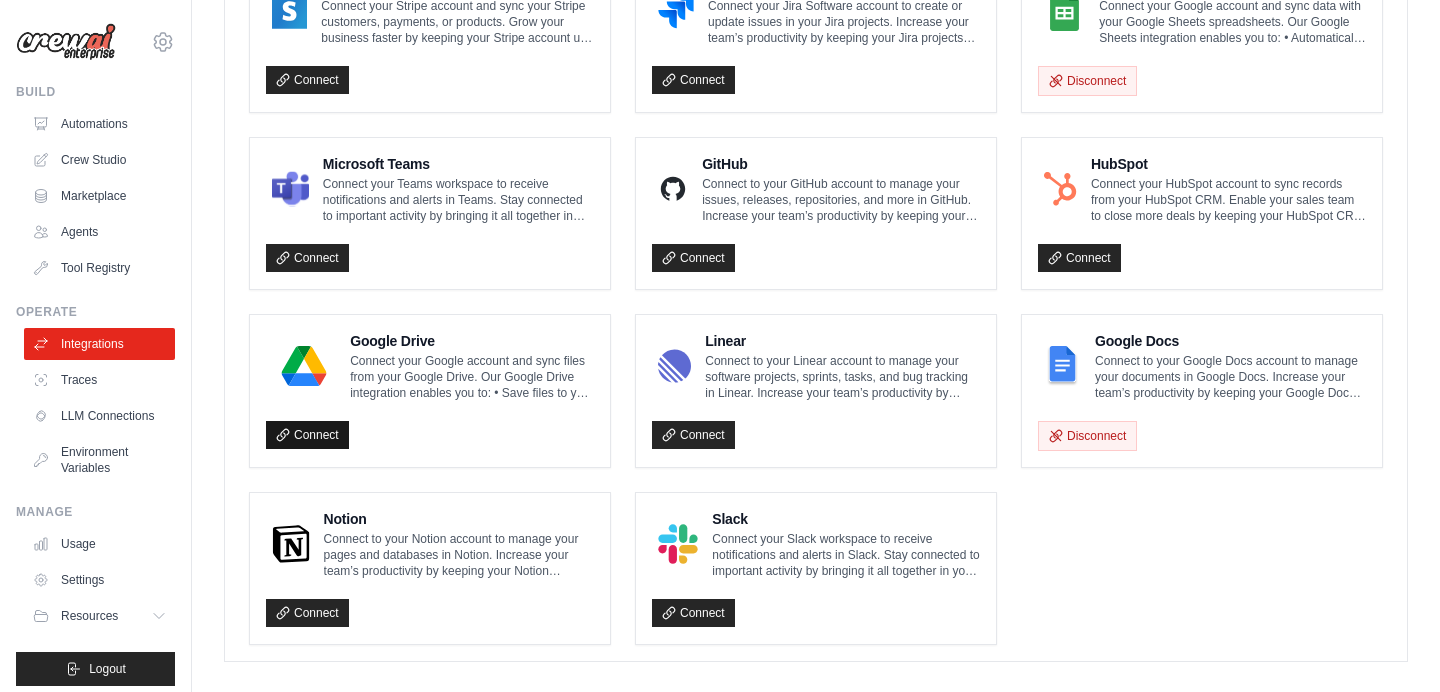 click on "Connect" at bounding box center [307, 435] 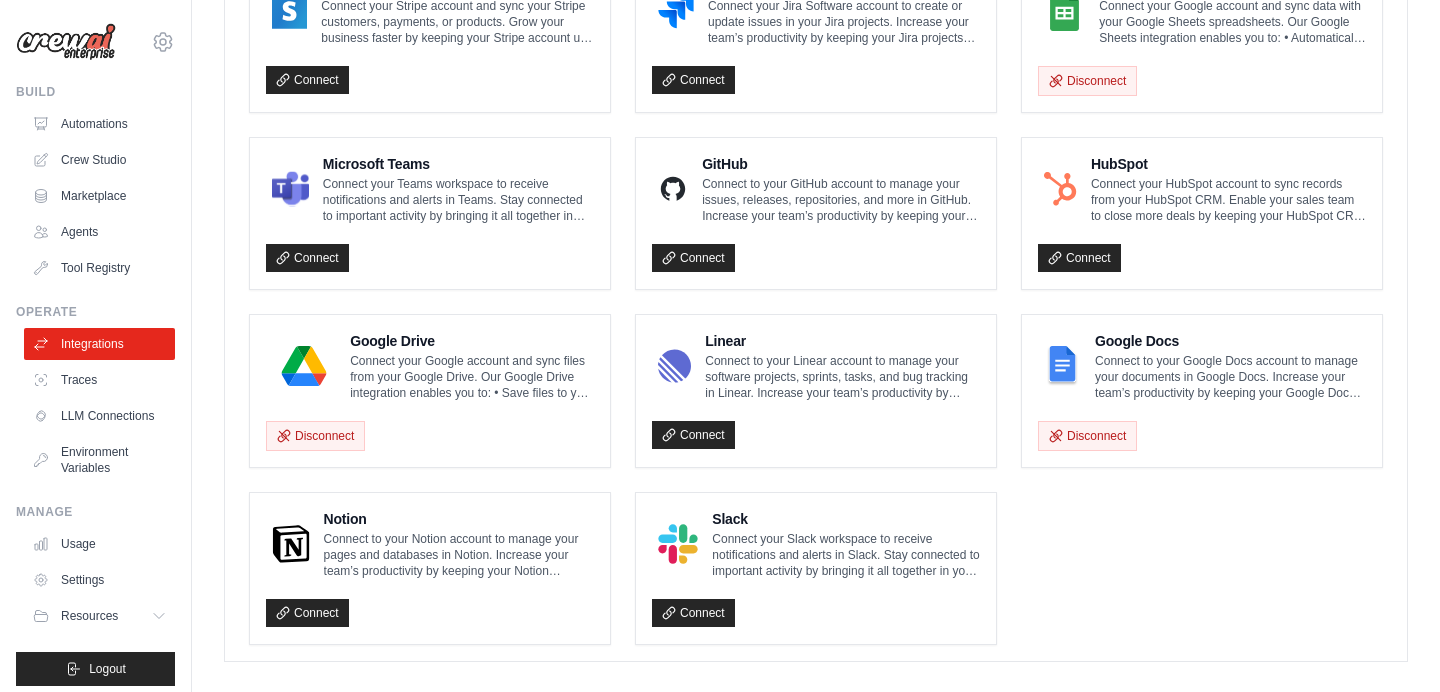 scroll, scrollTop: 1240, scrollLeft: 0, axis: vertical 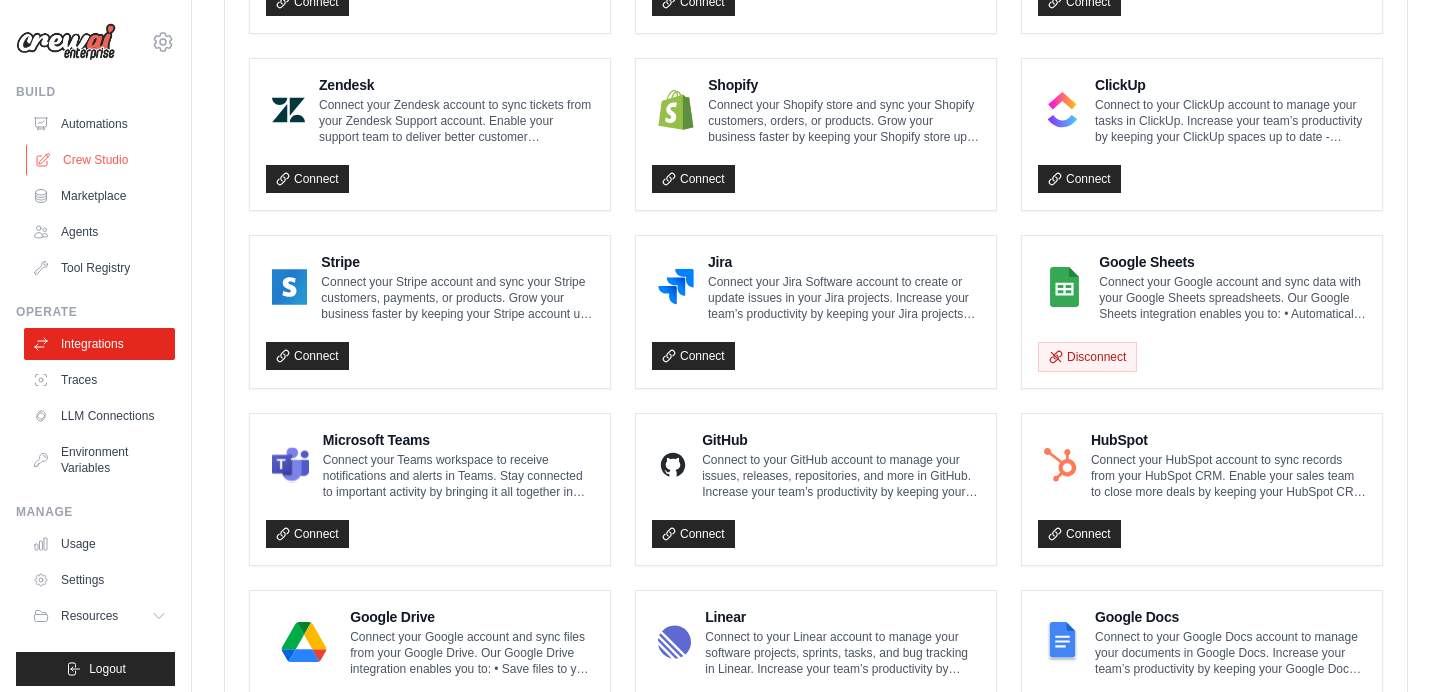 click on "Crew Studio" at bounding box center [101, 160] 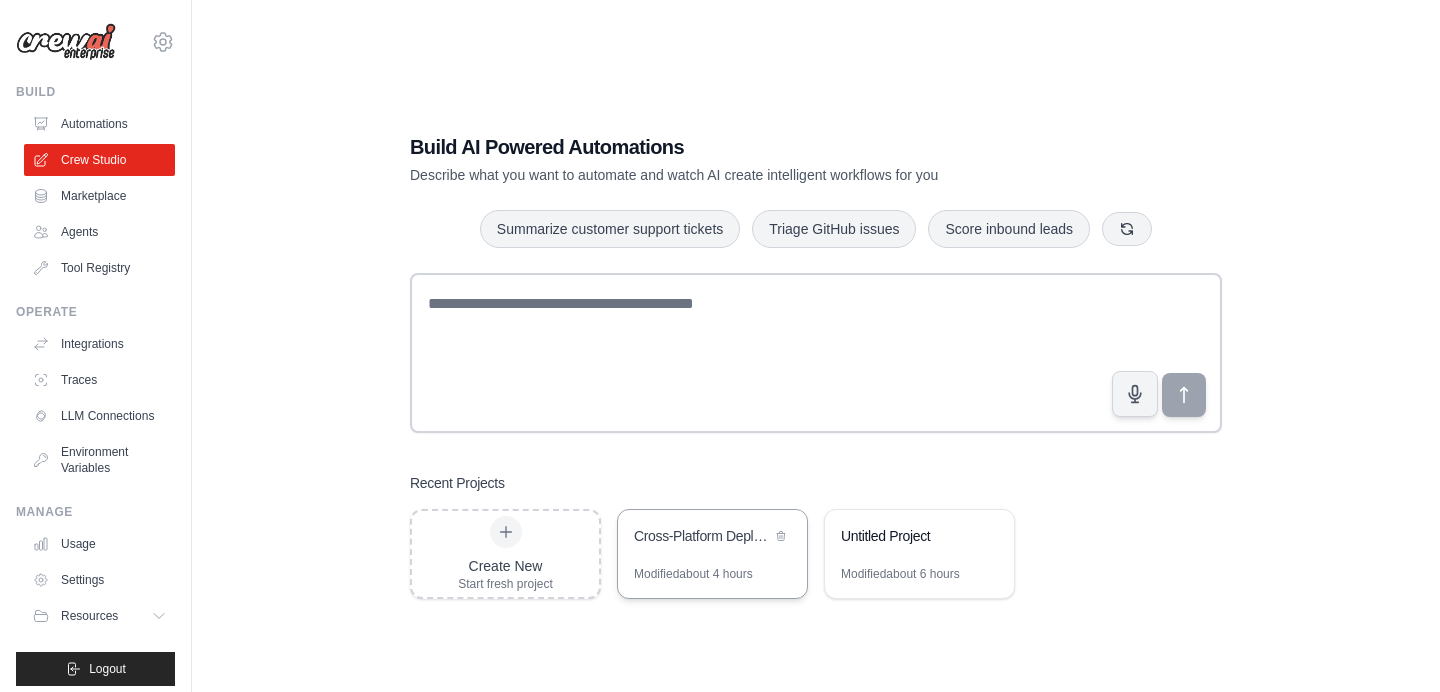 scroll, scrollTop: 0, scrollLeft: 0, axis: both 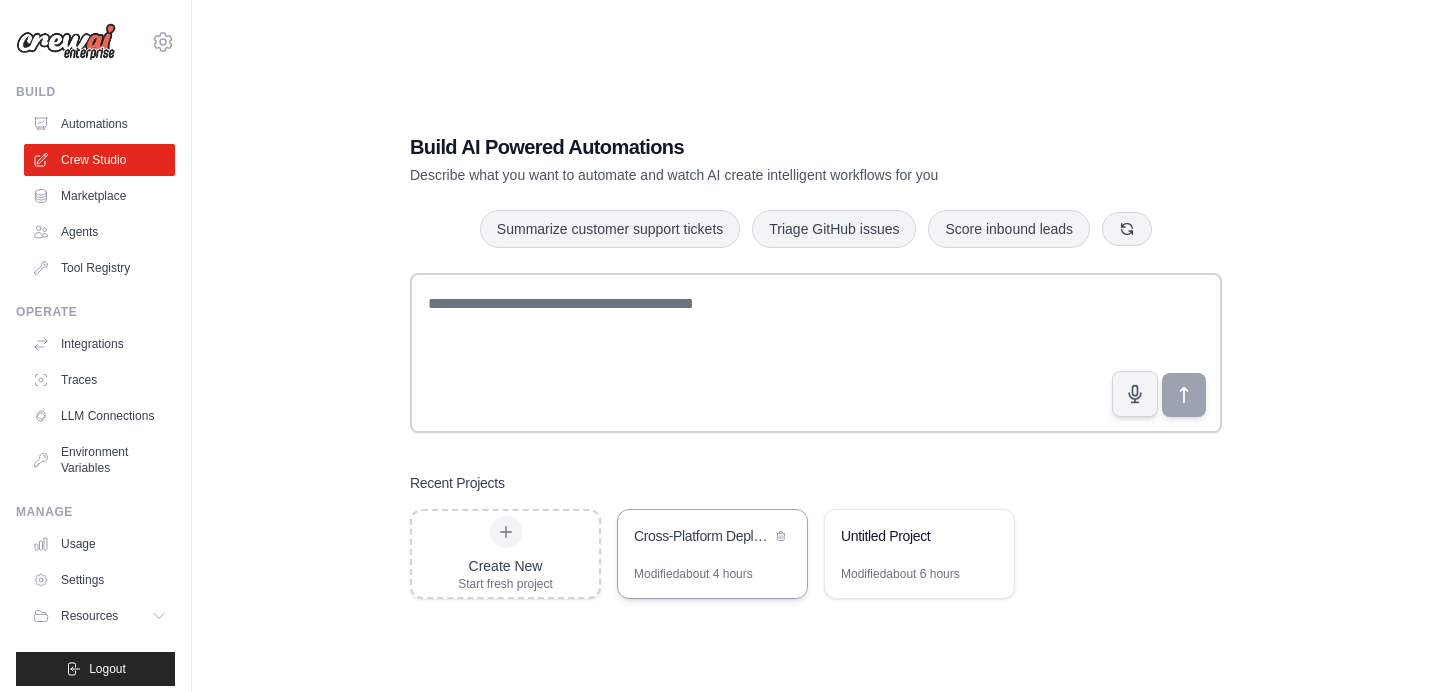 click on "Cross-Platform Deployment Email Management System" at bounding box center (712, 538) 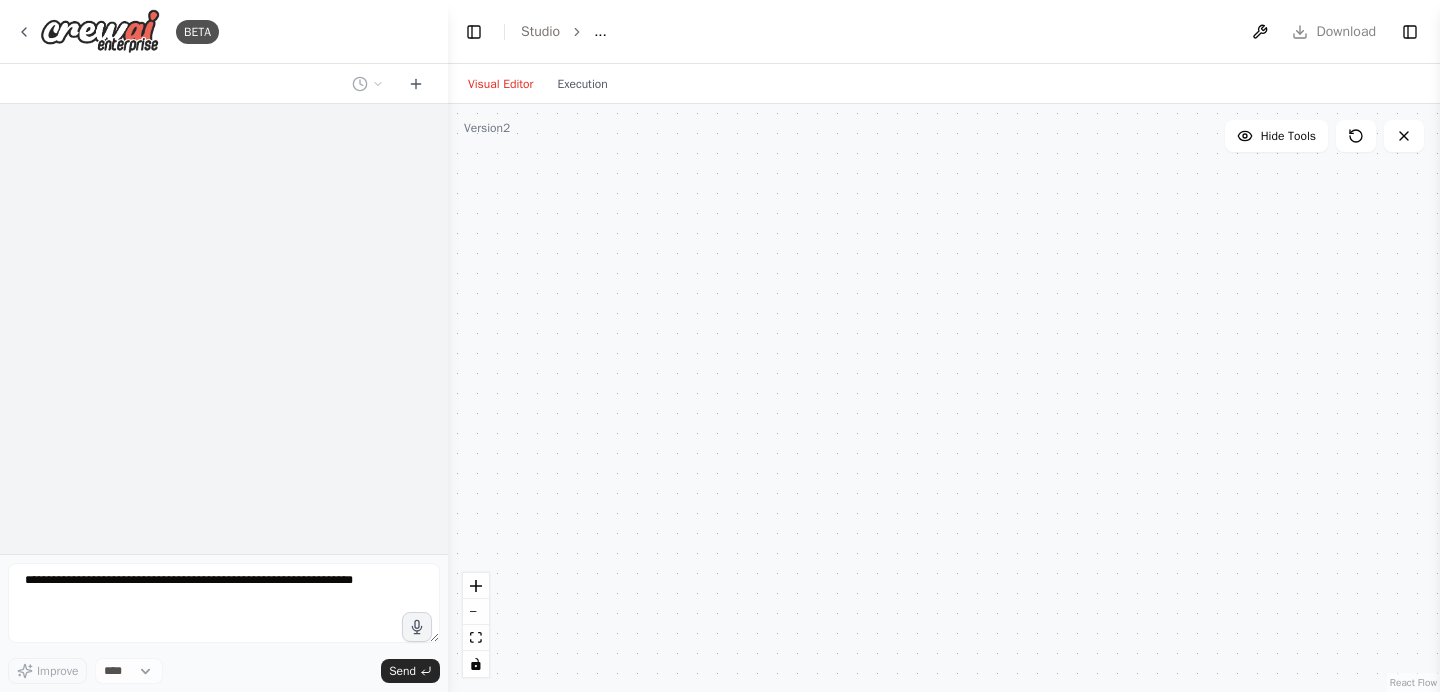 scroll, scrollTop: 0, scrollLeft: 0, axis: both 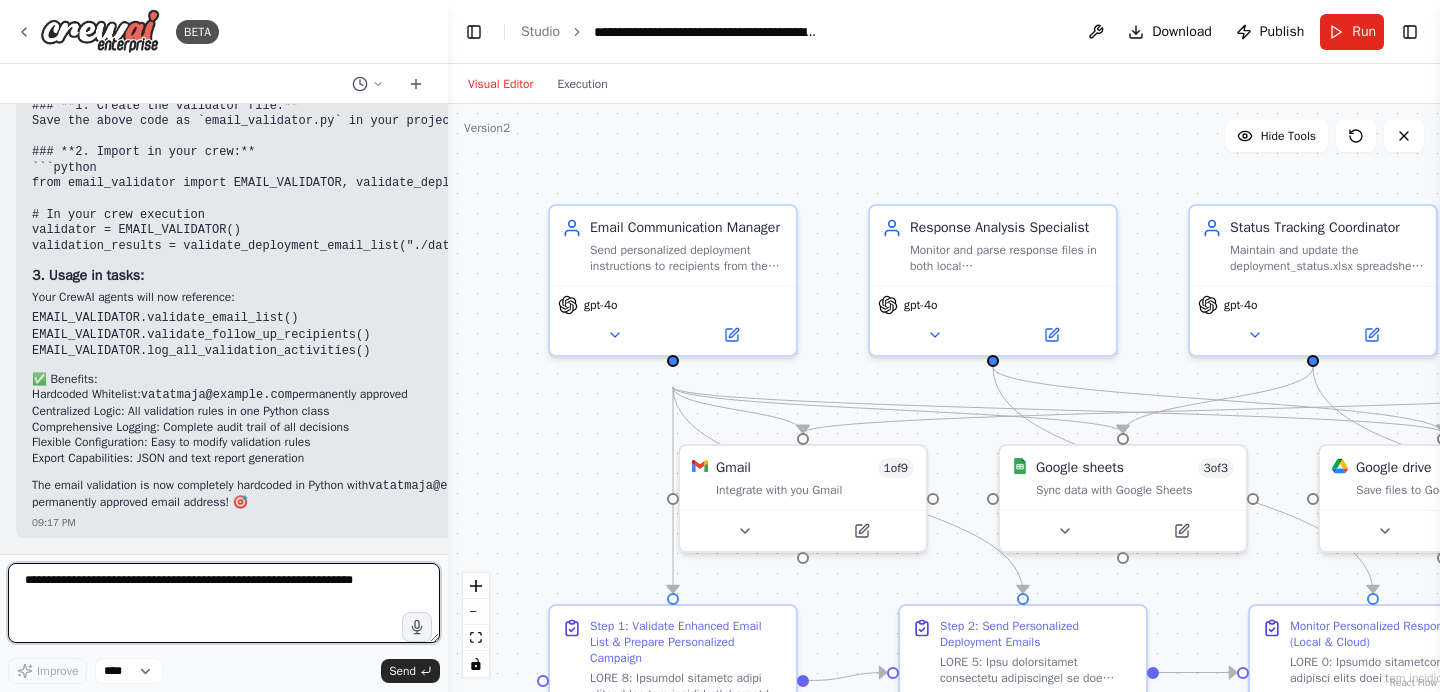 click at bounding box center [224, 603] 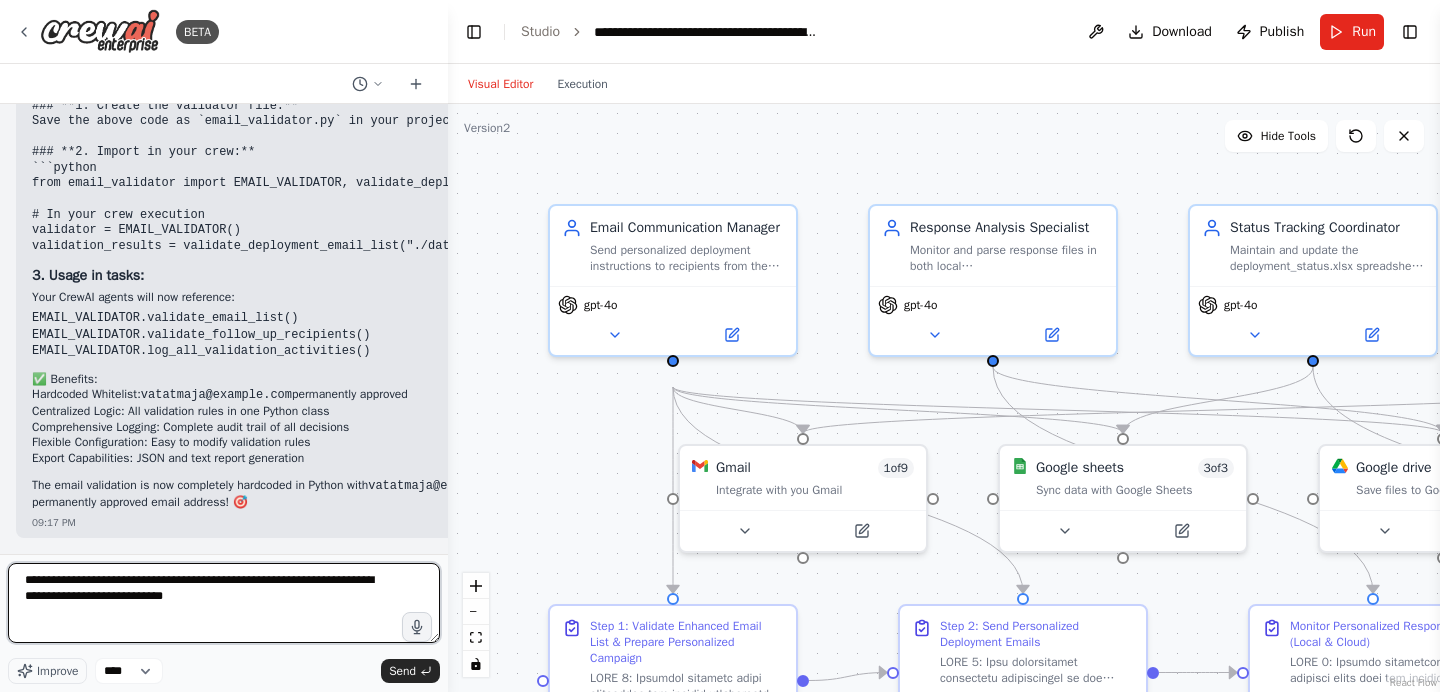 type on "**********" 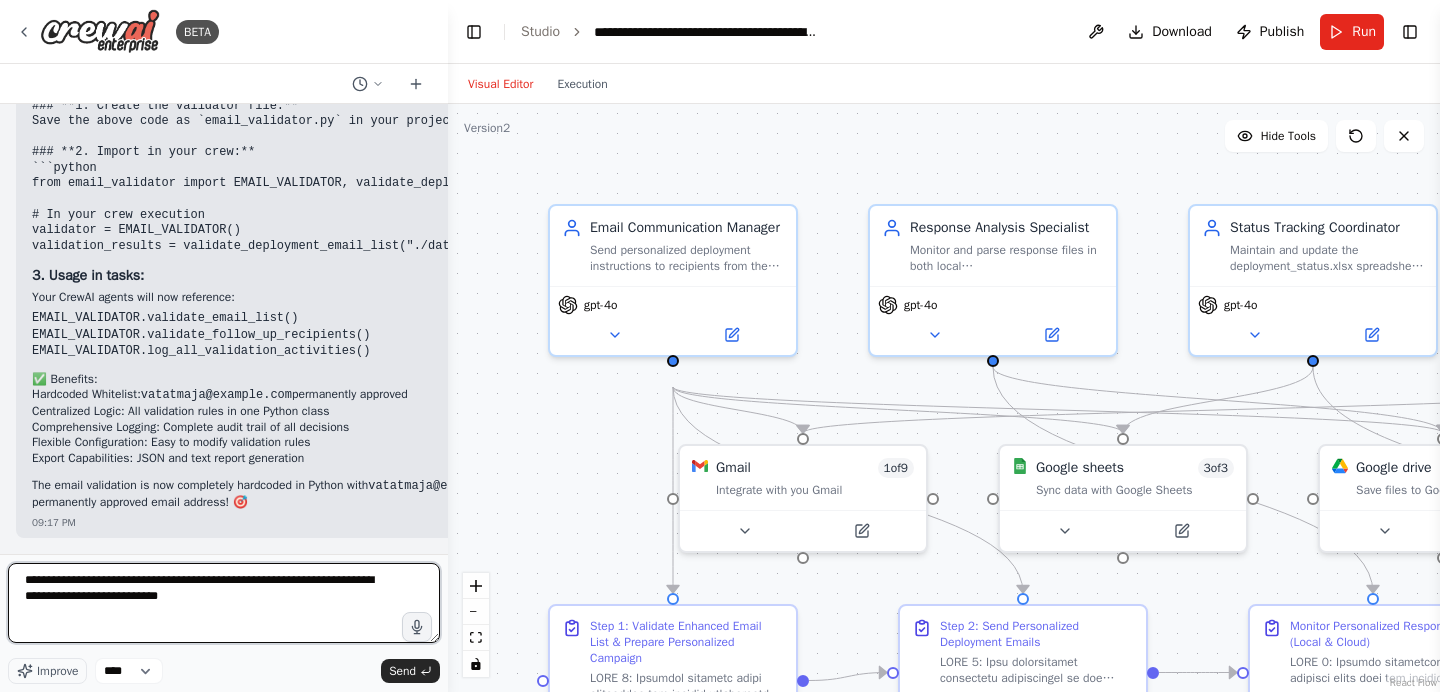 type 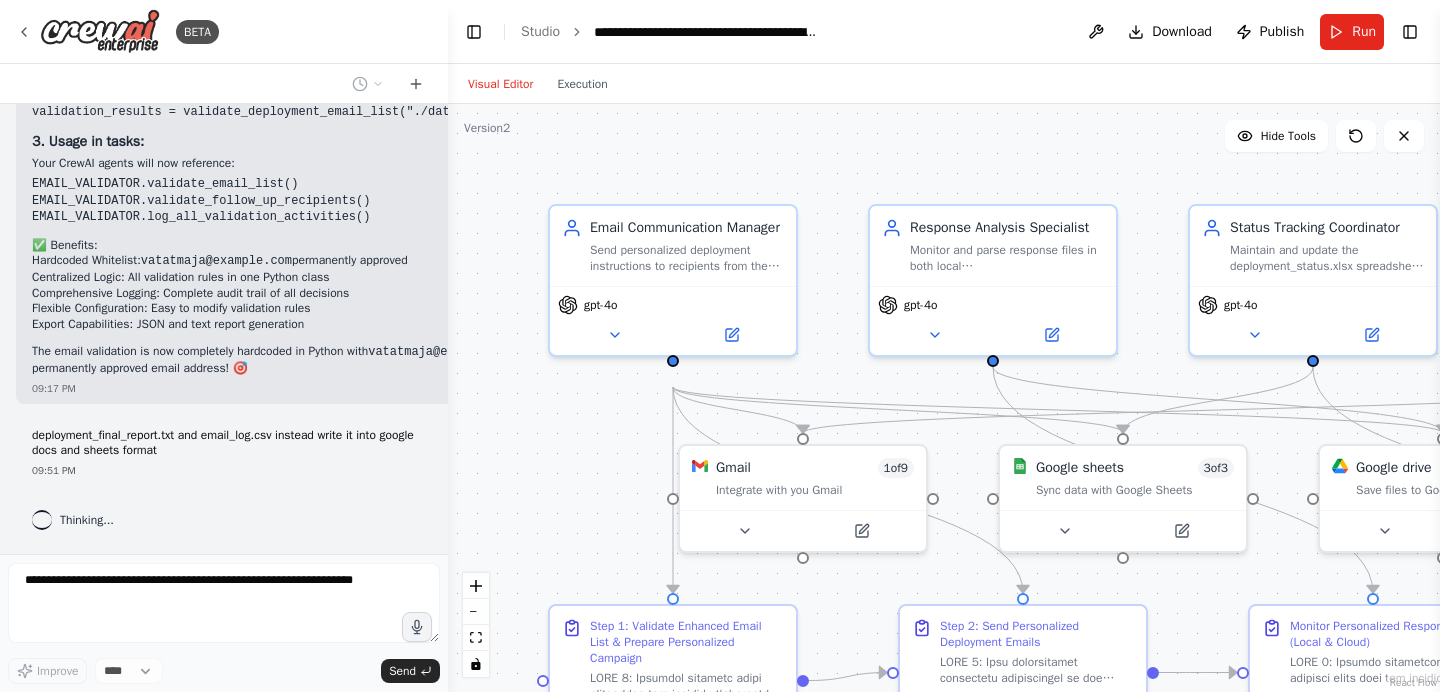 scroll, scrollTop: 25601, scrollLeft: 0, axis: vertical 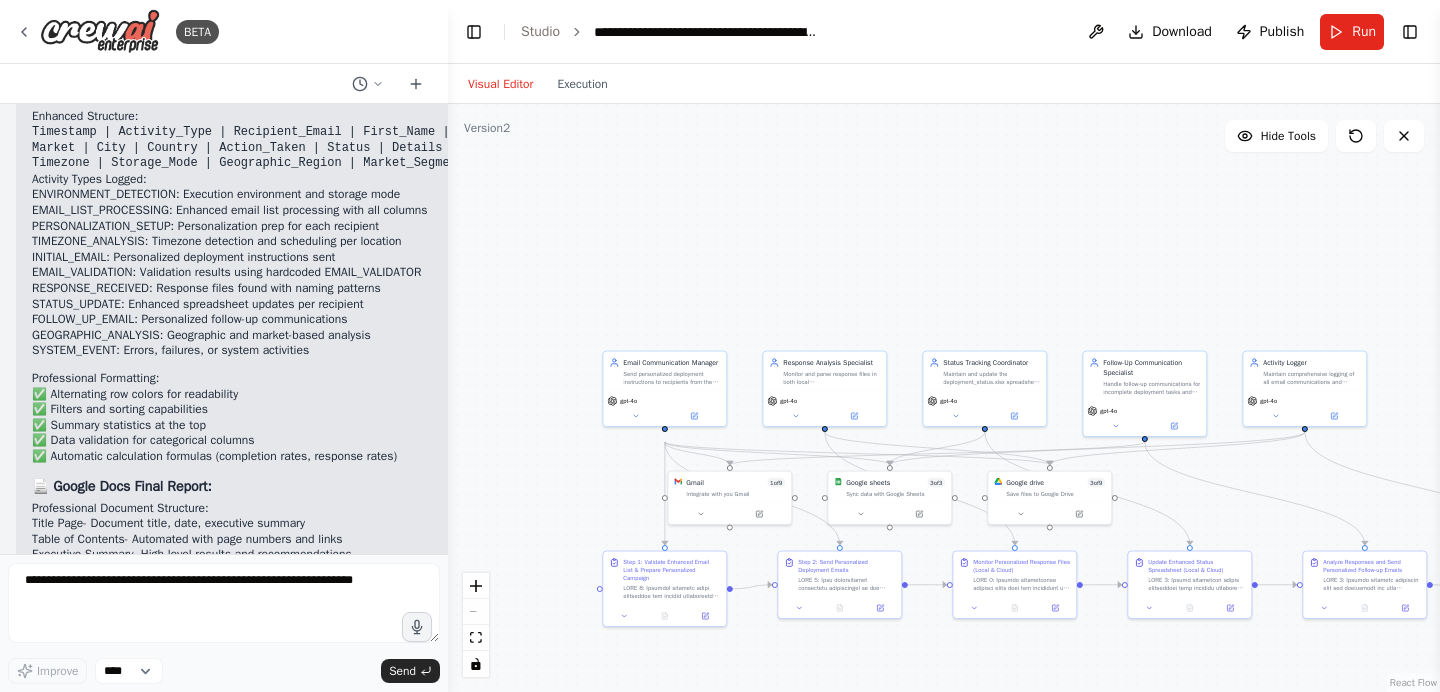 drag, startPoint x: 764, startPoint y: 494, endPoint x: 583, endPoint y: 492, distance: 181.01105 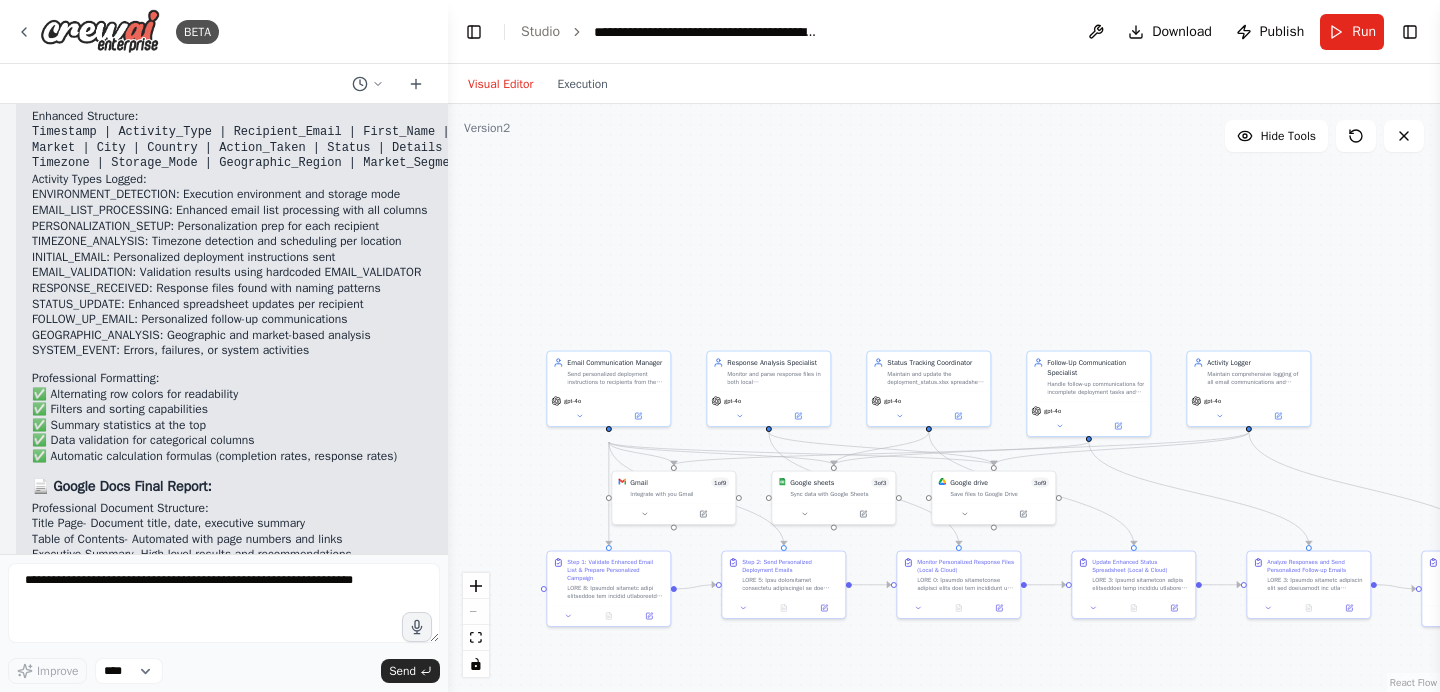drag, startPoint x: 1366, startPoint y: 491, endPoint x: 1310, endPoint y: 489, distance: 56.0357 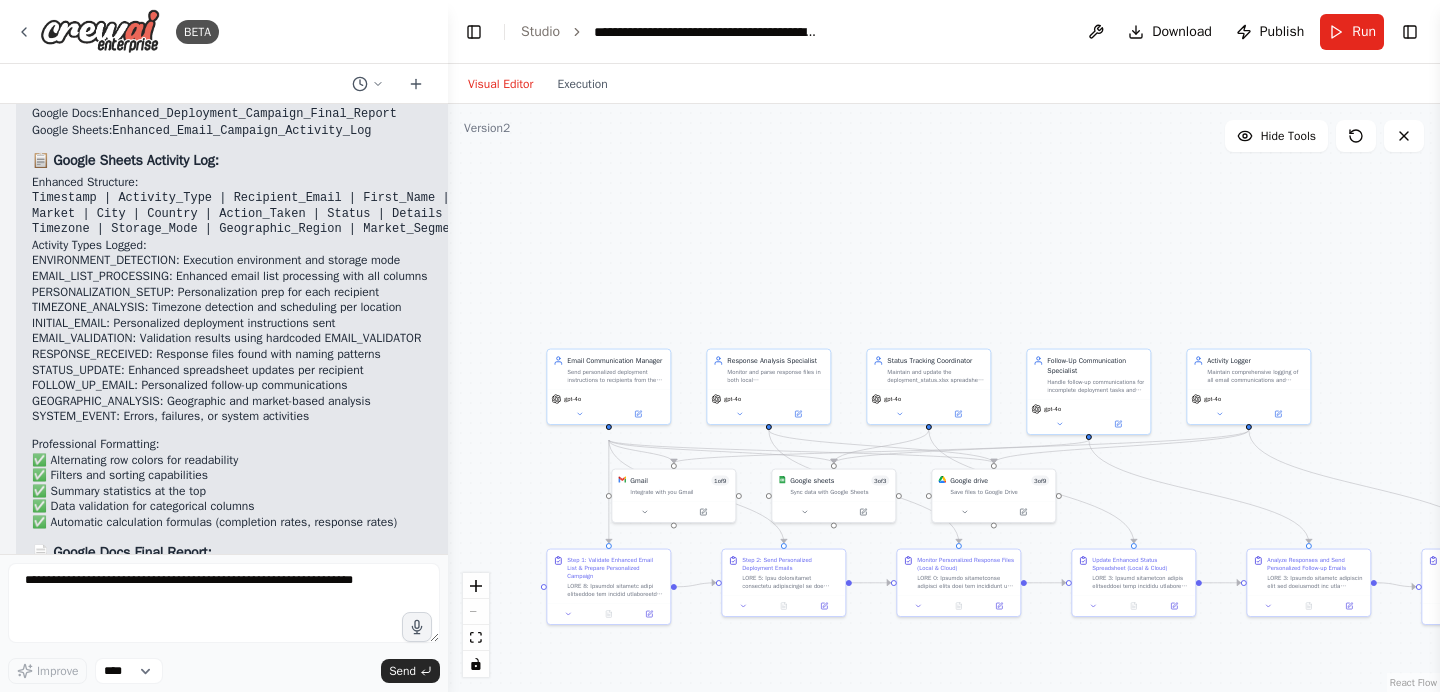 scroll, scrollTop: 26665, scrollLeft: 0, axis: vertical 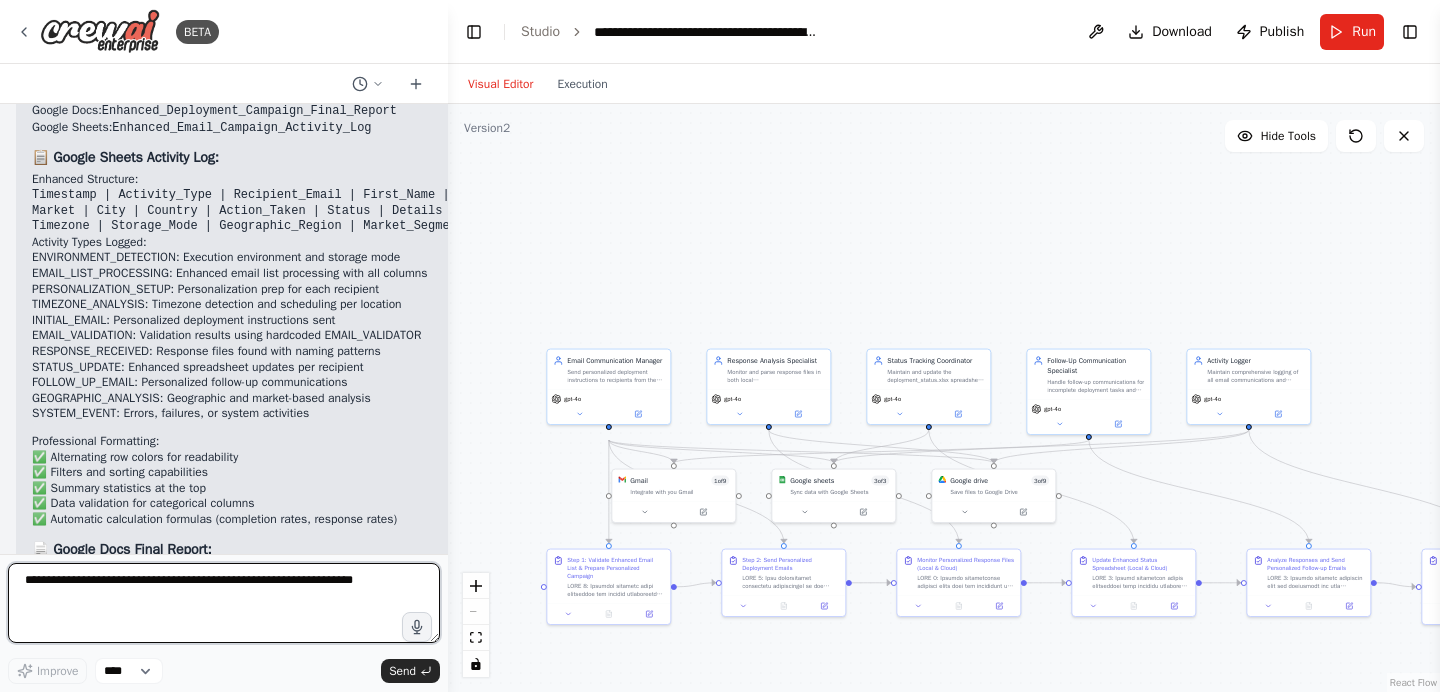 click at bounding box center (224, 603) 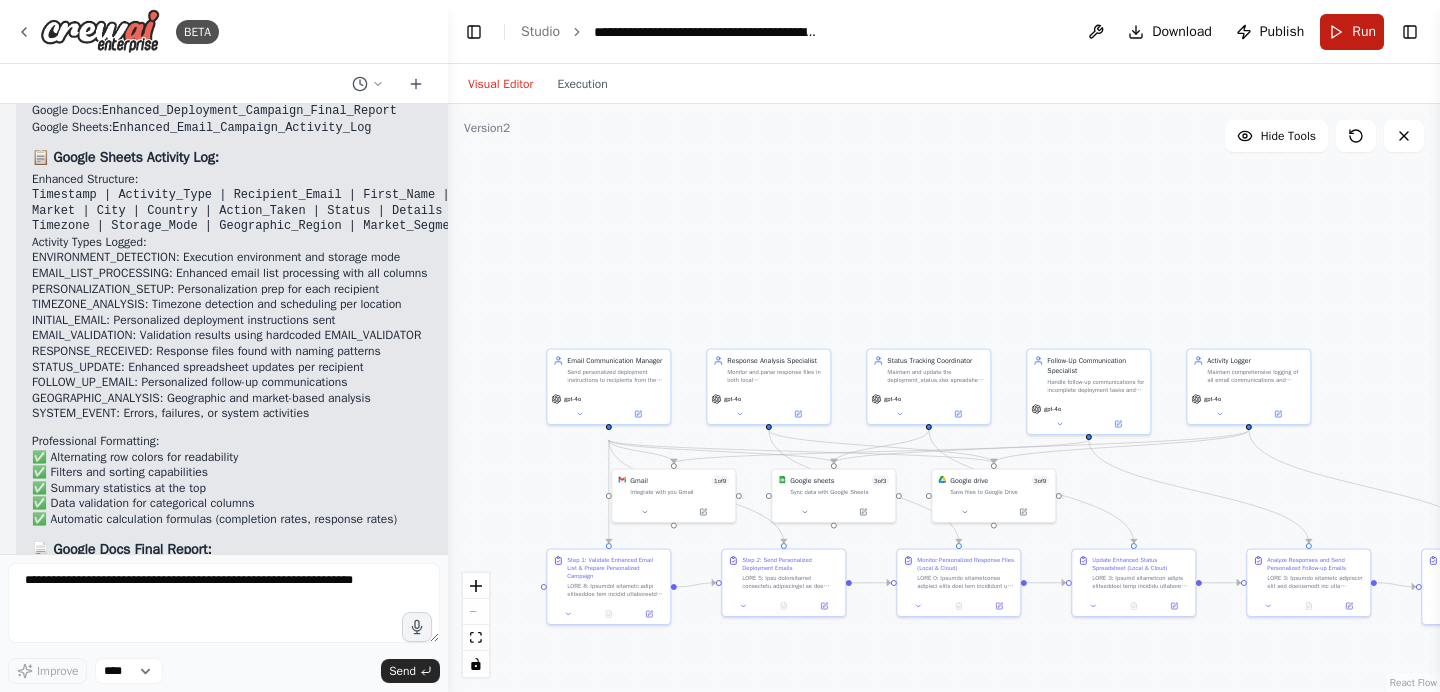 click on "Run" at bounding box center (1352, 32) 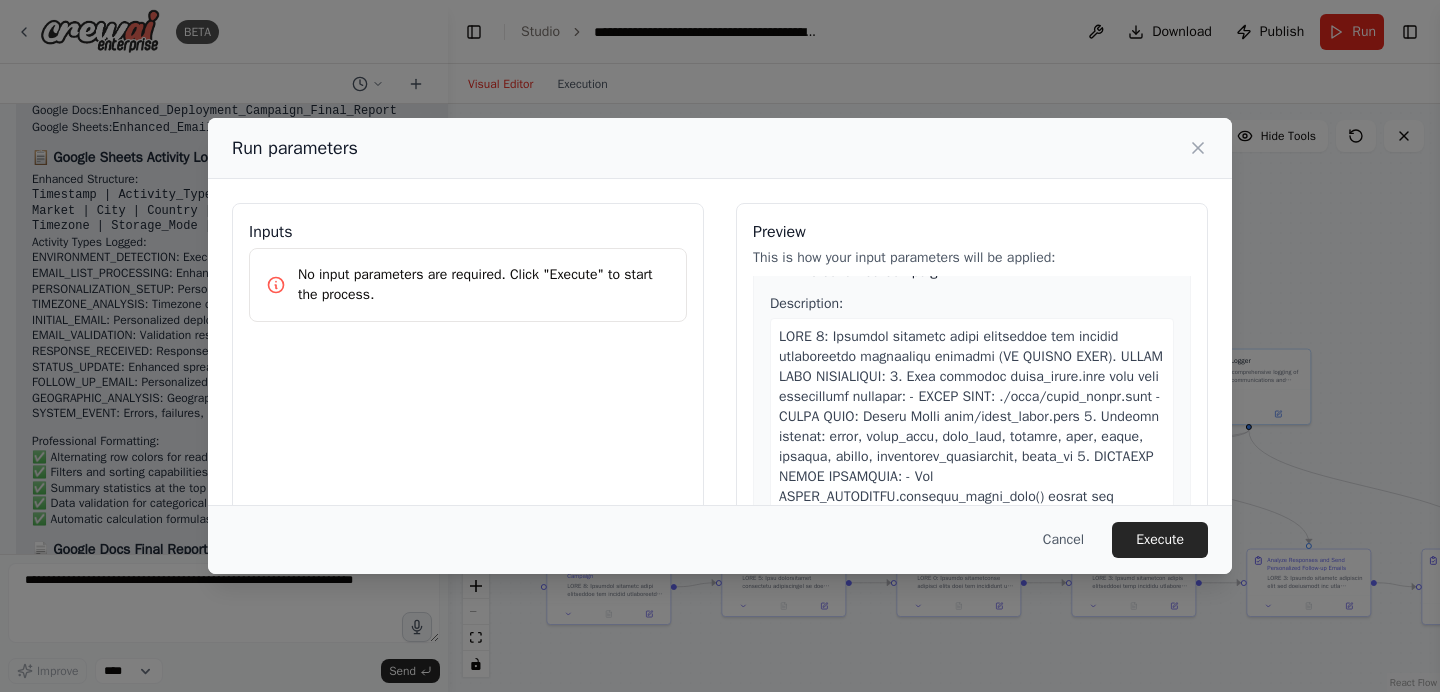 scroll, scrollTop: 67, scrollLeft: 0, axis: vertical 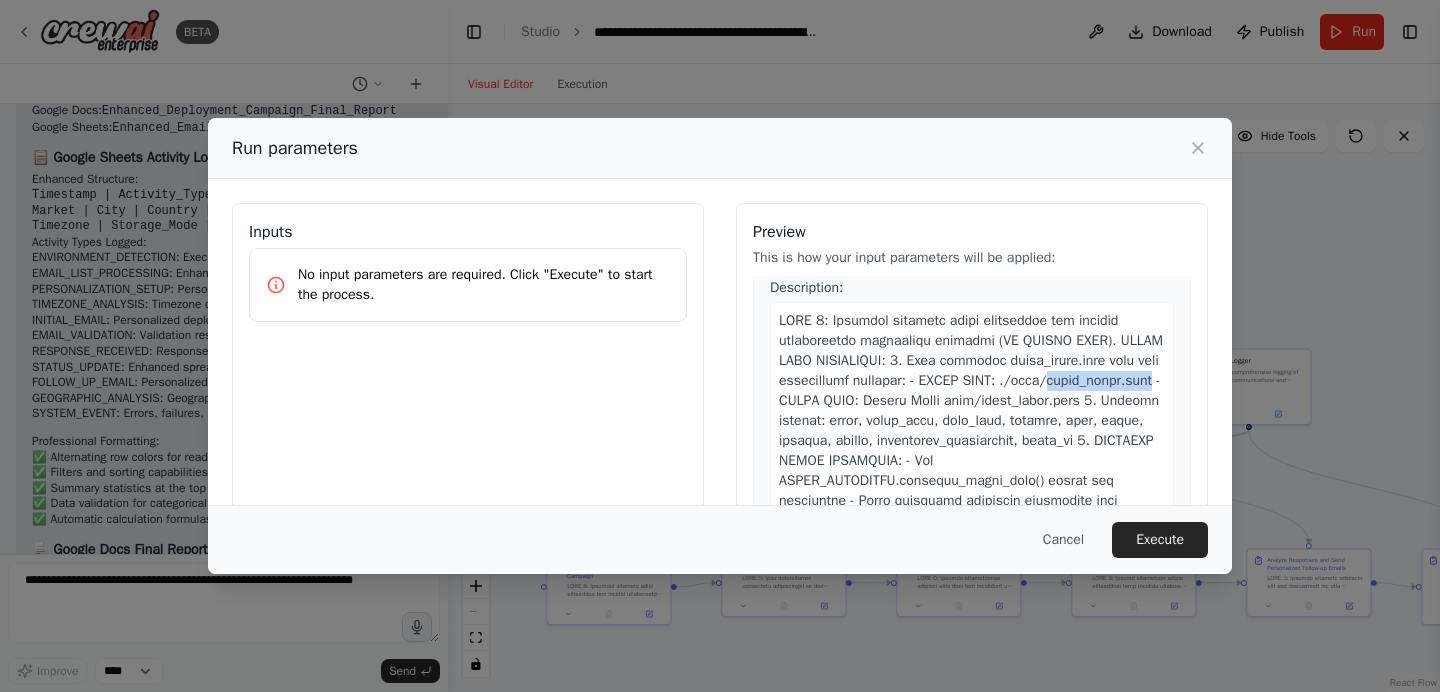 drag, startPoint x: 965, startPoint y: 401, endPoint x: 871, endPoint y: 399, distance: 94.02127 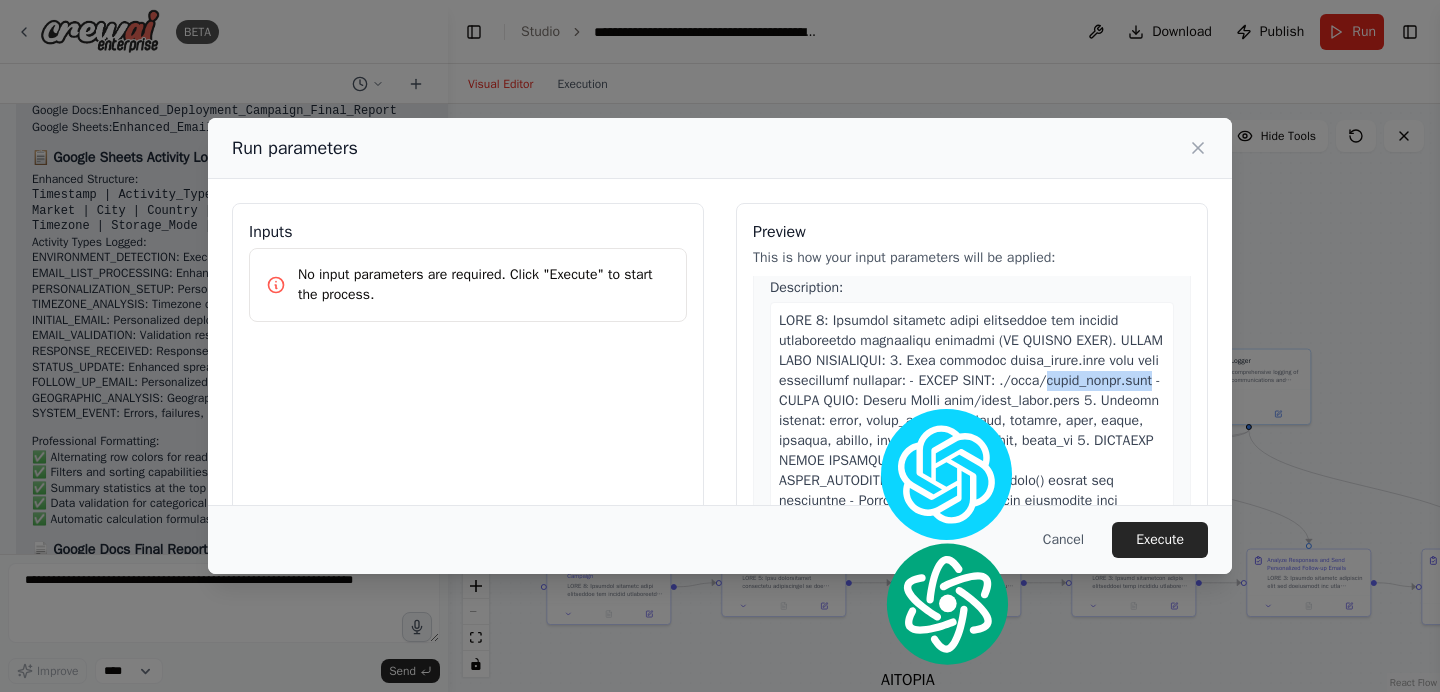 copy on "email_lists.xlsx" 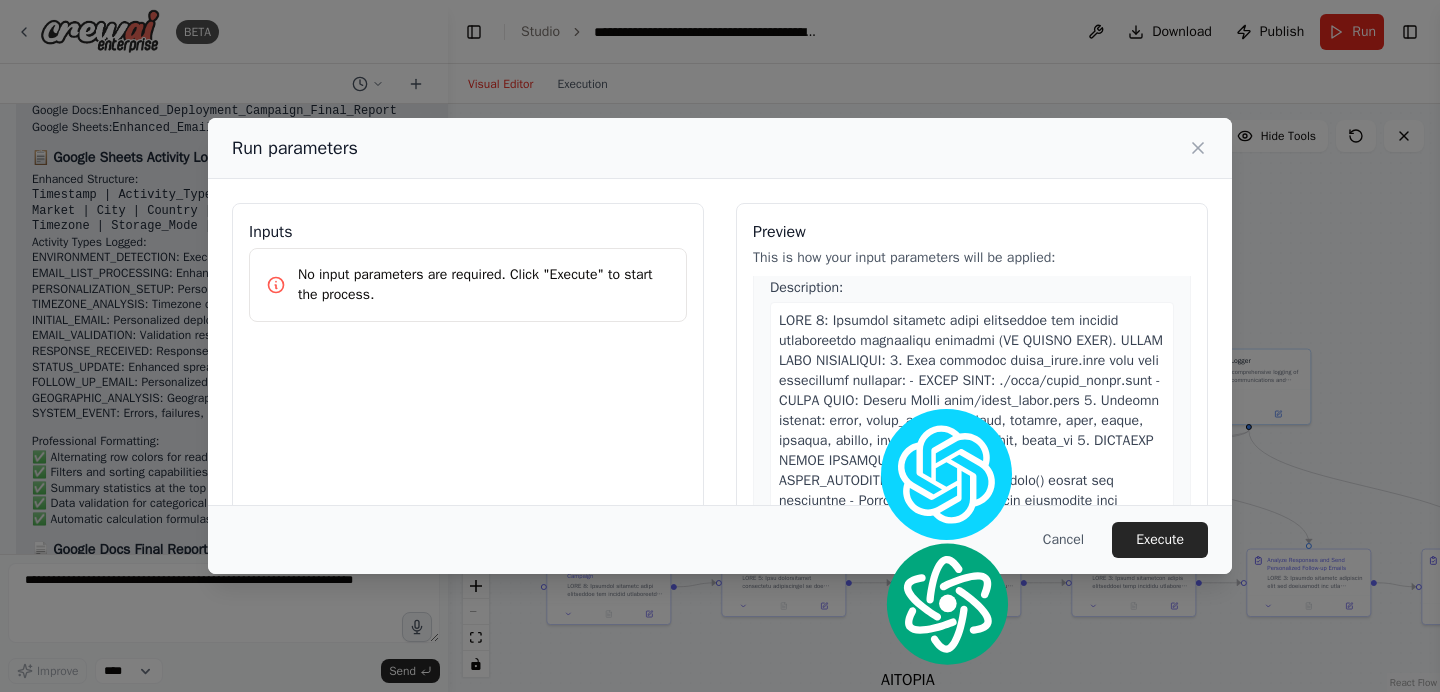 click at bounding box center [971, 920] 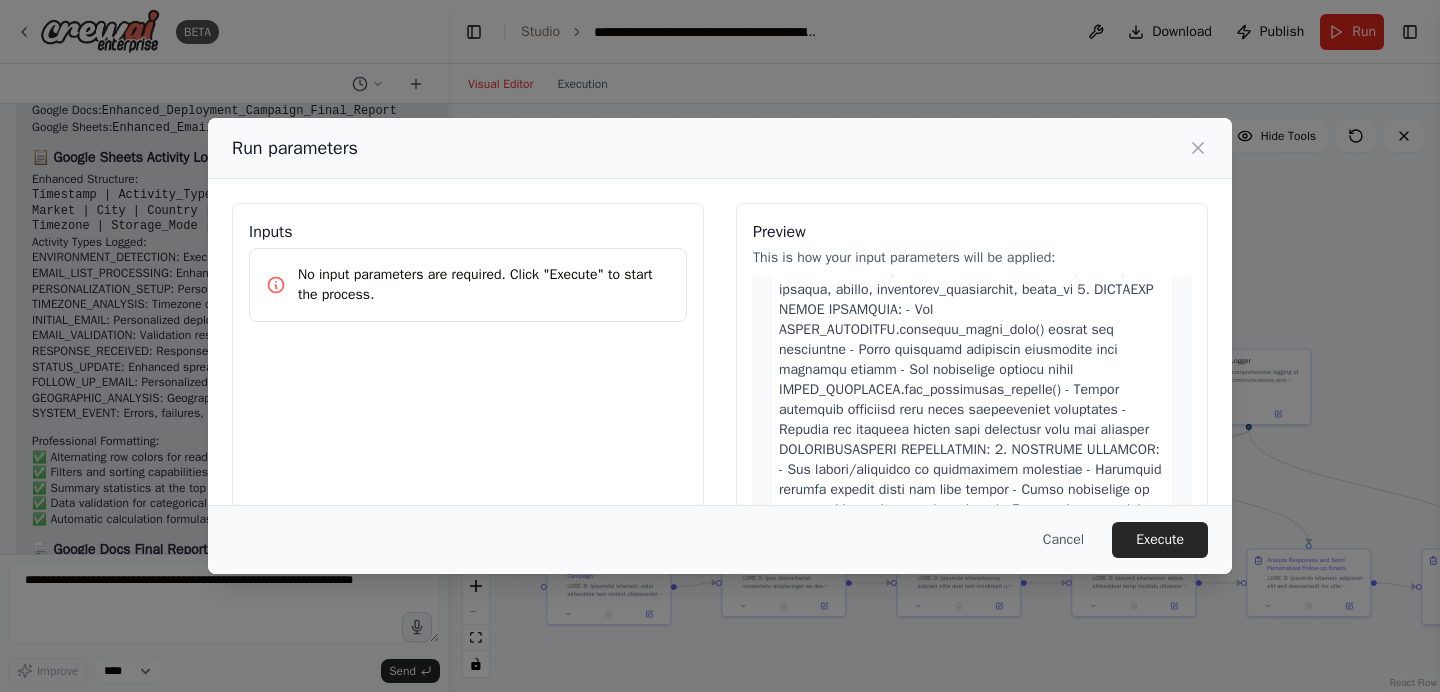 scroll, scrollTop: 223, scrollLeft: 0, axis: vertical 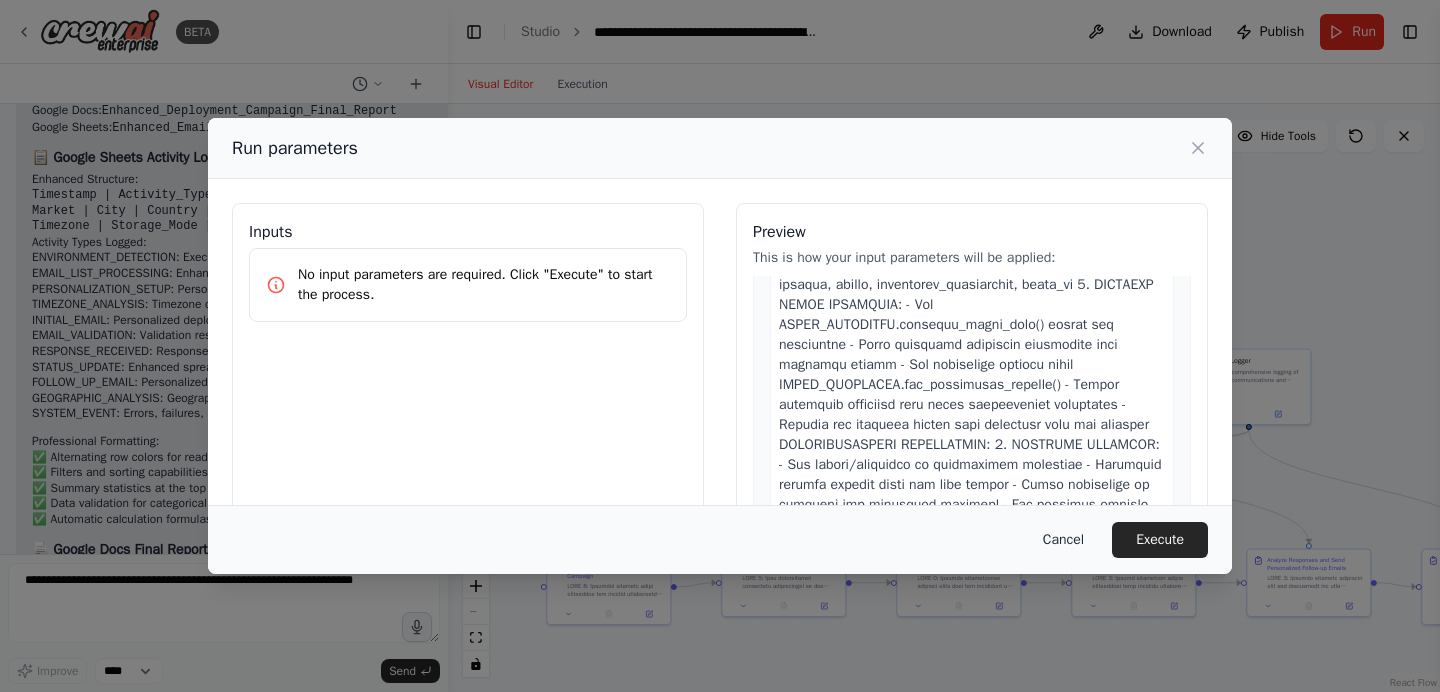 click on "Cancel" at bounding box center [1063, 540] 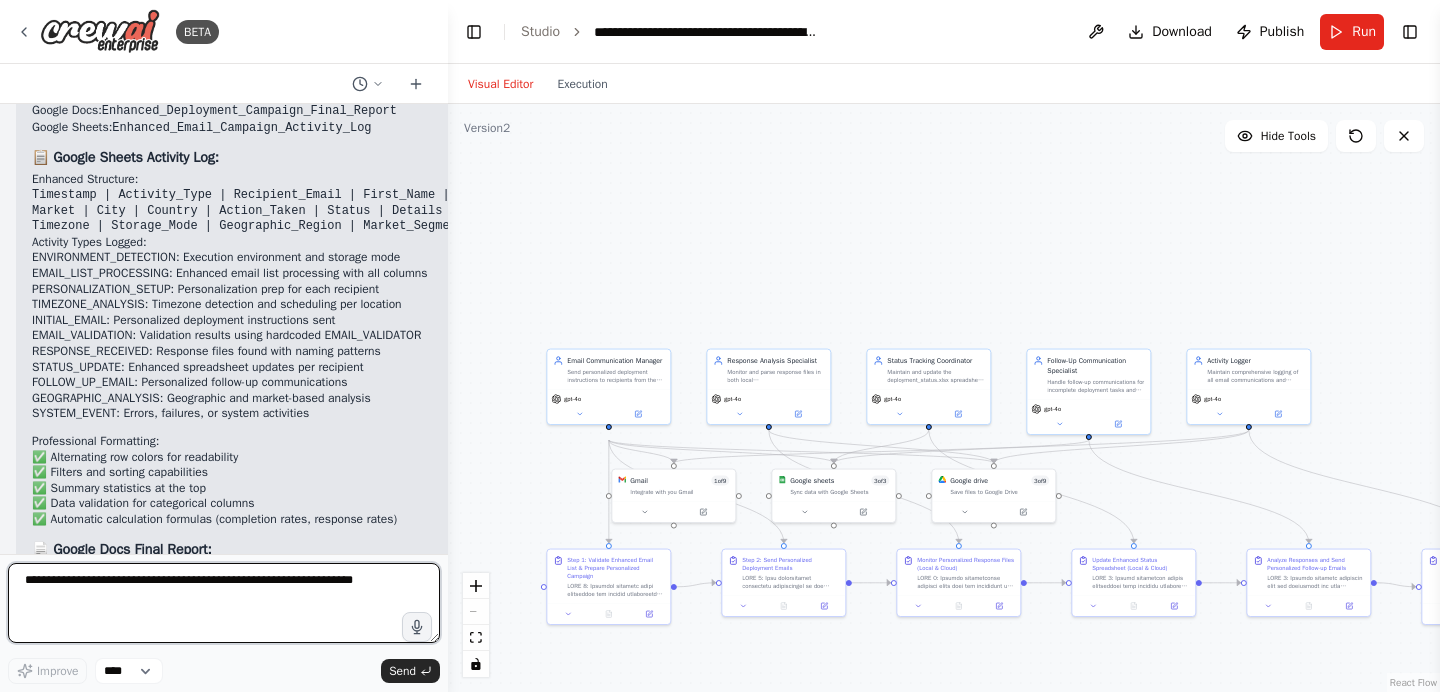 click at bounding box center [224, 603] 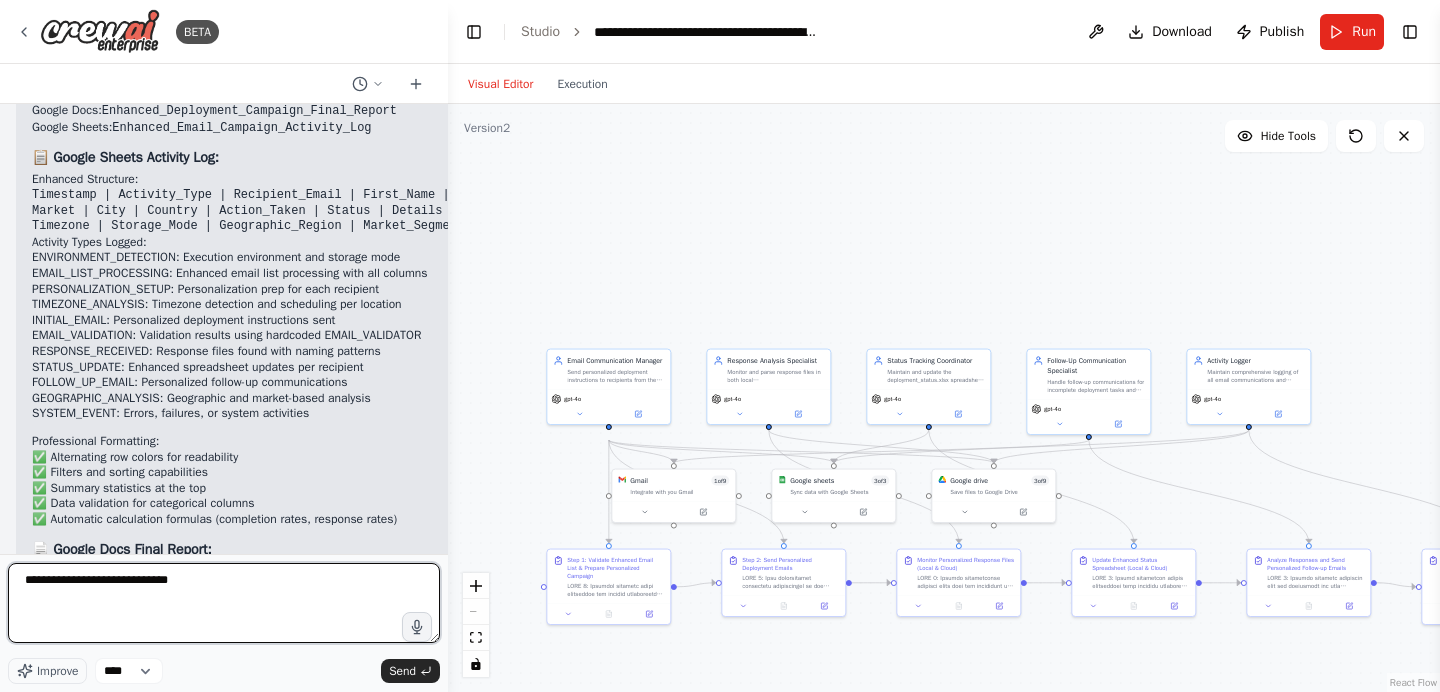 paste on "**********" 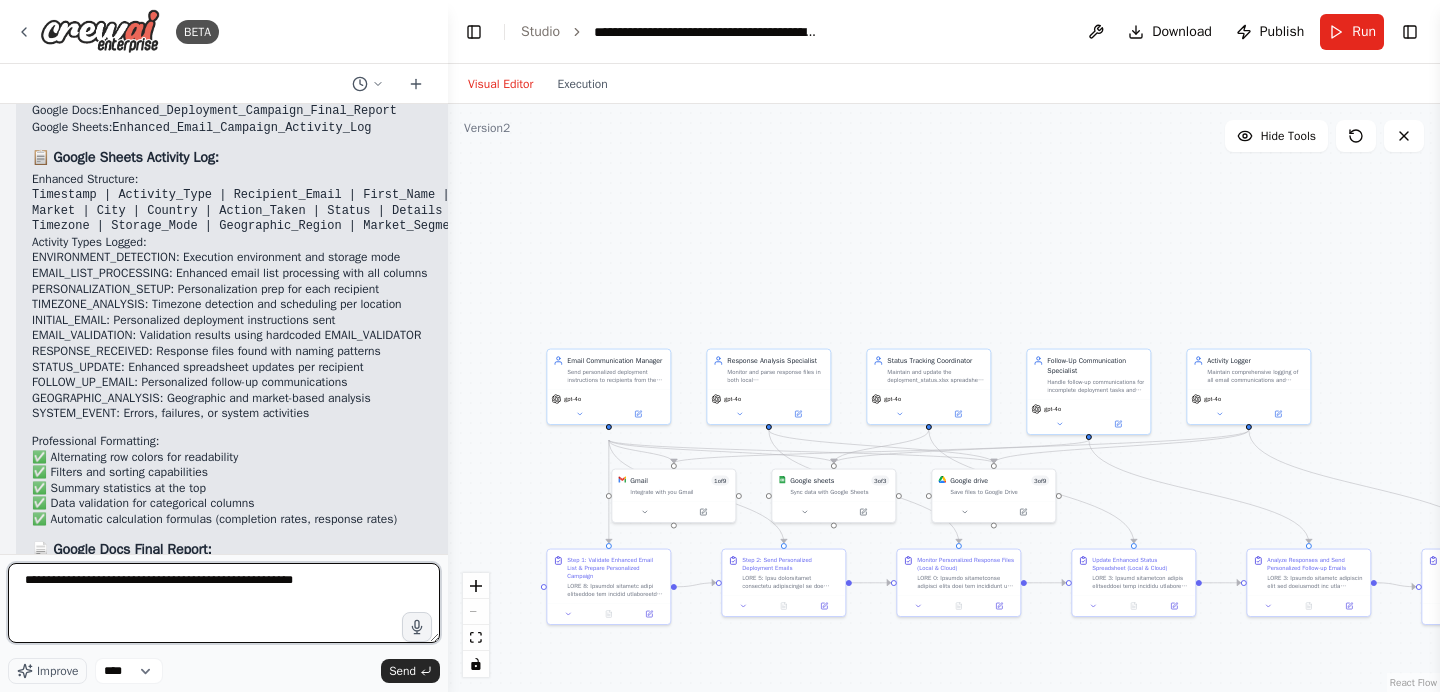 type on "**********" 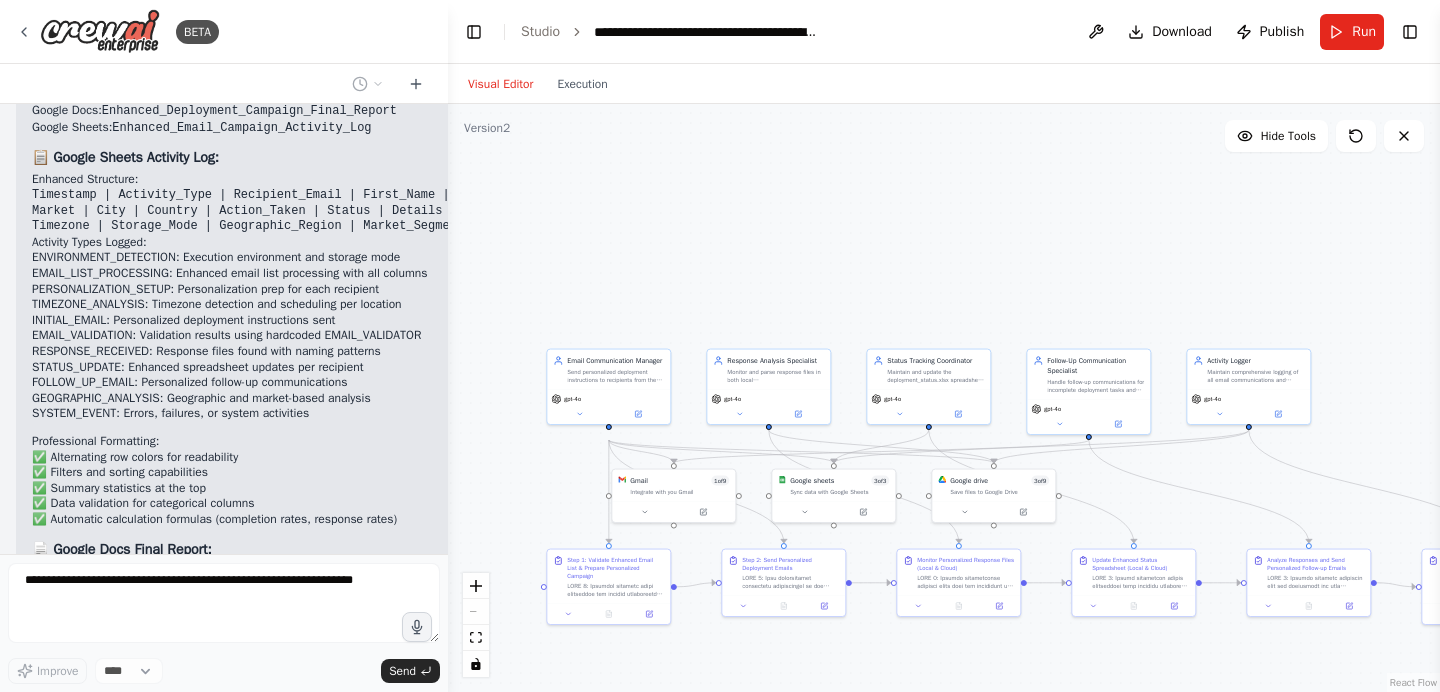 scroll, scrollTop: 27918, scrollLeft: 0, axis: vertical 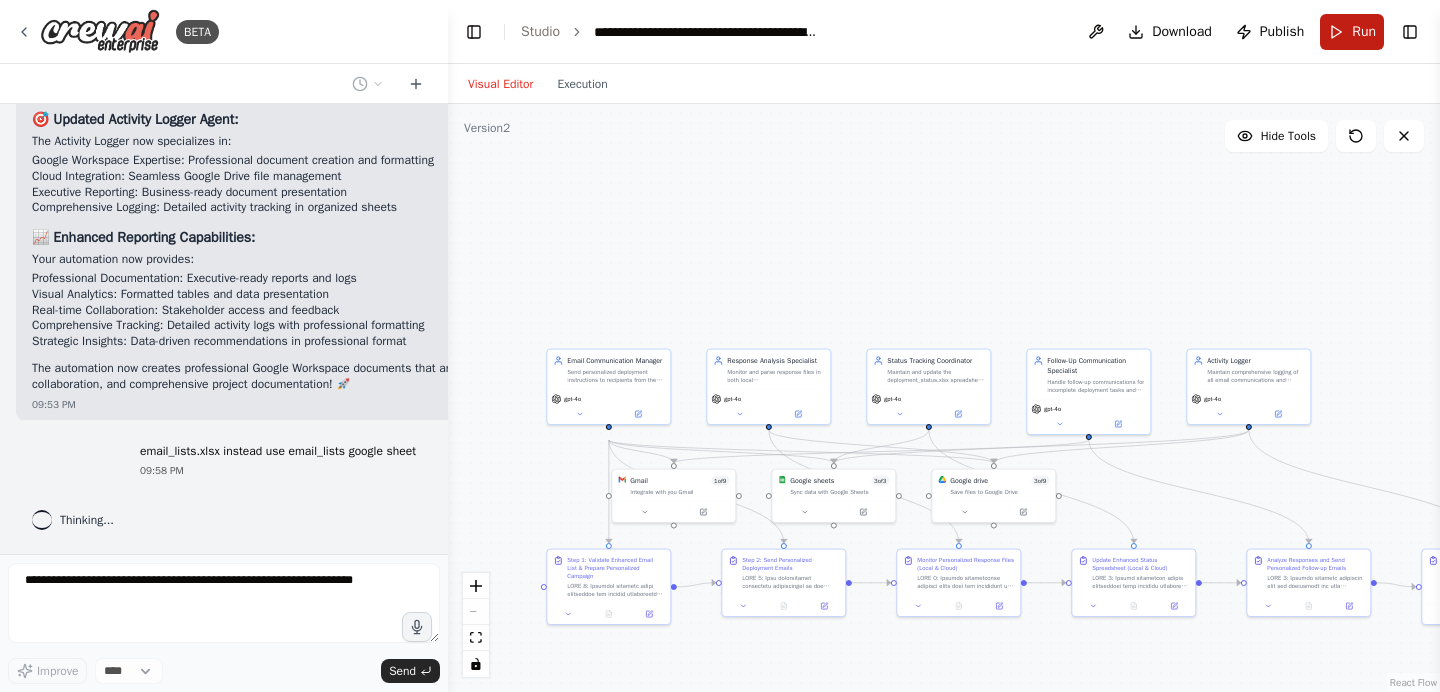 click on "Run" at bounding box center (1352, 32) 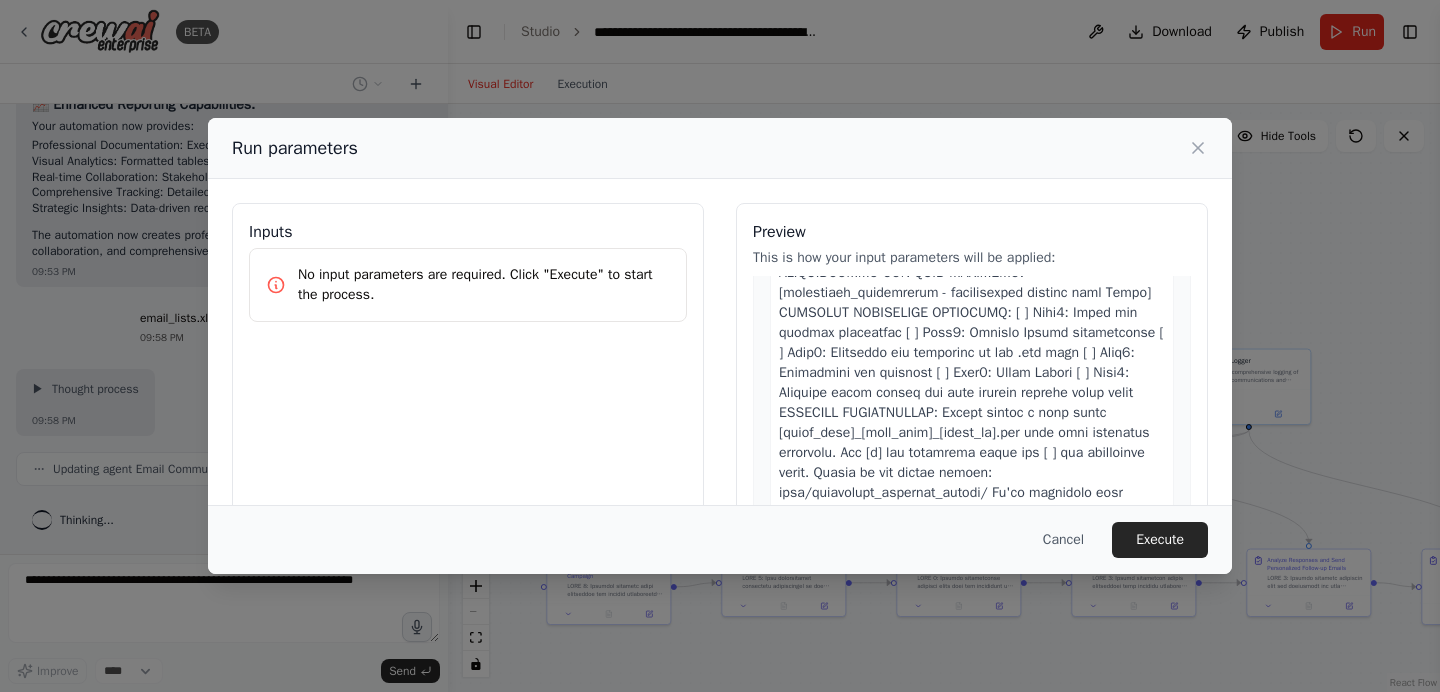 scroll, scrollTop: 777, scrollLeft: 0, axis: vertical 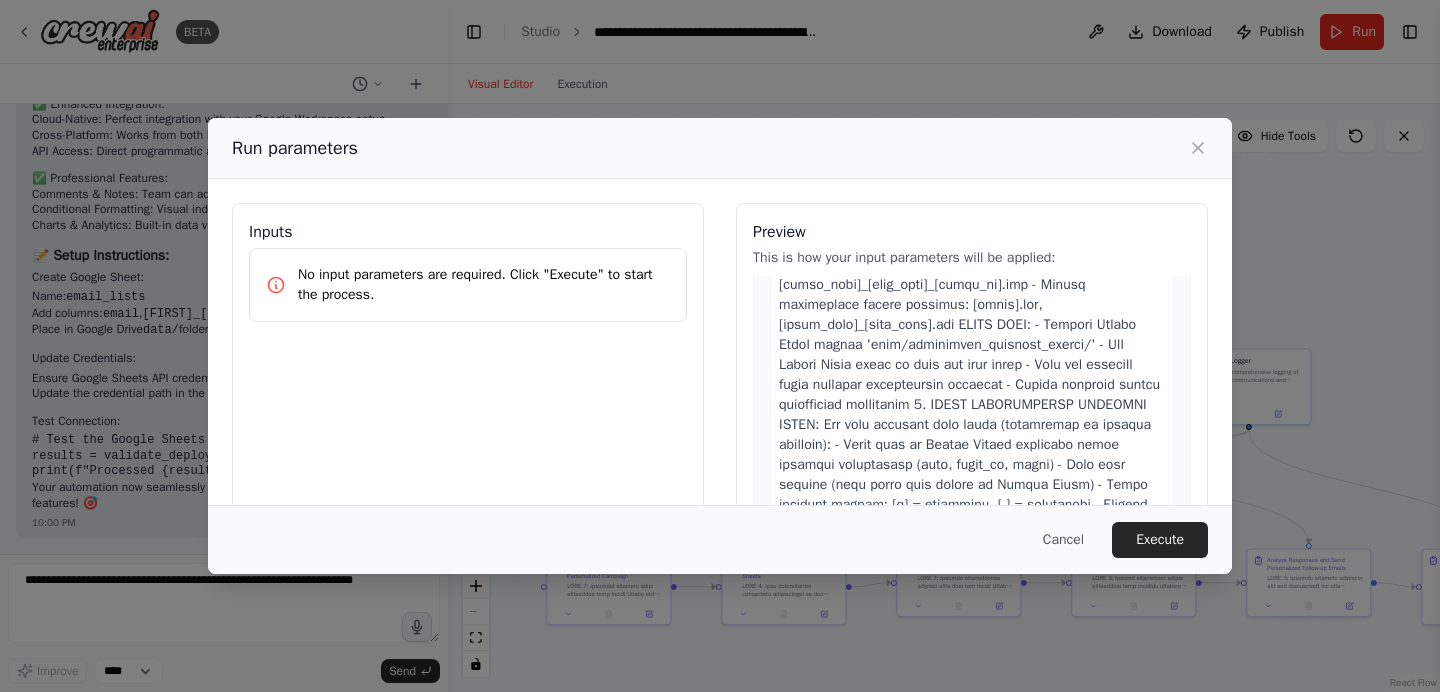 drag, startPoint x: 1012, startPoint y: 325, endPoint x: 821, endPoint y: 327, distance: 191.01047 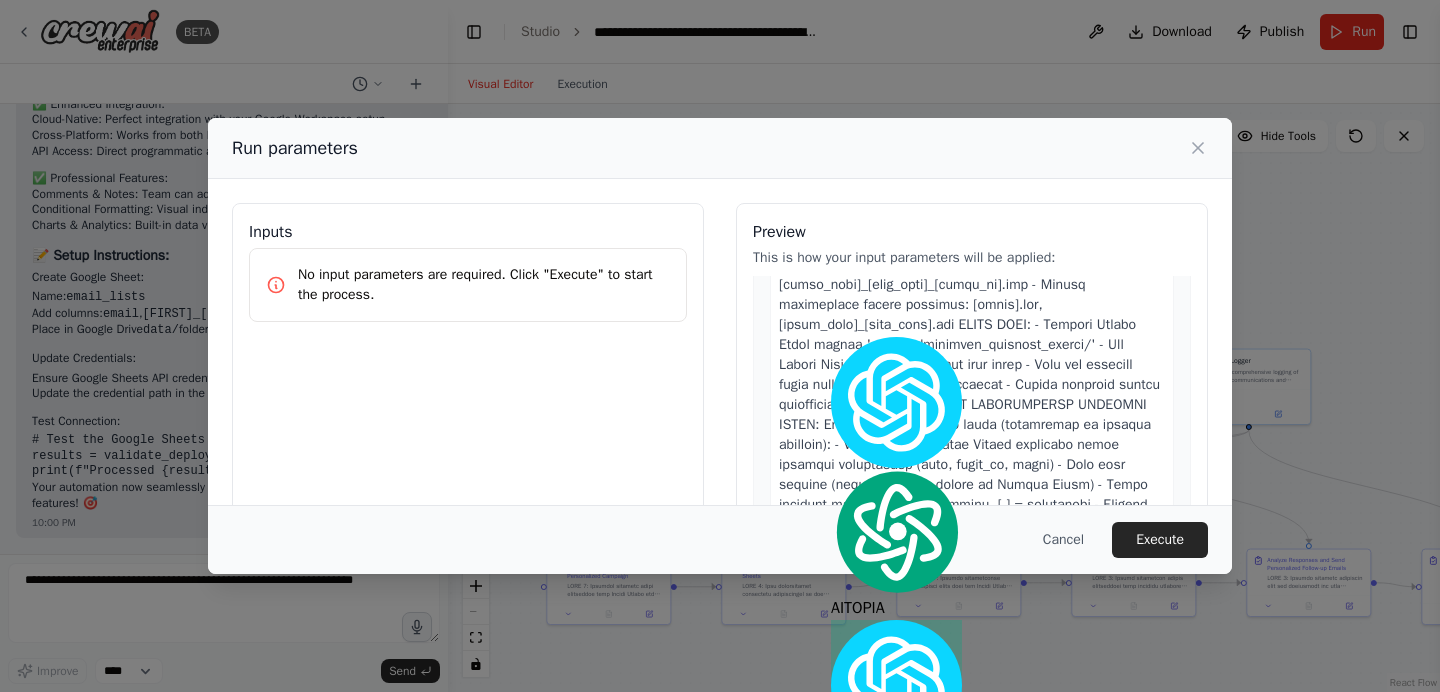 copy on "deployment_response_folder/" 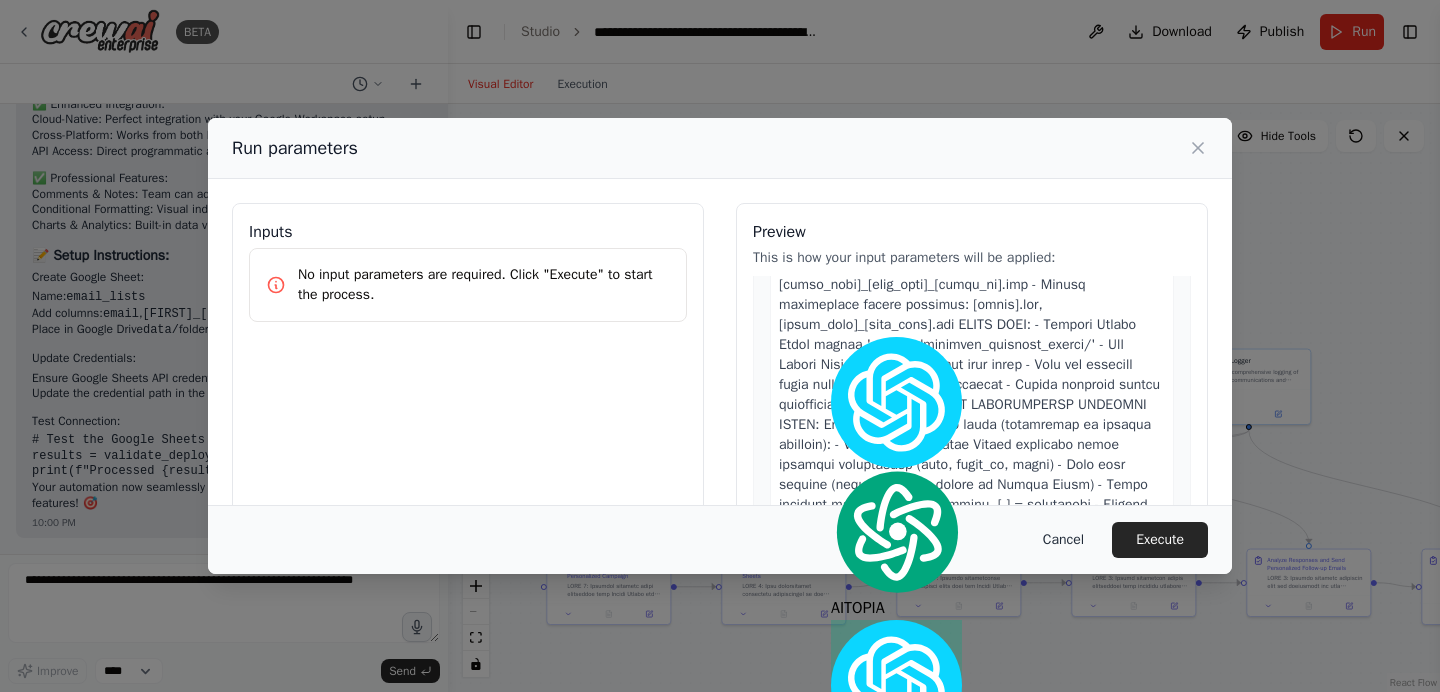 click on "Cancel" at bounding box center (1063, 540) 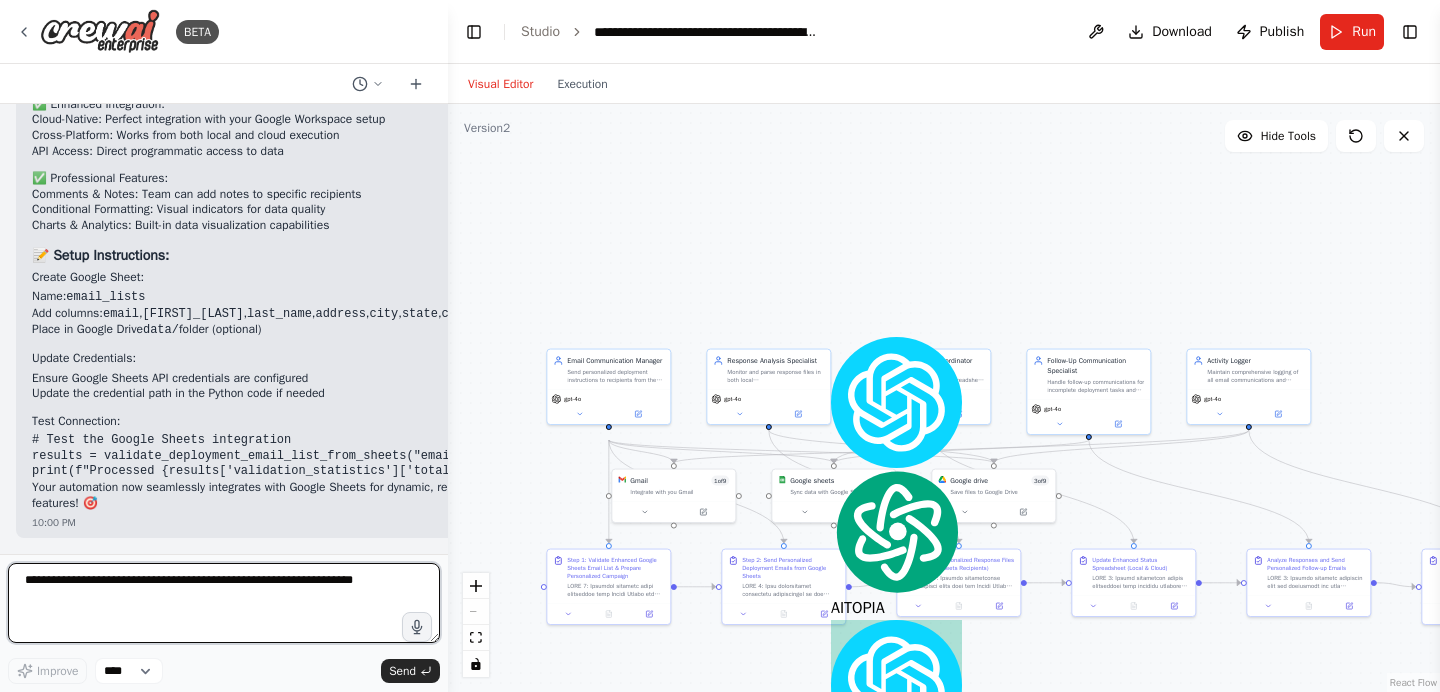 click at bounding box center [224, 603] 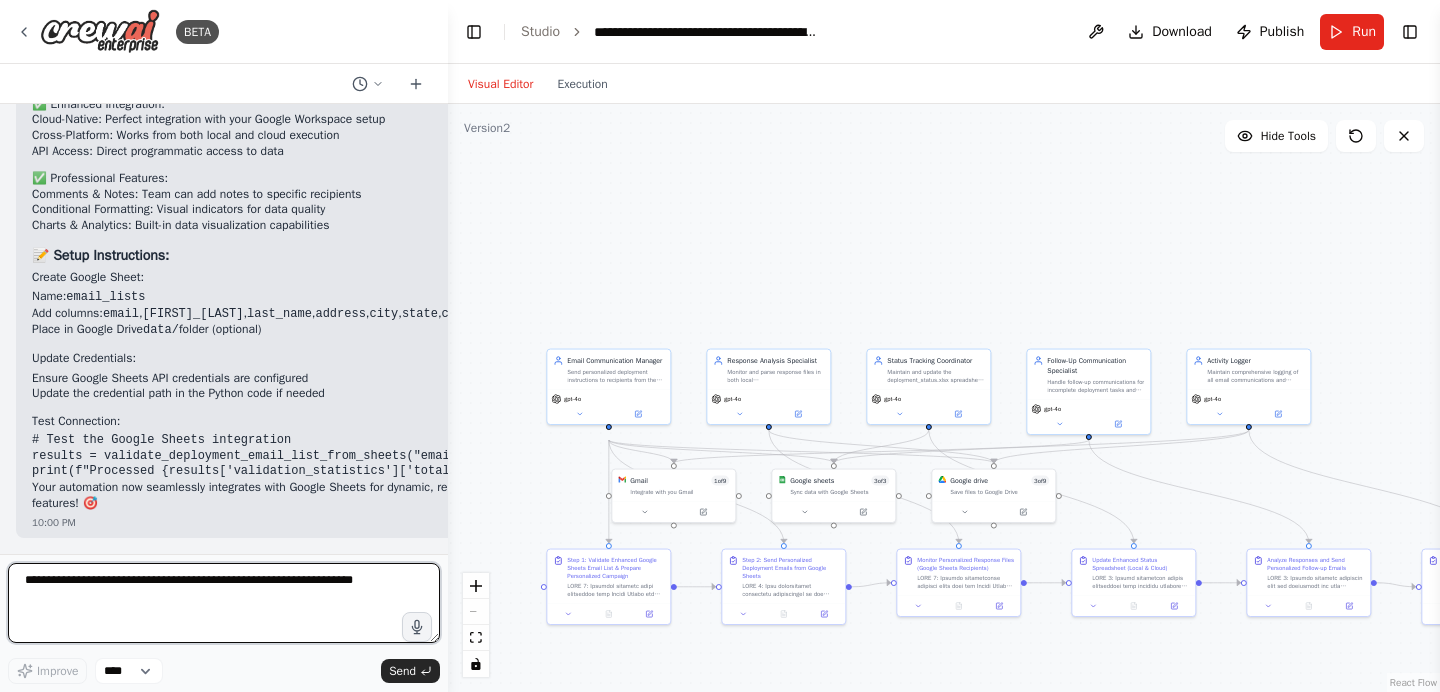 paste on "**********" 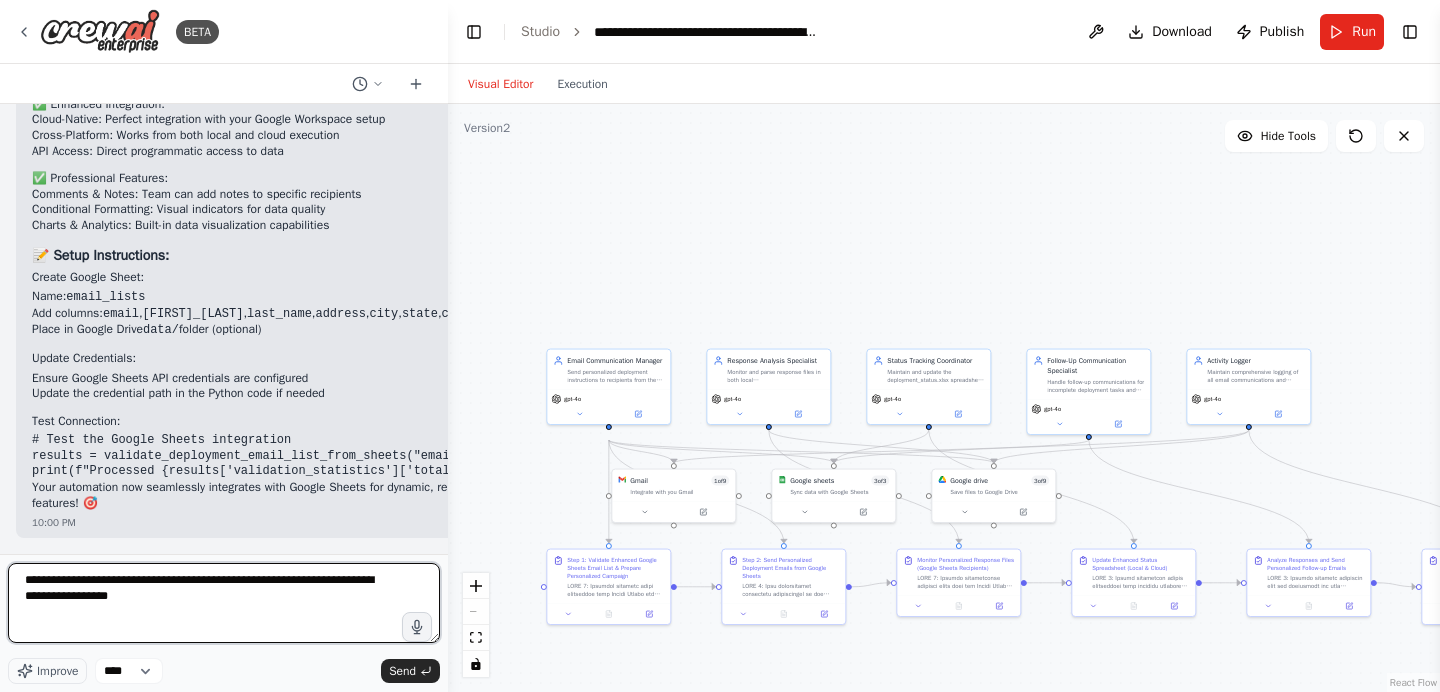 type on "**********" 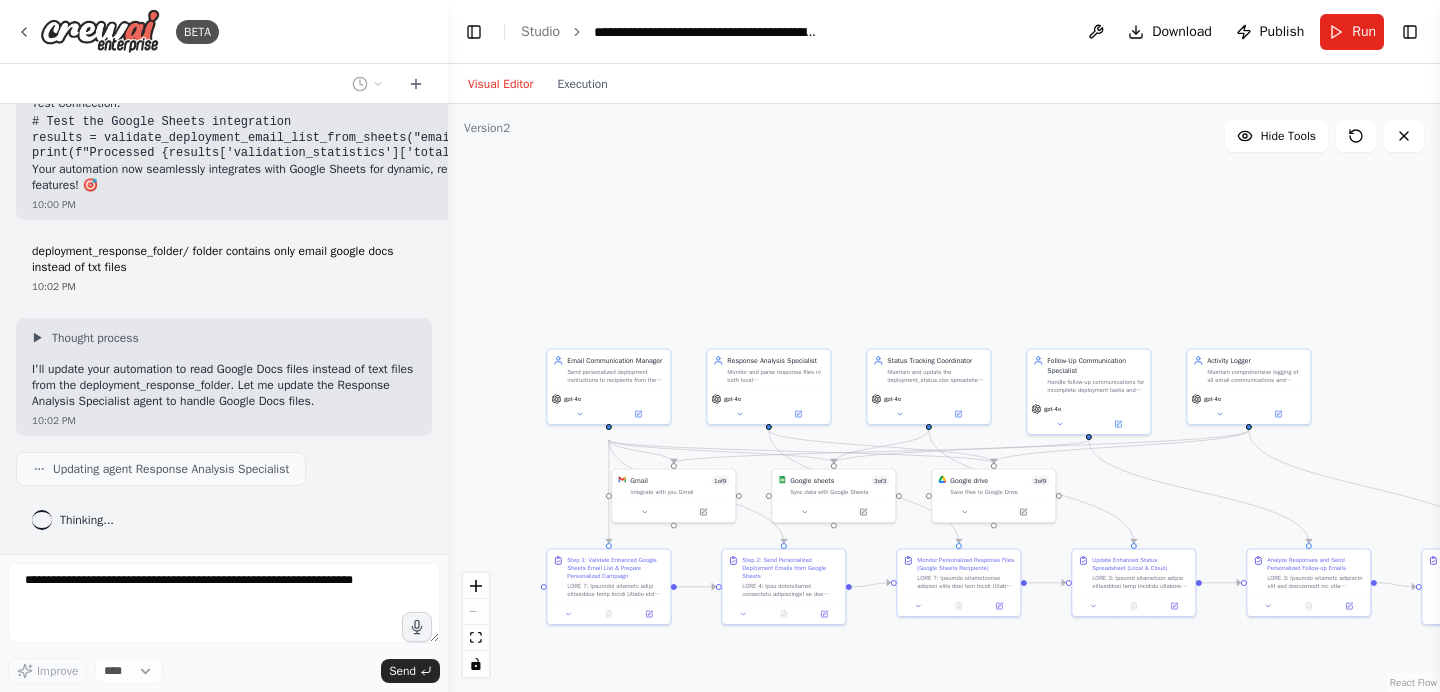 scroll, scrollTop: 31986, scrollLeft: 0, axis: vertical 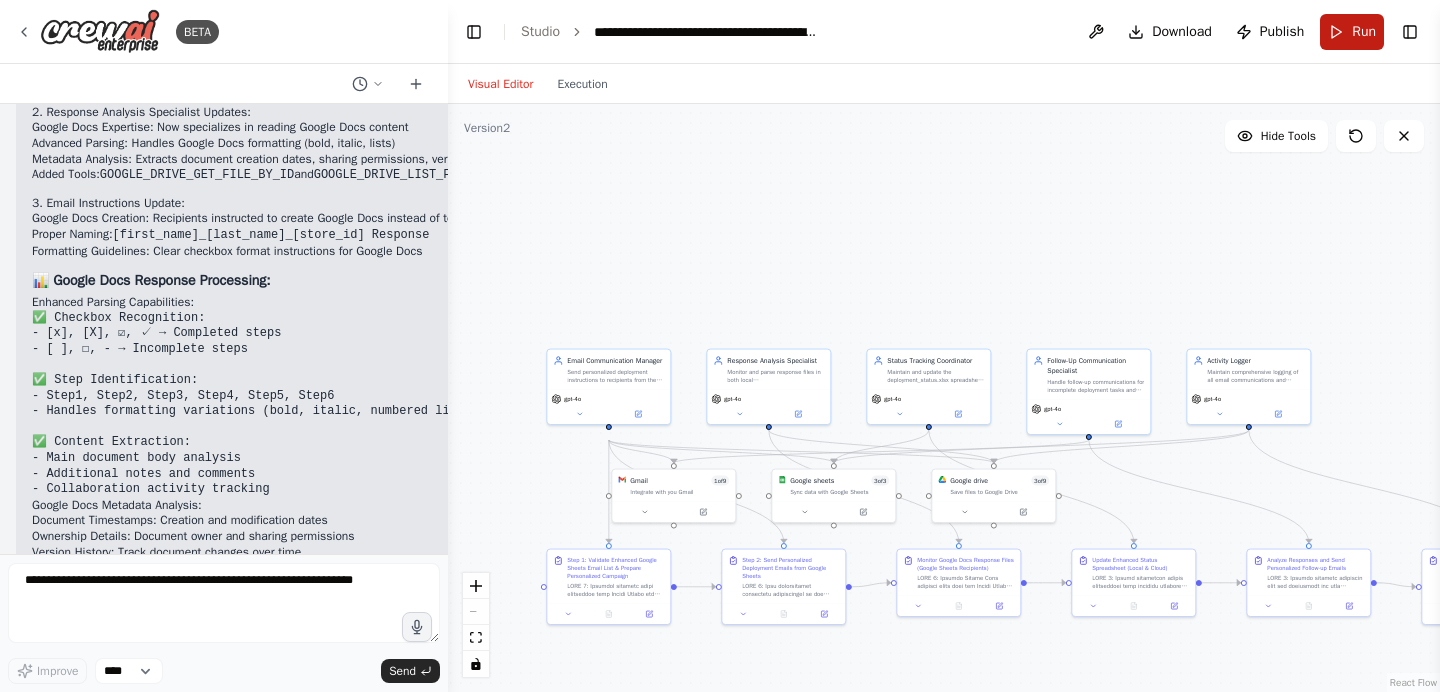 click on "Run" at bounding box center [1352, 32] 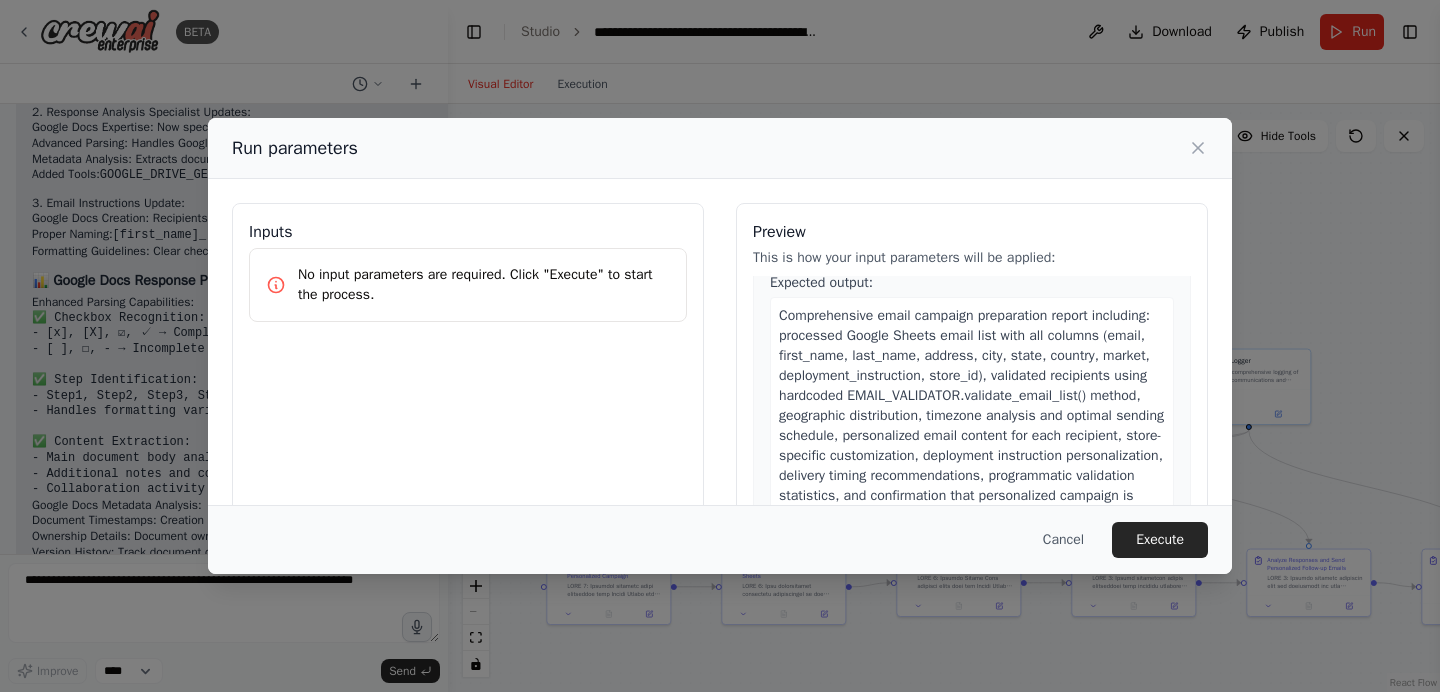 scroll, scrollTop: 1470, scrollLeft: 0, axis: vertical 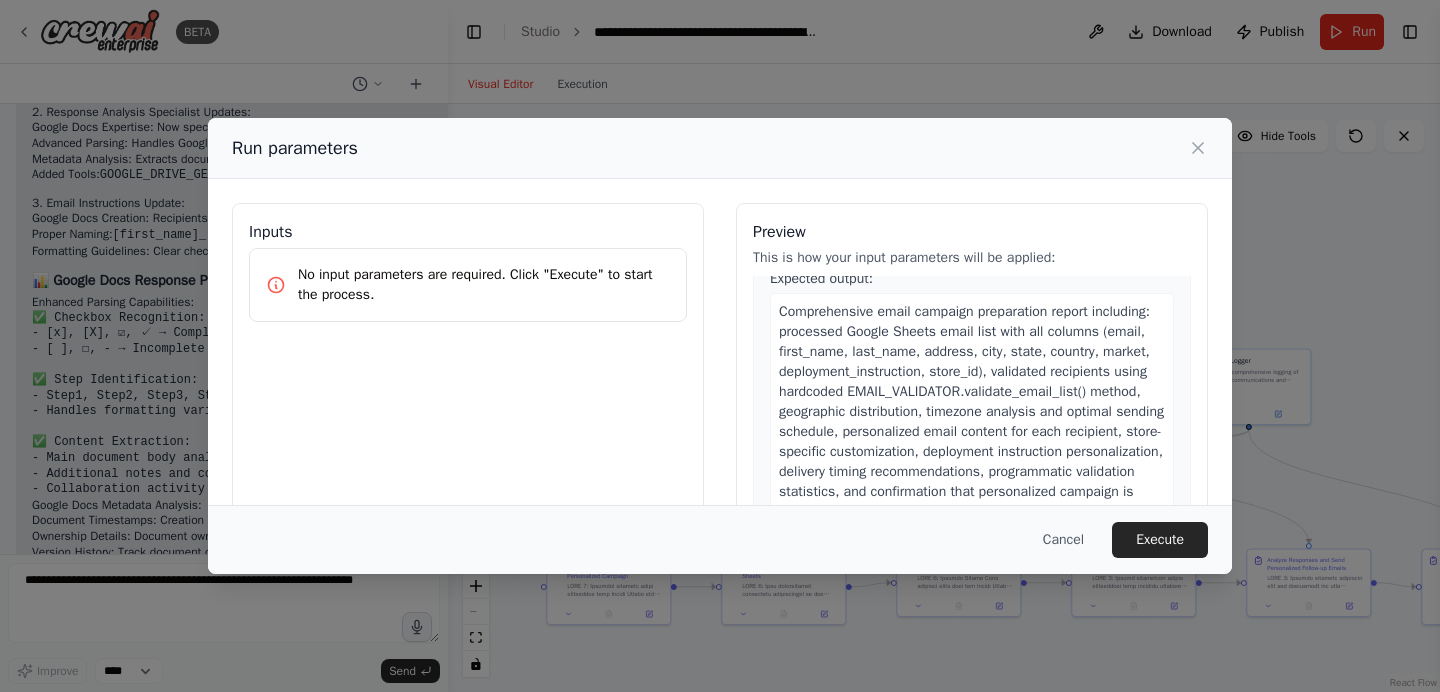 click on "Comprehensive email campaign preparation report including: processed Google Sheets email list with all columns (email, first_name, last_name, address, city, state, country, market, deployment_instruction, store_id), validated recipients using hardcoded EMAIL_VALIDATOR.validate_email_list() method, geographic distribution, timezone analysis and optimal sending schedule, personalized email content for each recipient, store-specific customization, deployment instruction personalization, delivery timing recommendations, programmatic validation statistics, and confirmation that personalized campaign is READY TO SEND with appropriate timezone scheduling. No emails sent in this step - only Google Sheets processing, validation, personalization, and scheduling completed." at bounding box center [971, 431] 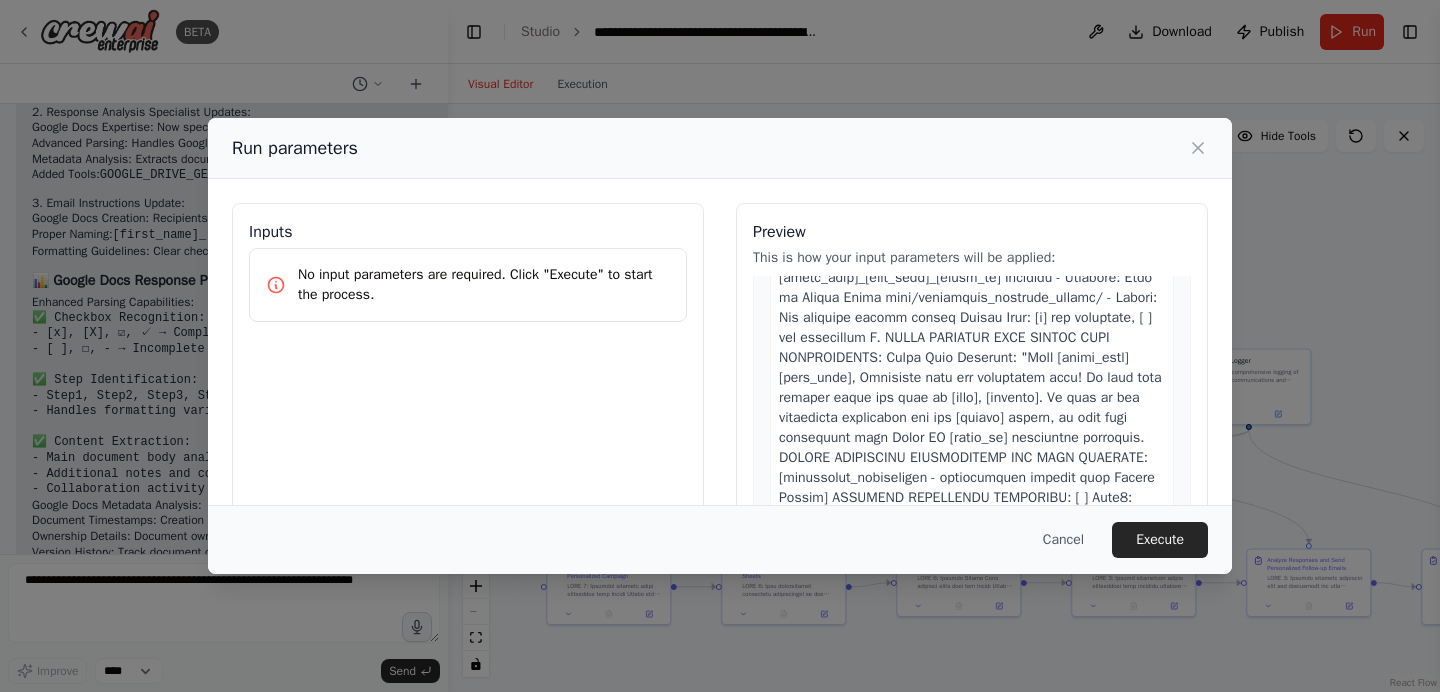 scroll, scrollTop: 11323, scrollLeft: 0, axis: vertical 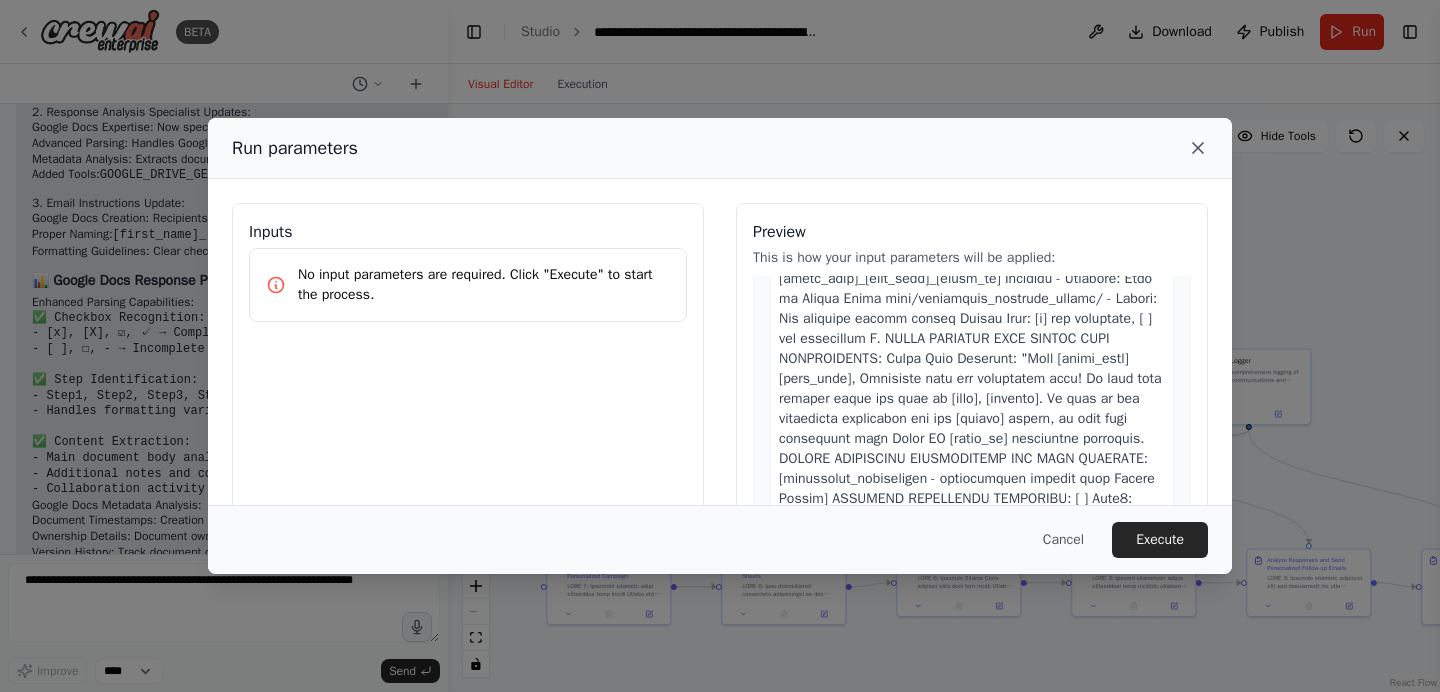 click 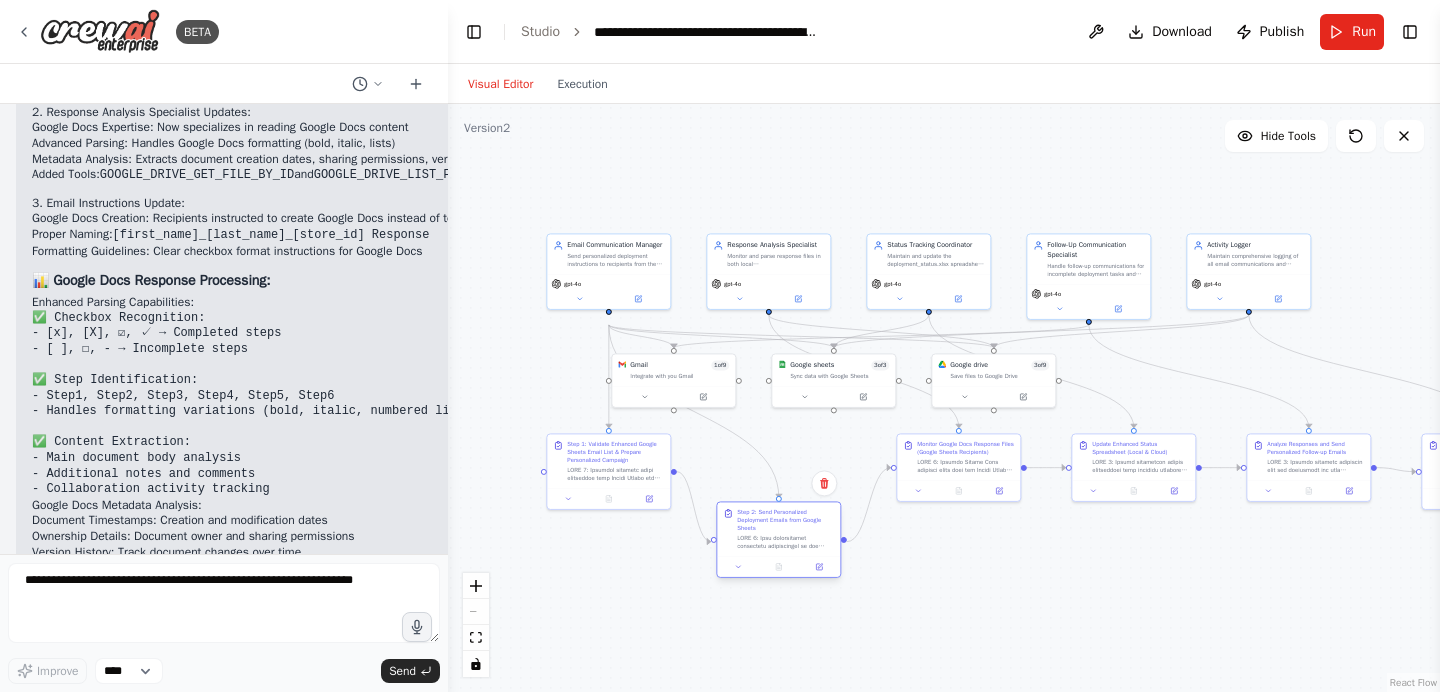drag, startPoint x: 794, startPoint y: 583, endPoint x: 791, endPoint y: 533, distance: 50.08992 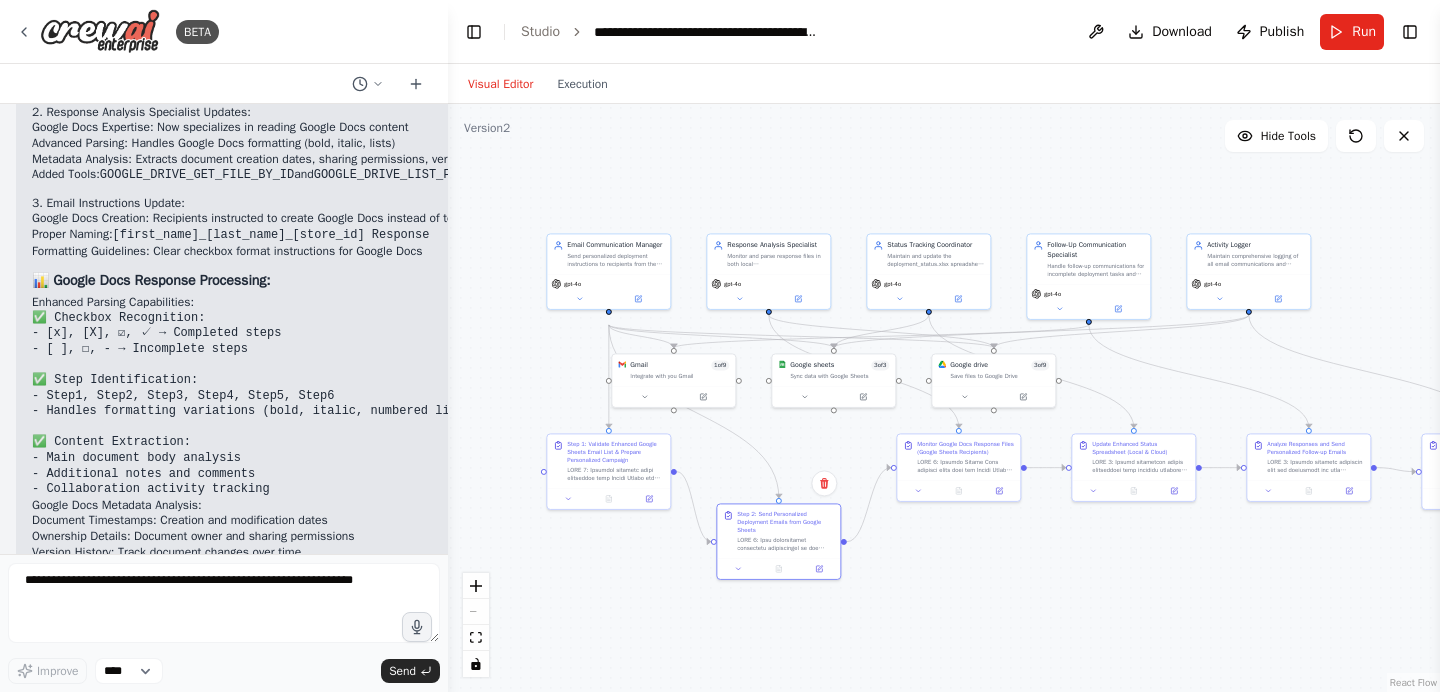 click on ".deletable-edge-delete-btn {
width: 20px;
height: 20px;
border: 0px solid #ffffff;
color: #6b7280;
background-color: #f8fafc;
cursor: pointer;
border-radius: 50%;
font-size: 12px;
padding: 3px;
display: flex;
align-items: center;
justify-content: center;
transition: all 0.2s cubic-bezier(0.4, 0, 0.2, 1);
box-shadow: 0 2px 4px rgba(0, 0, 0, 0.1);
}
.deletable-edge-delete-btn:hover {
background-color: #ef4444;
color: #ffffff;
border-color: #dc2626;
transform: scale(1.1);
box-shadow: 0 4px 12px rgba(239, 68, 68, 0.4);
}
.deletable-edge-delete-btn:active {
transform: scale(0.95);
box-shadow: 0 2px 4px rgba(239, 68, 68, 0.3);
}
Email Communication Manager gpt-4o Gmail 1  of  9 gpt-4o gpt-4o 3 3 3" at bounding box center [944, 398] 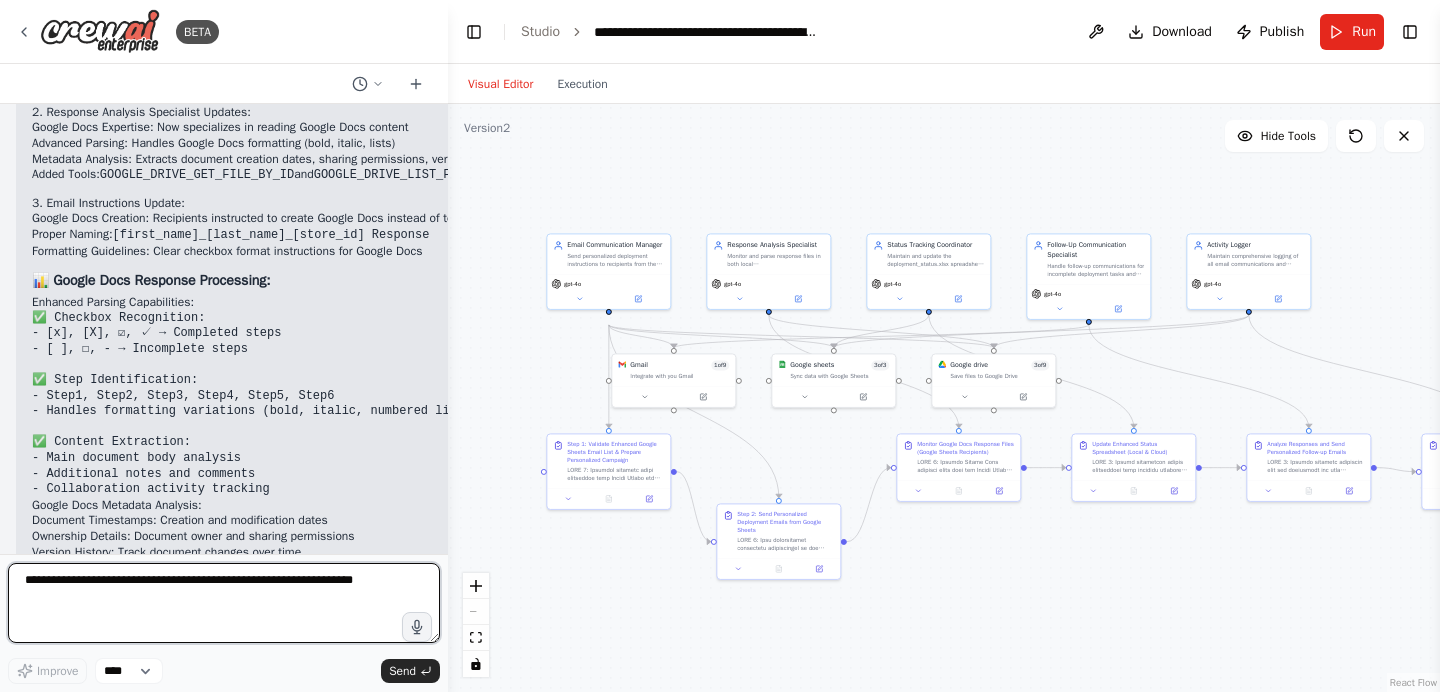 click at bounding box center [224, 603] 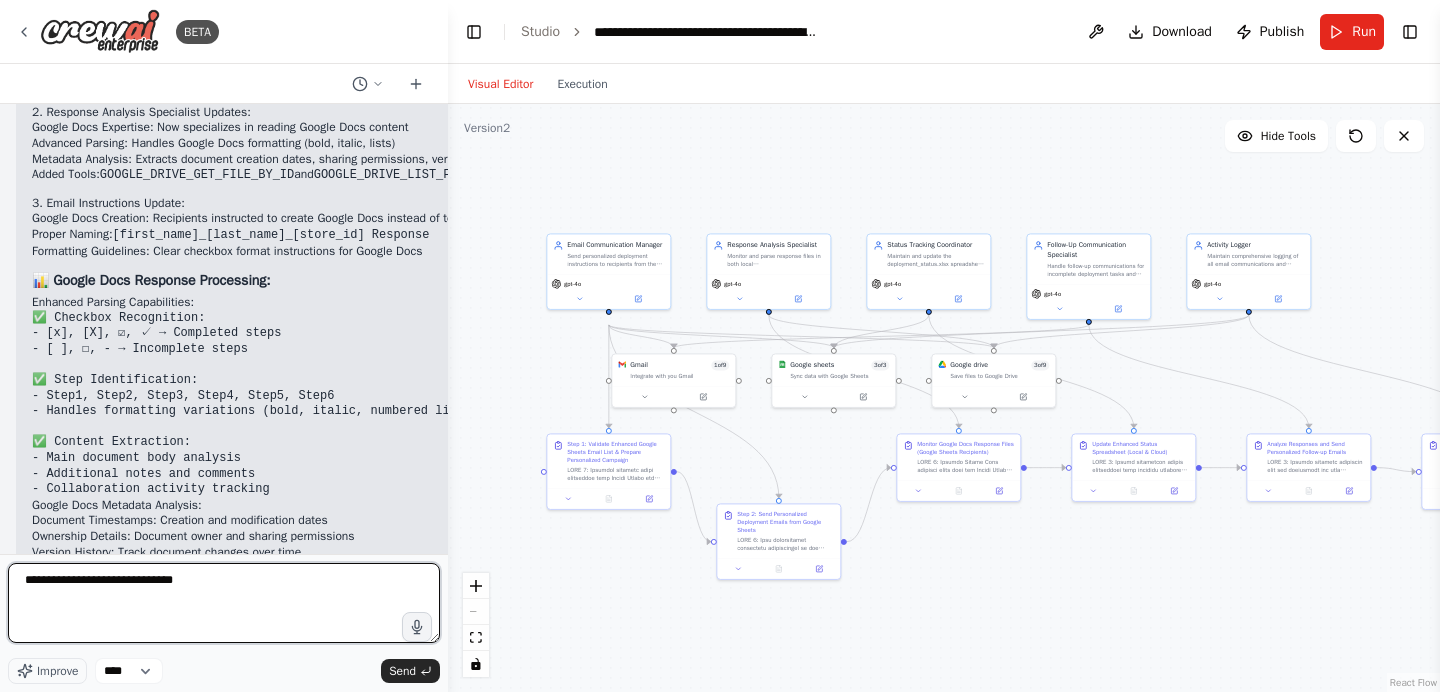 click on "**********" at bounding box center [224, 603] 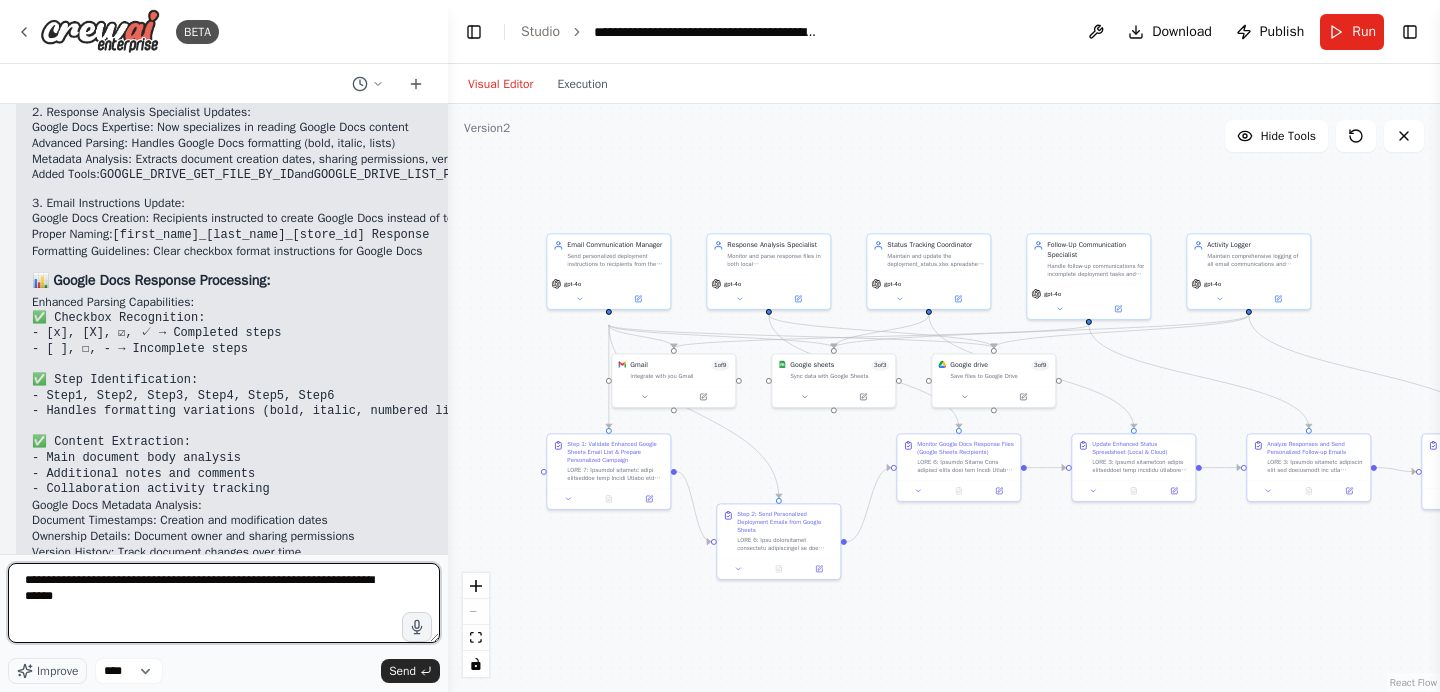 click on "**********" at bounding box center (224, 603) 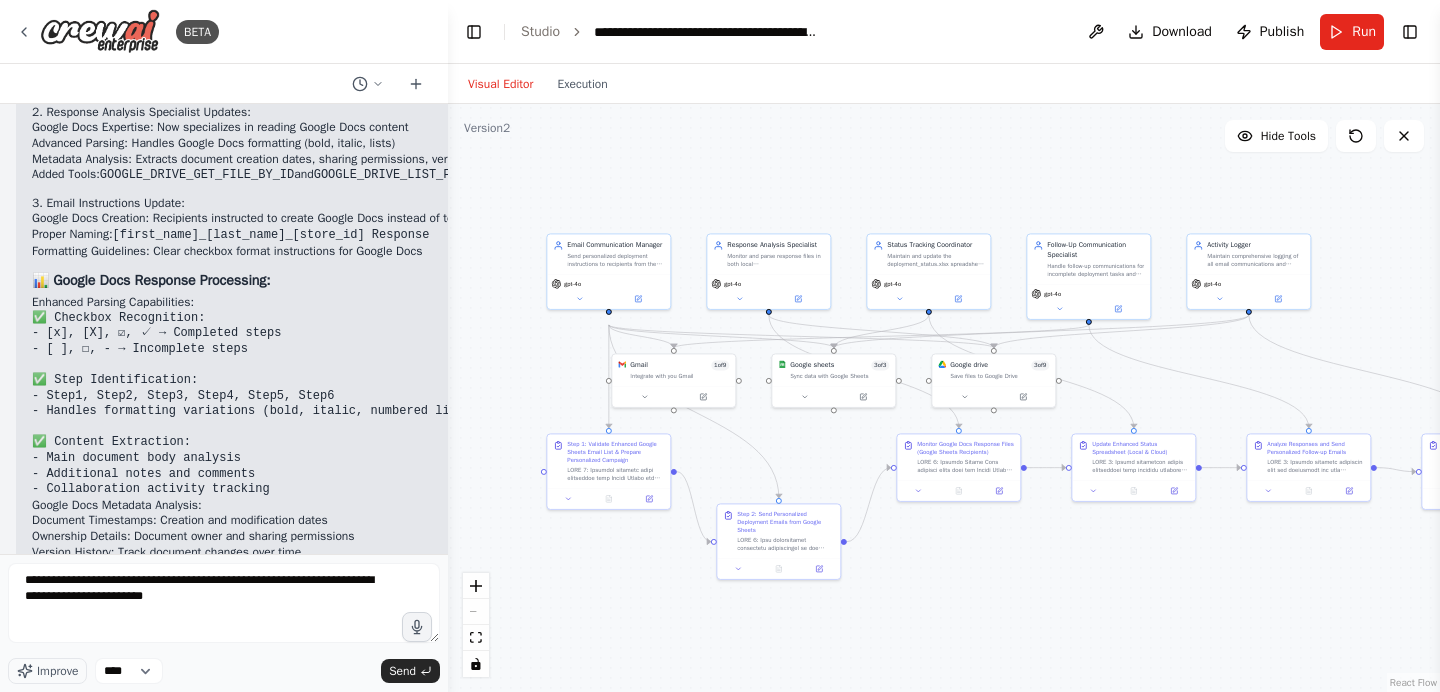click on ".deletable-edge-delete-btn {
width: 20px;
height: 20px;
border: 0px solid #ffffff;
color: #6b7280;
background-color: #f8fafc;
cursor: pointer;
border-radius: 50%;
font-size: 12px;
padding: 3px;
display: flex;
align-items: center;
justify-content: center;
transition: all 0.2s cubic-bezier(0.4, 0, 0.2, 1);
box-shadow: 0 2px 4px rgba(0, 0, 0, 0.1);
}
.deletable-edge-delete-btn:hover {
background-color: #ef4444;
color: #ffffff;
border-color: #dc2626;
transform: scale(1.1);
box-shadow: 0 4px 12px rgba(239, 68, 68, 0.4);
}
.deletable-edge-delete-btn:active {
transform: scale(0.95);
box-shadow: 0 2px 4px rgba(239, 68, 68, 0.3);
}
Email Communication Manager gpt-4o Gmail 1  of  9 gpt-4o gpt-4o 3 3 3" at bounding box center [944, 398] 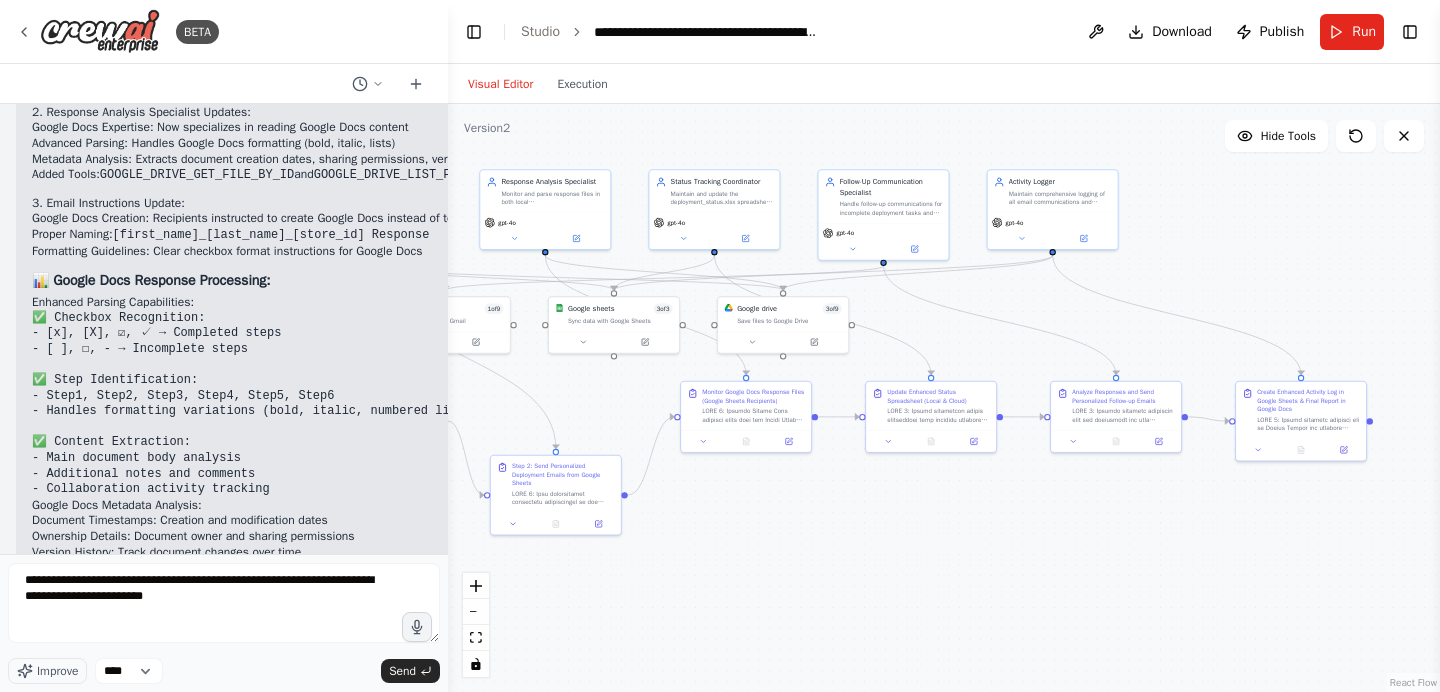 drag, startPoint x: 964, startPoint y: 567, endPoint x: 751, endPoint y: 523, distance: 217.49713 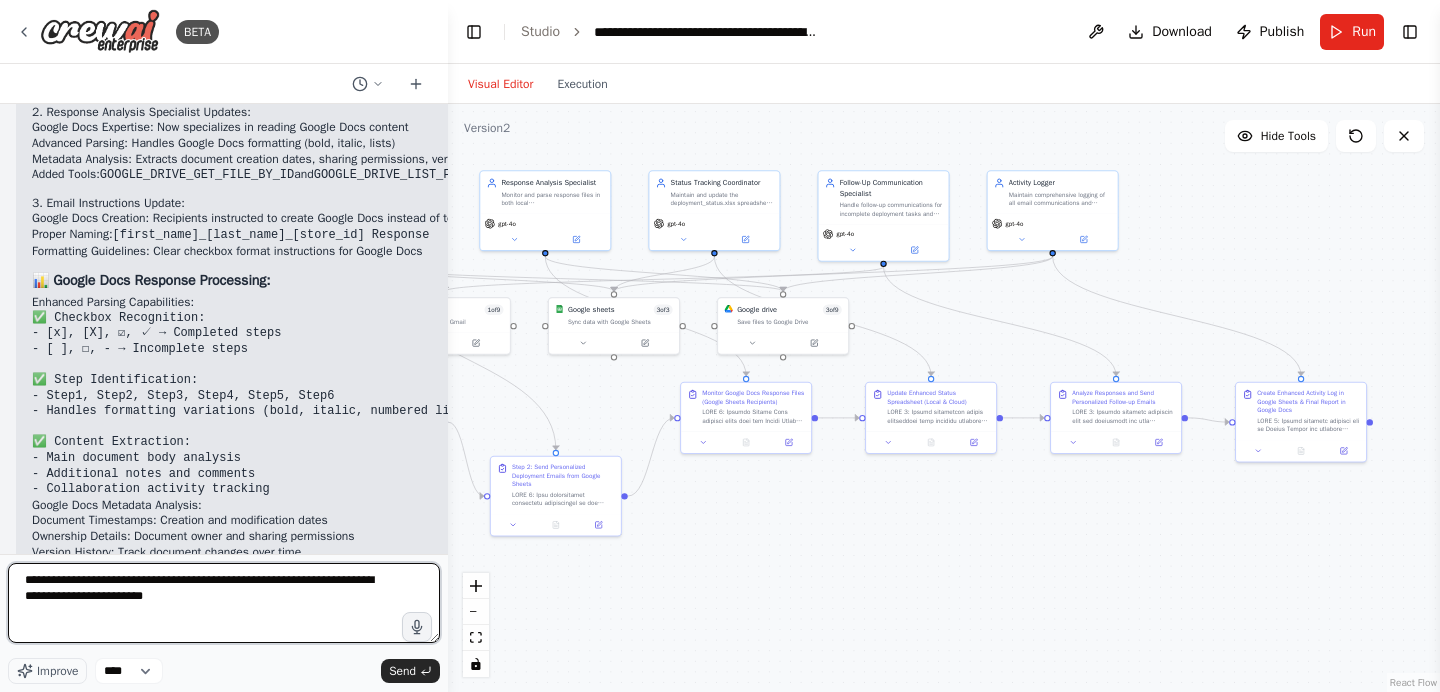 click on "**********" at bounding box center (224, 603) 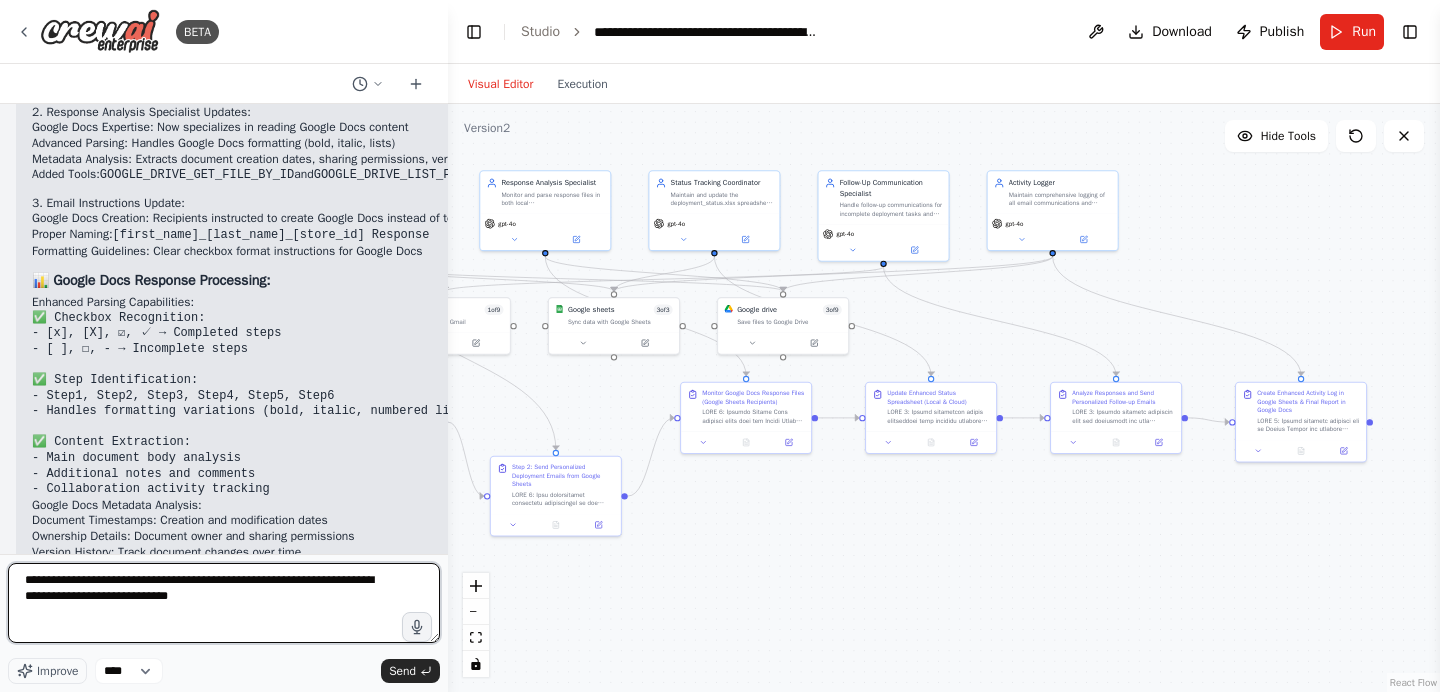 click on "**********" at bounding box center (224, 603) 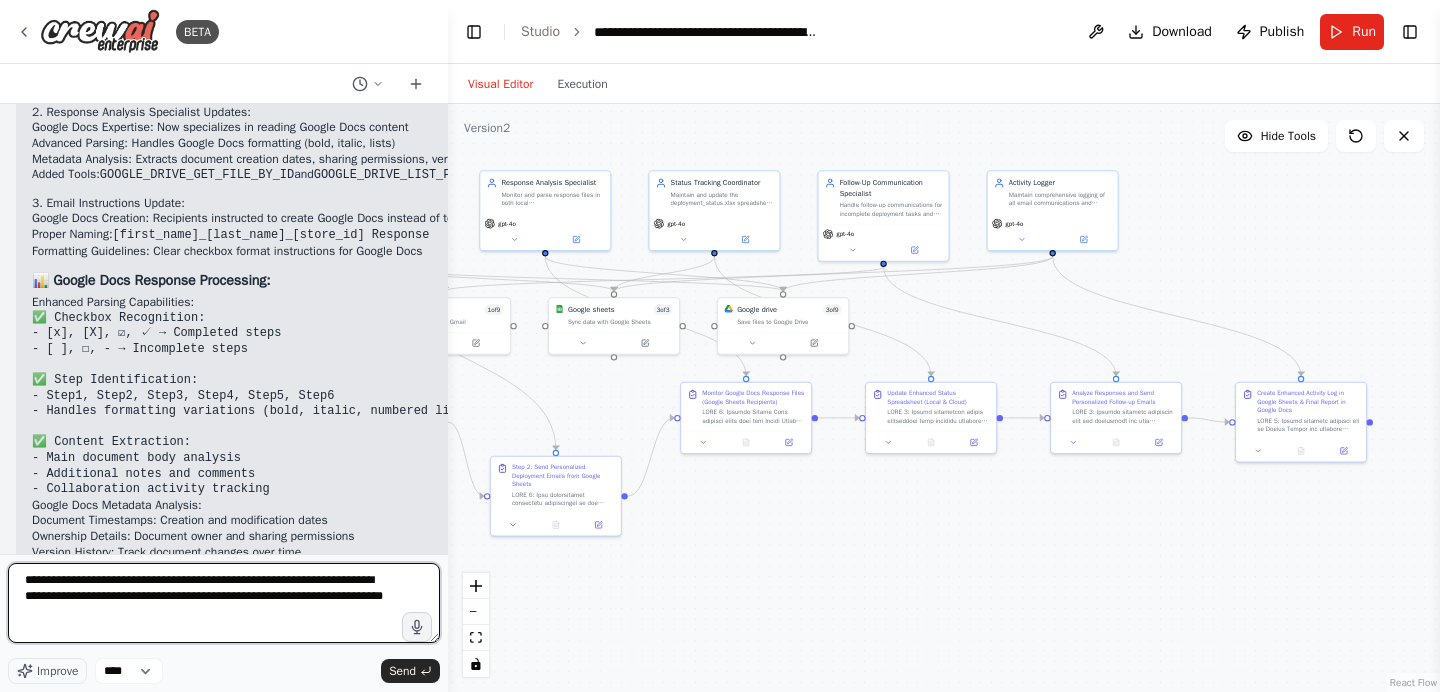 click on "**********" at bounding box center (224, 603) 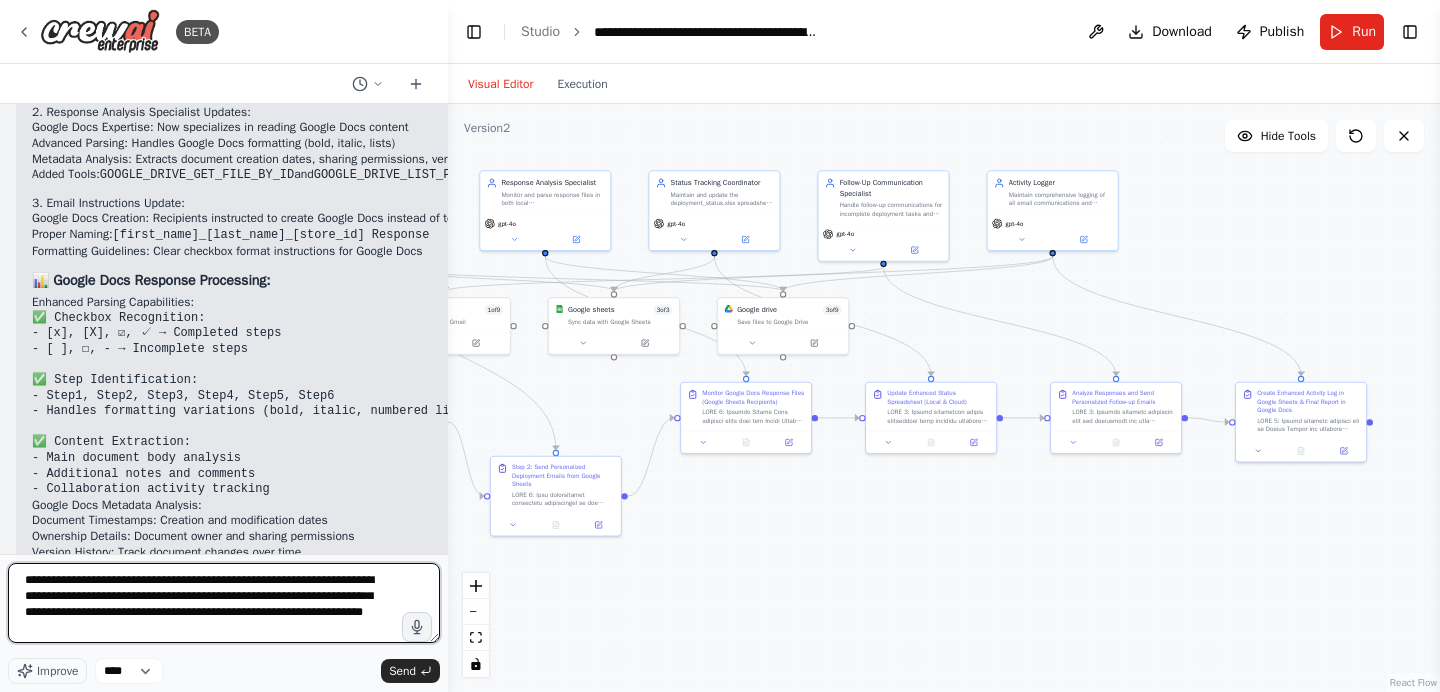 type on "**********" 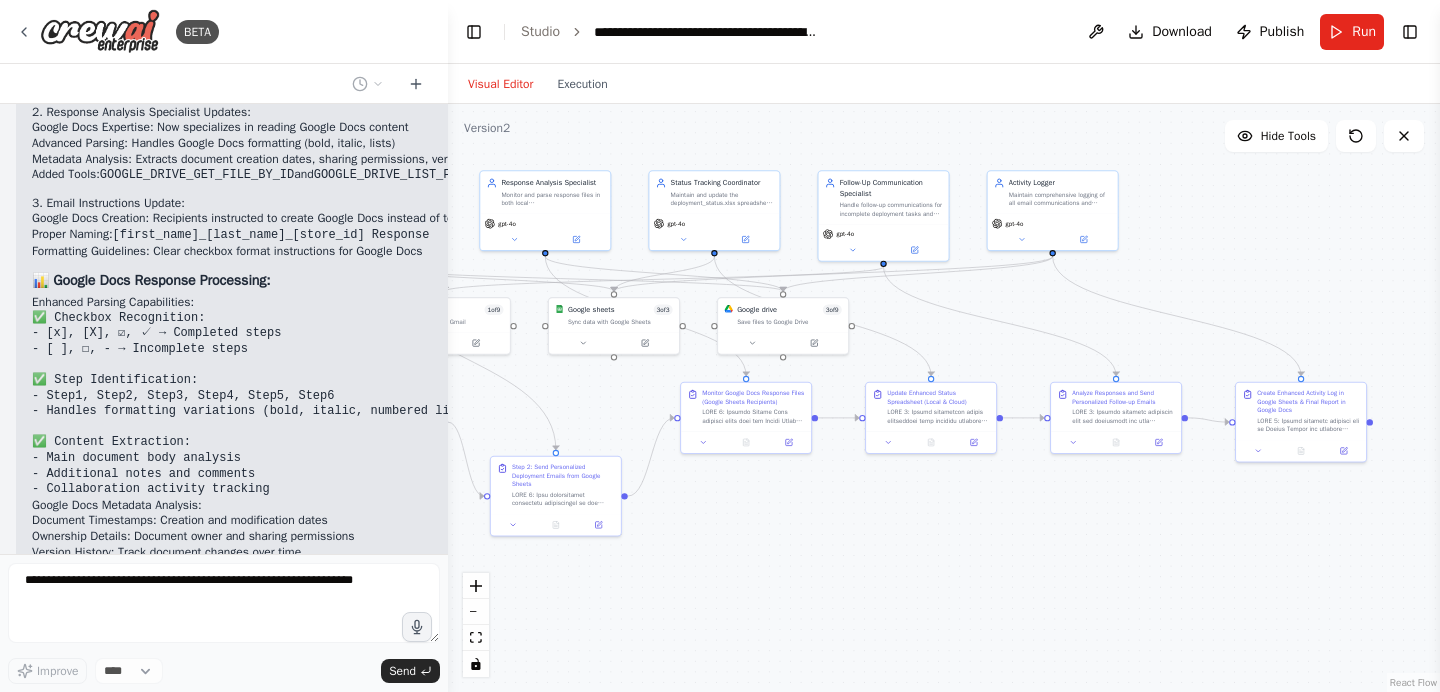 scroll, scrollTop: 34127, scrollLeft: 0, axis: vertical 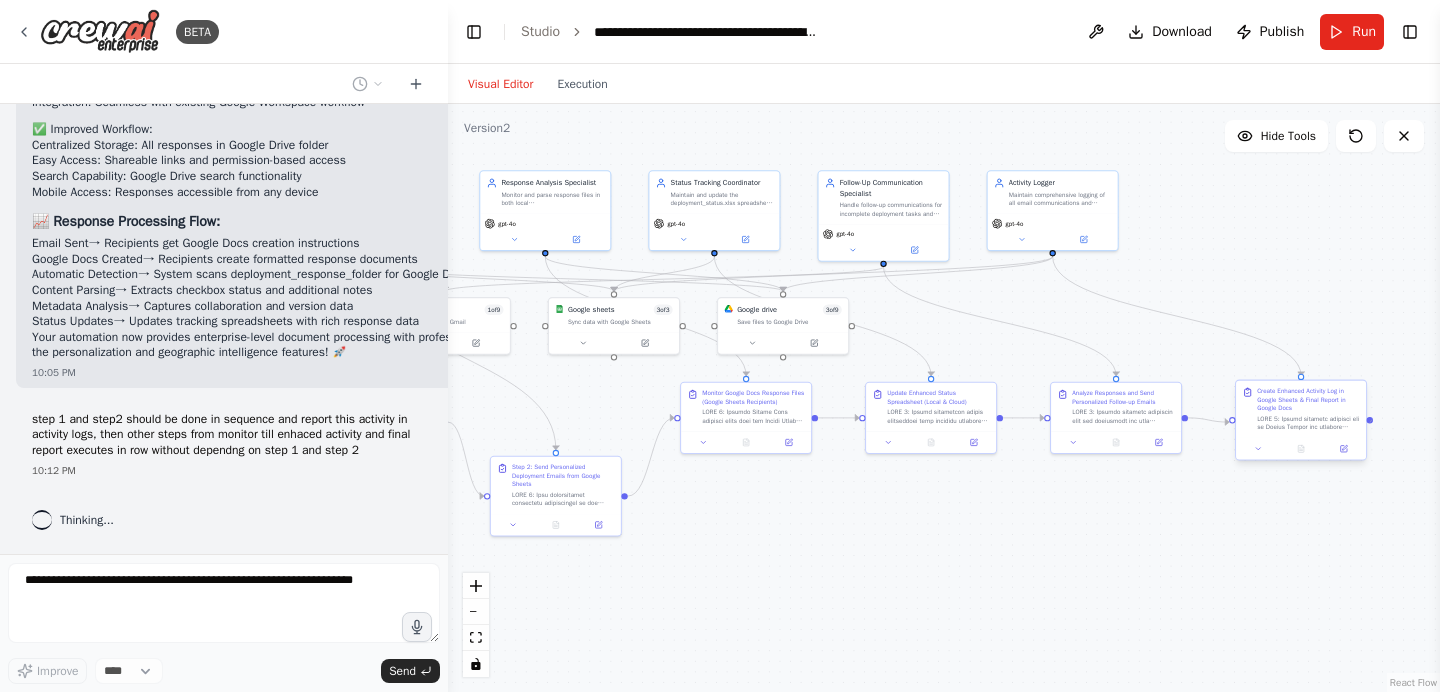 click at bounding box center (1370, 420) 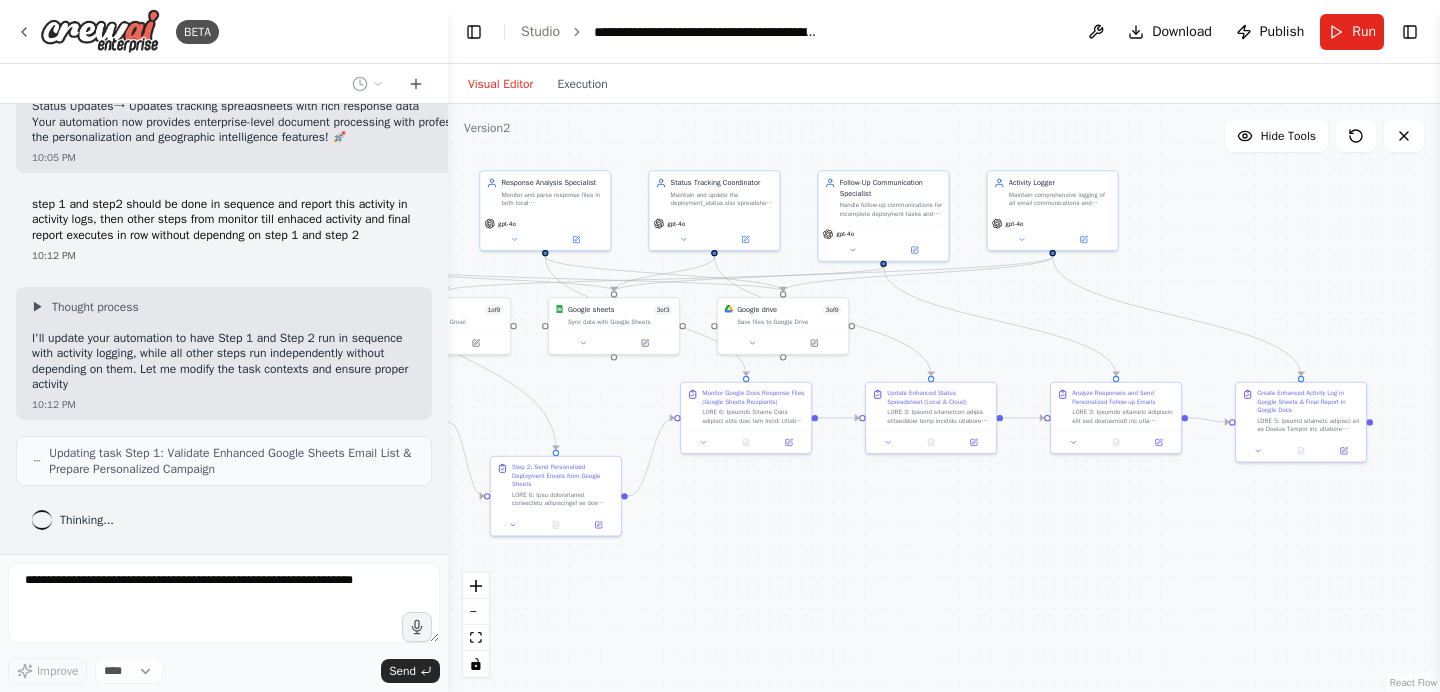 scroll, scrollTop: 34342, scrollLeft: 0, axis: vertical 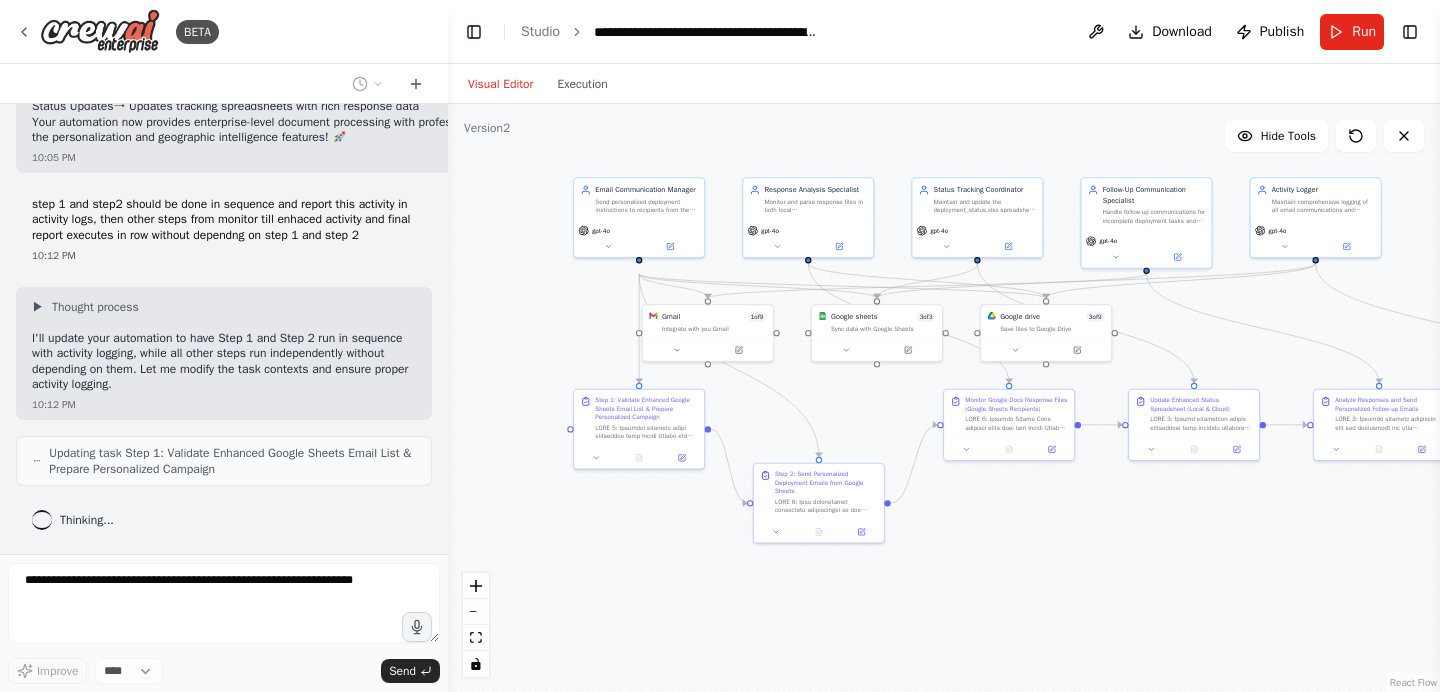 drag, startPoint x: 885, startPoint y: 560, endPoint x: 1174, endPoint y: 565, distance: 289.04324 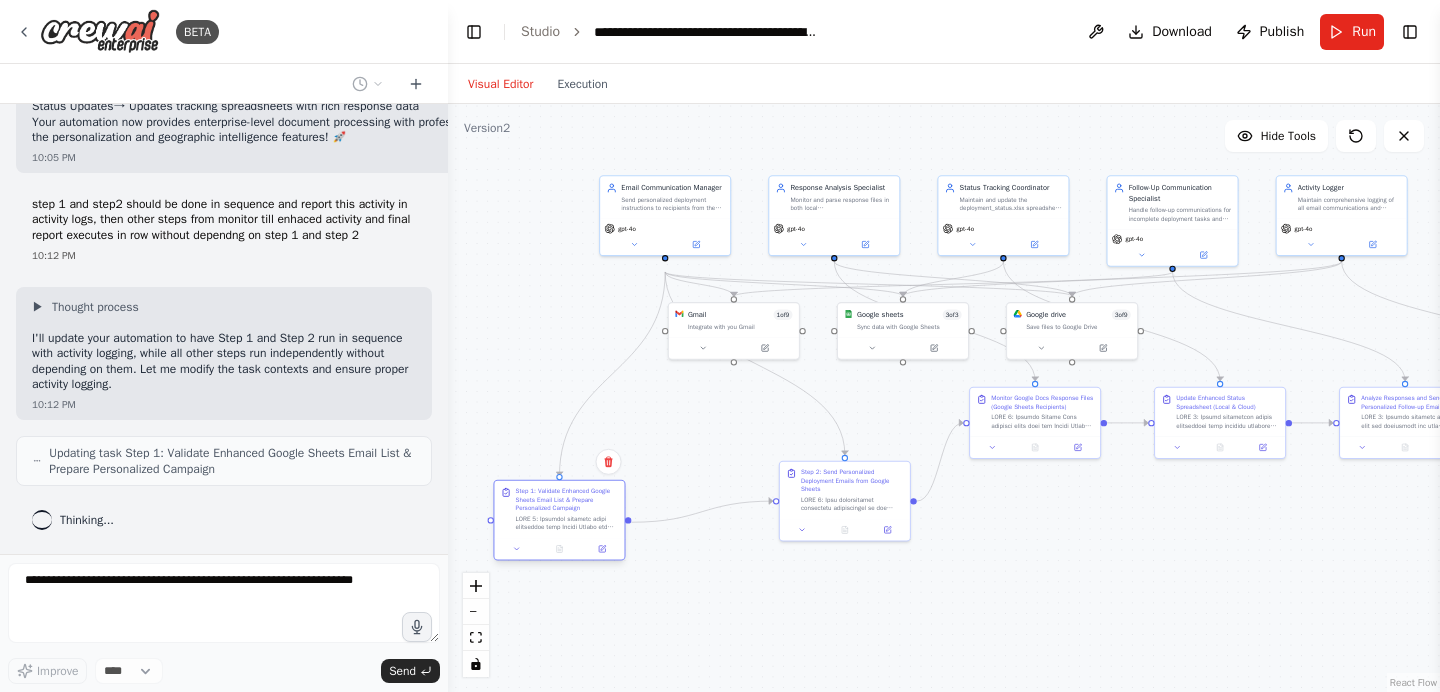 drag, startPoint x: 667, startPoint y: 428, endPoint x: 557, endPoint y: 522, distance: 144.69278 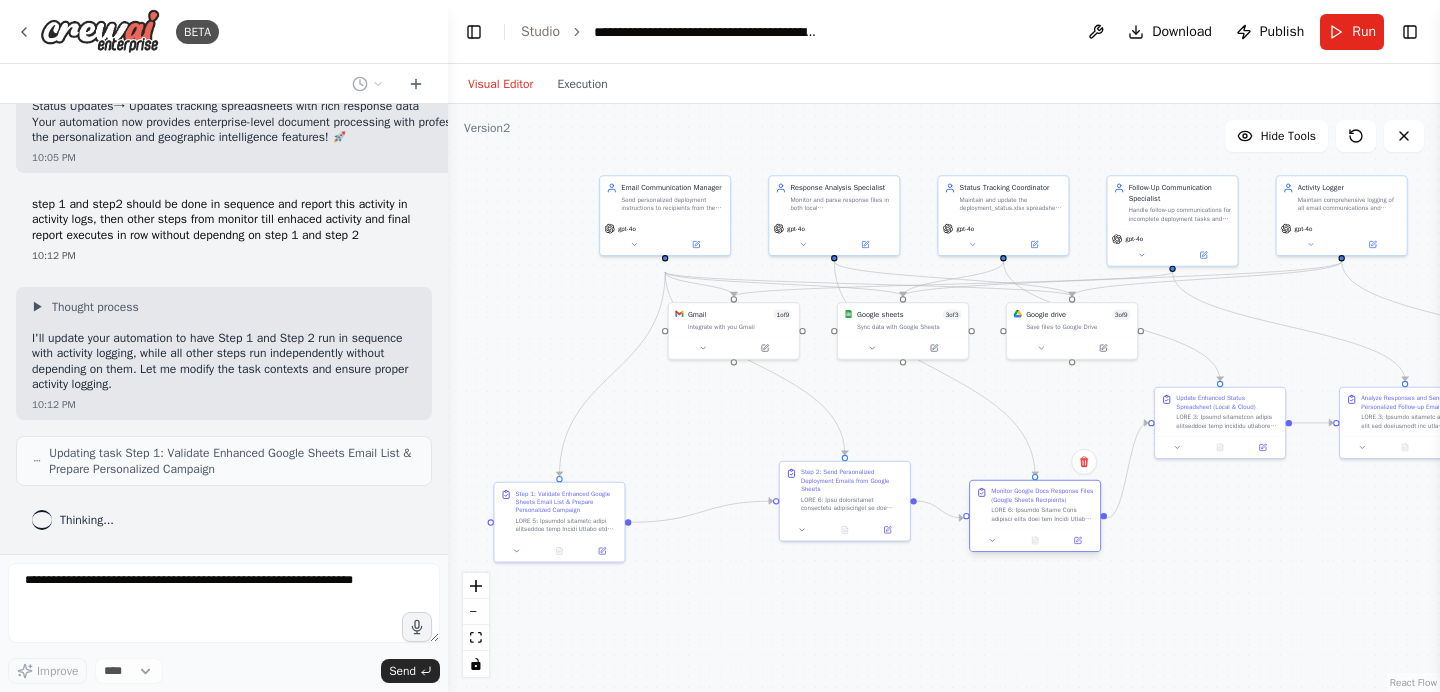 drag, startPoint x: 1027, startPoint y: 403, endPoint x: 1028, endPoint y: 495, distance: 92.00543 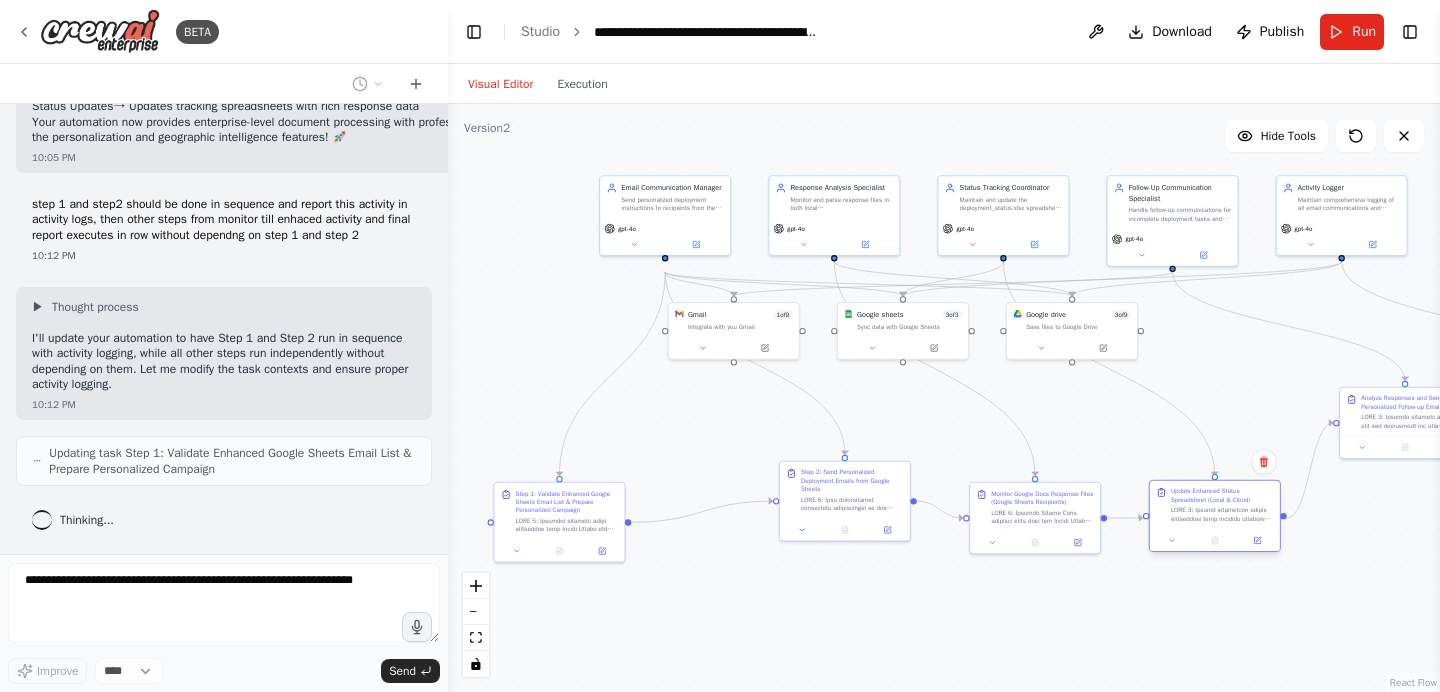 drag, startPoint x: 1207, startPoint y: 404, endPoint x: 1198, endPoint y: 494, distance: 90.44888 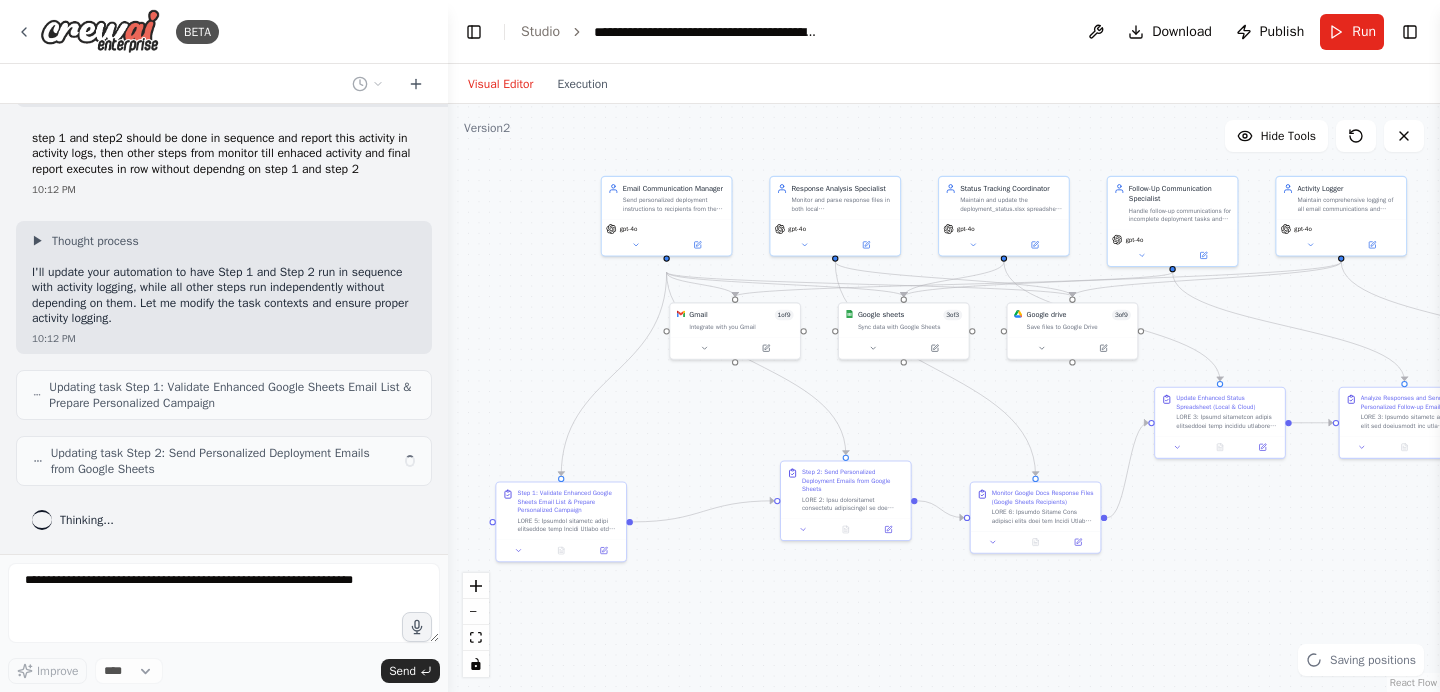 scroll, scrollTop: 34408, scrollLeft: 0, axis: vertical 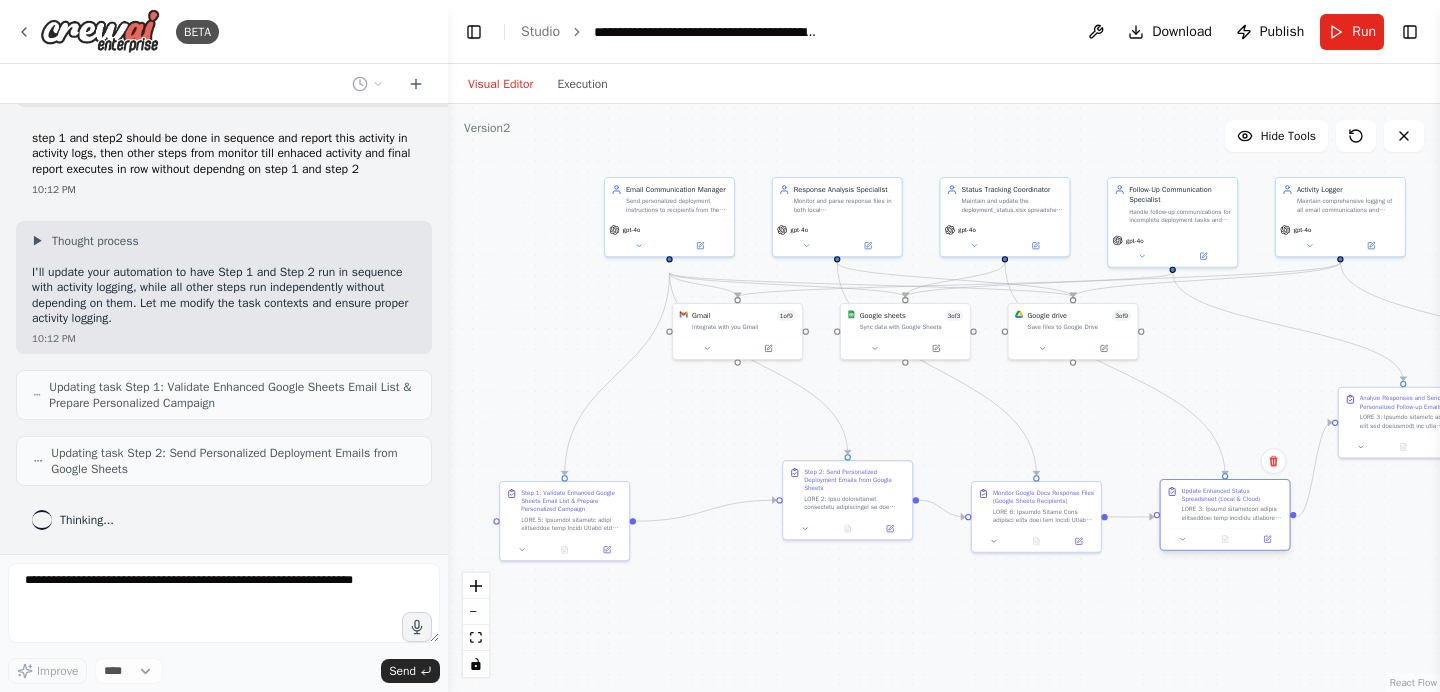 drag, startPoint x: 1205, startPoint y: 407, endPoint x: 1209, endPoint y: 501, distance: 94.08507 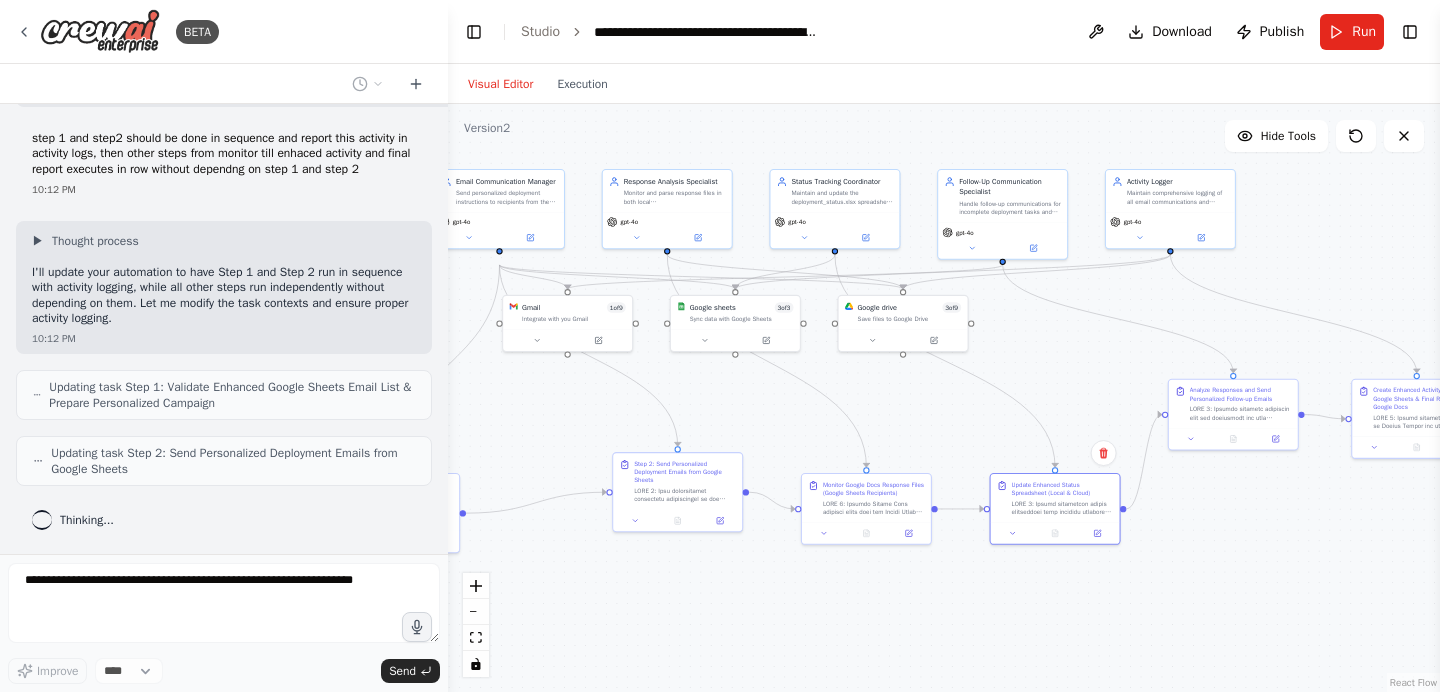 drag, startPoint x: 1135, startPoint y: 428, endPoint x: 965, endPoint y: 420, distance: 170.18813 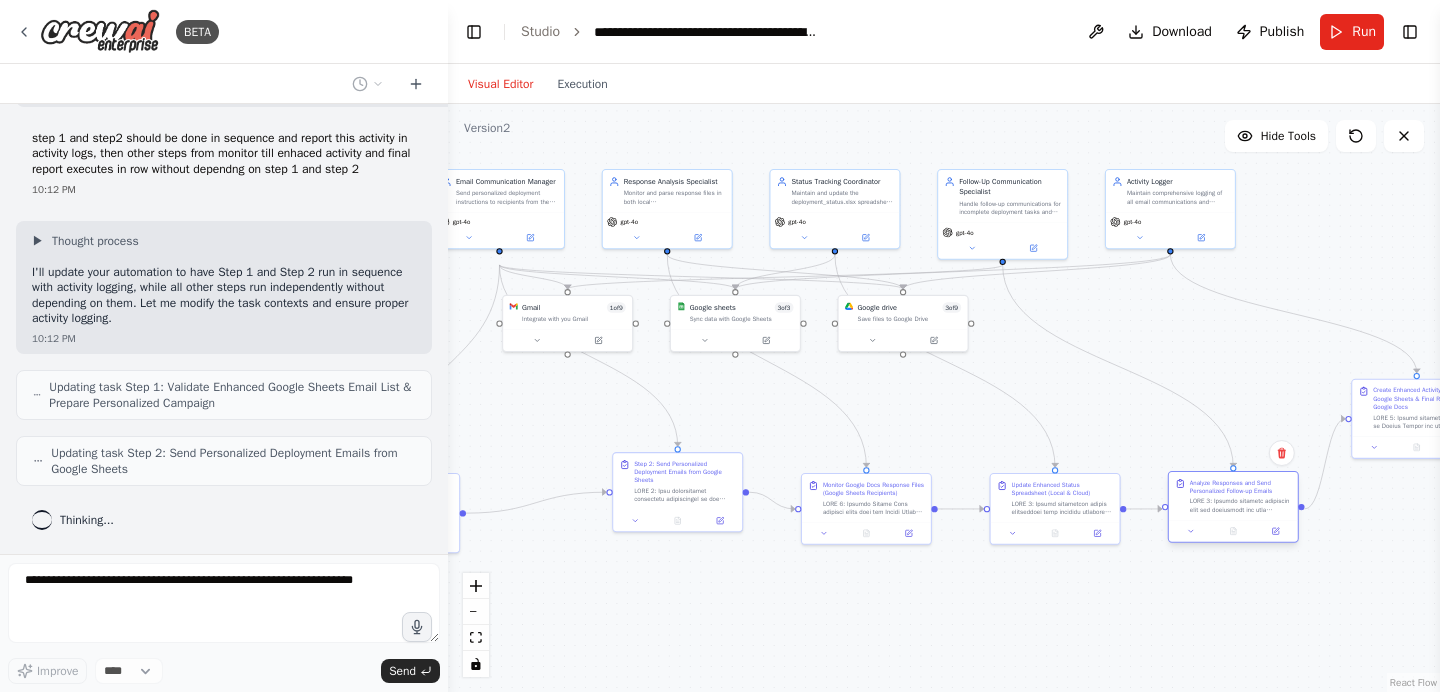 drag, startPoint x: 1224, startPoint y: 392, endPoint x: 1224, endPoint y: 485, distance: 93 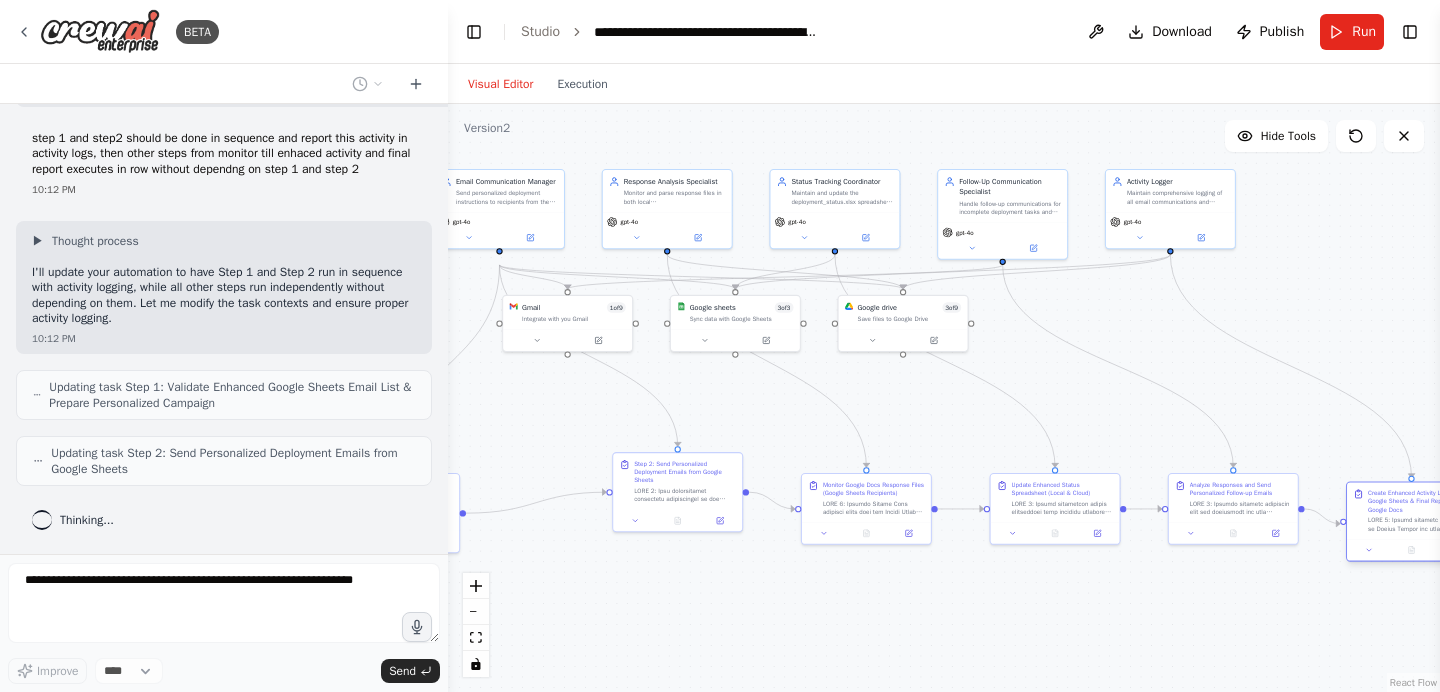 drag, startPoint x: 1383, startPoint y: 393, endPoint x: 1371, endPoint y: 498, distance: 105.68349 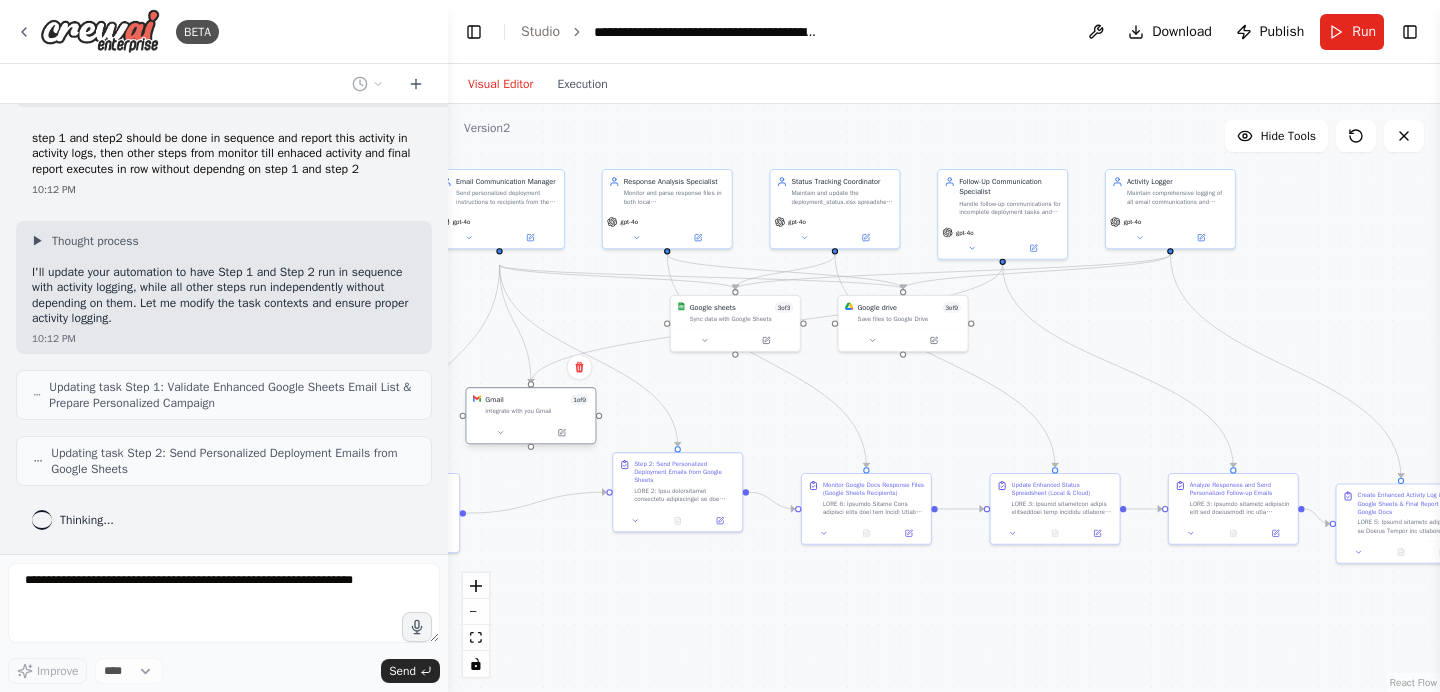 drag, startPoint x: 566, startPoint y: 323, endPoint x: 528, endPoint y: 414, distance: 98.61542 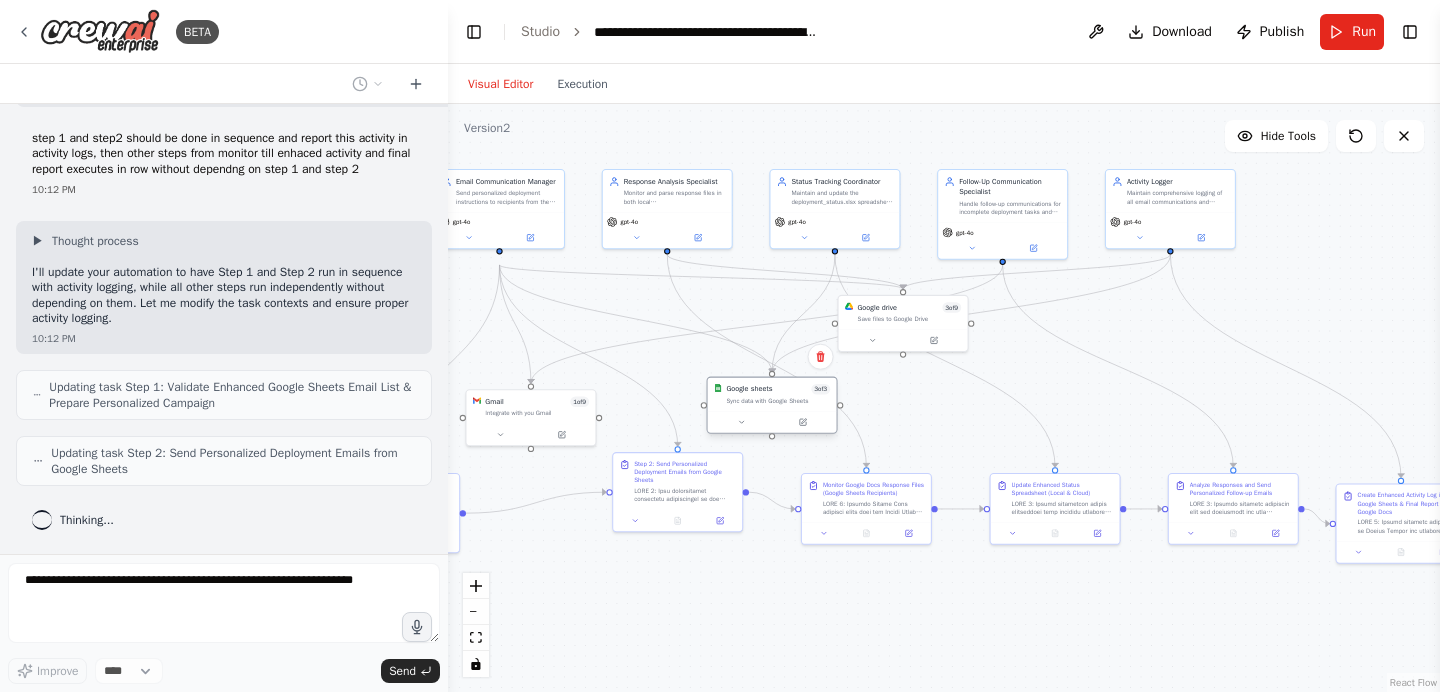 drag, startPoint x: 754, startPoint y: 316, endPoint x: 789, endPoint y: 400, distance: 91 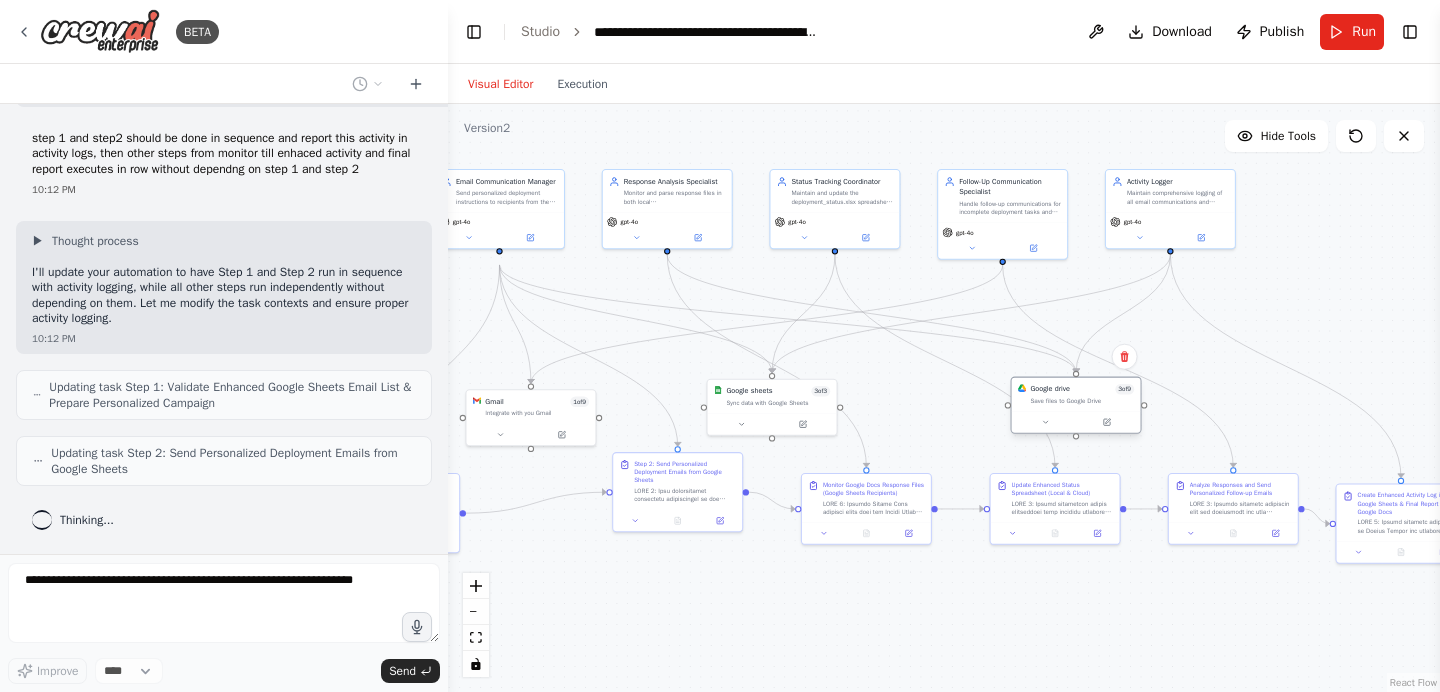drag, startPoint x: 885, startPoint y: 325, endPoint x: 1056, endPoint y: 414, distance: 192.77448 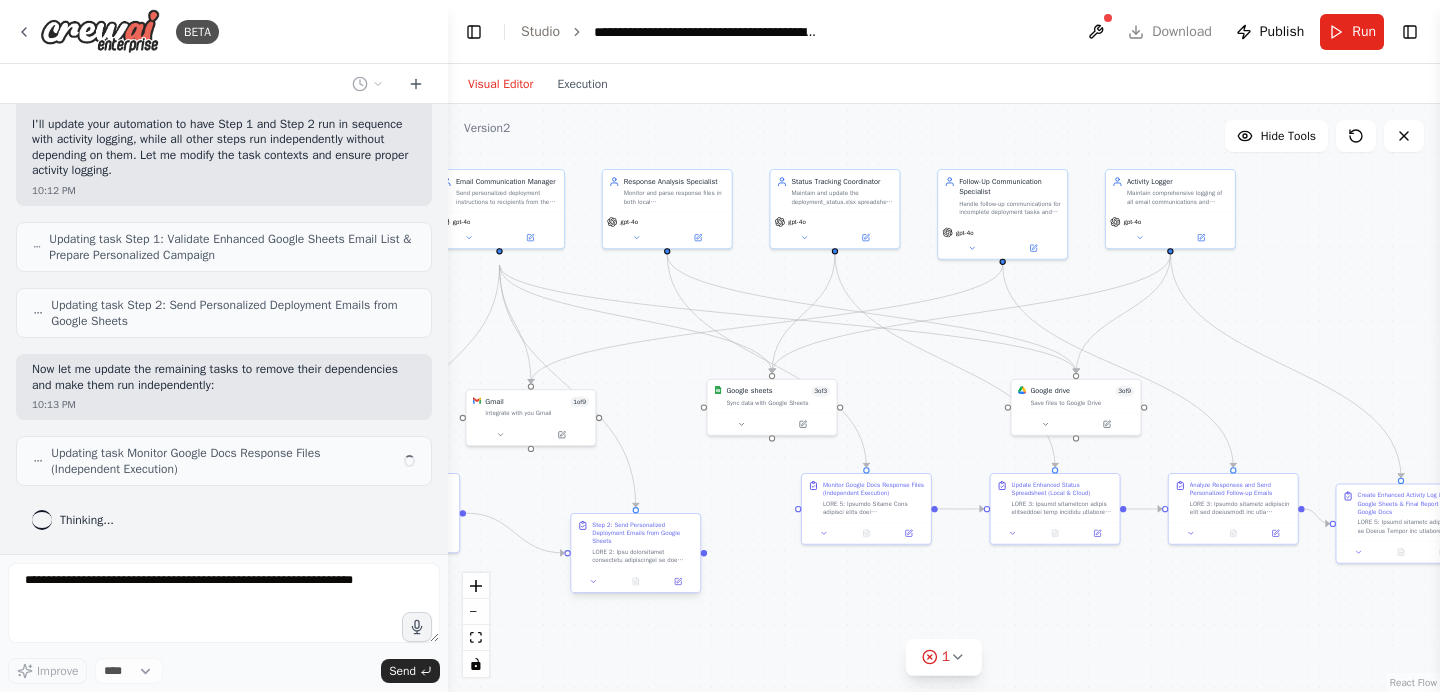 scroll, scrollTop: 34557, scrollLeft: 0, axis: vertical 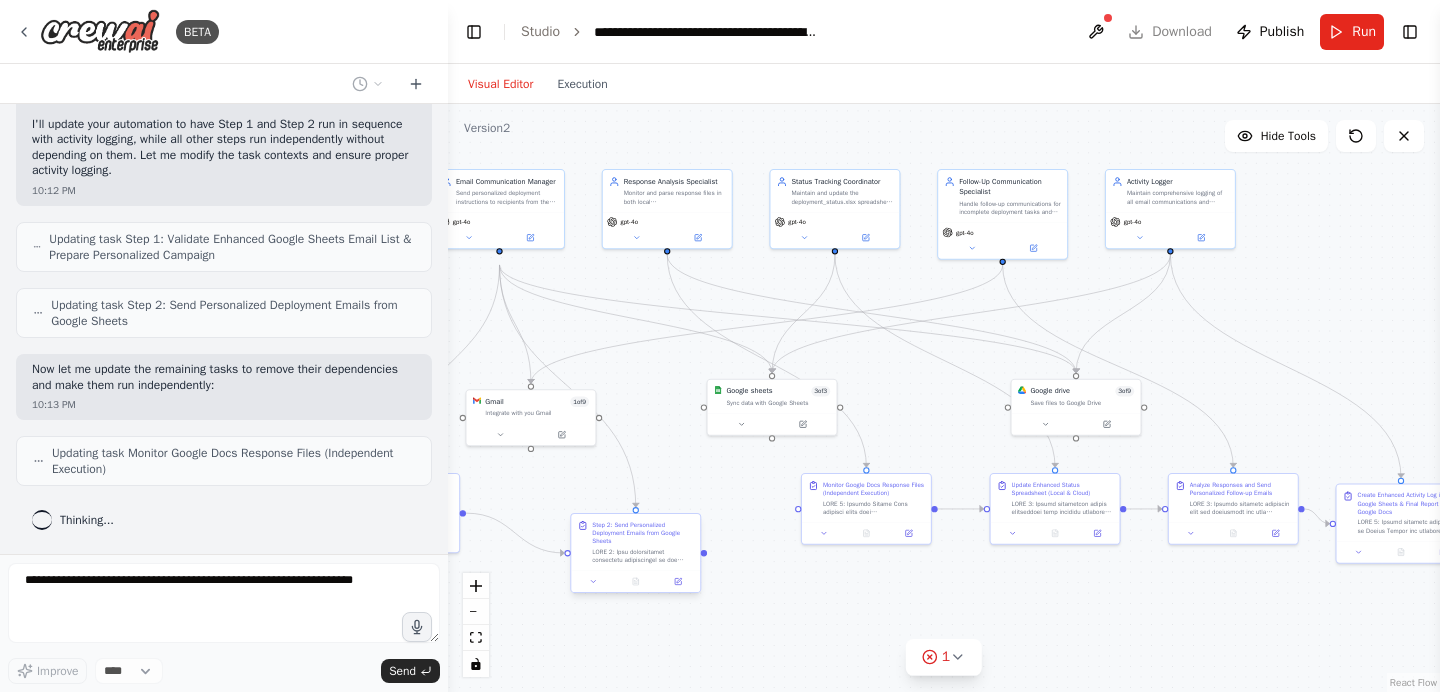 drag, startPoint x: 682, startPoint y: 483, endPoint x: 637, endPoint y: 555, distance: 84.90583 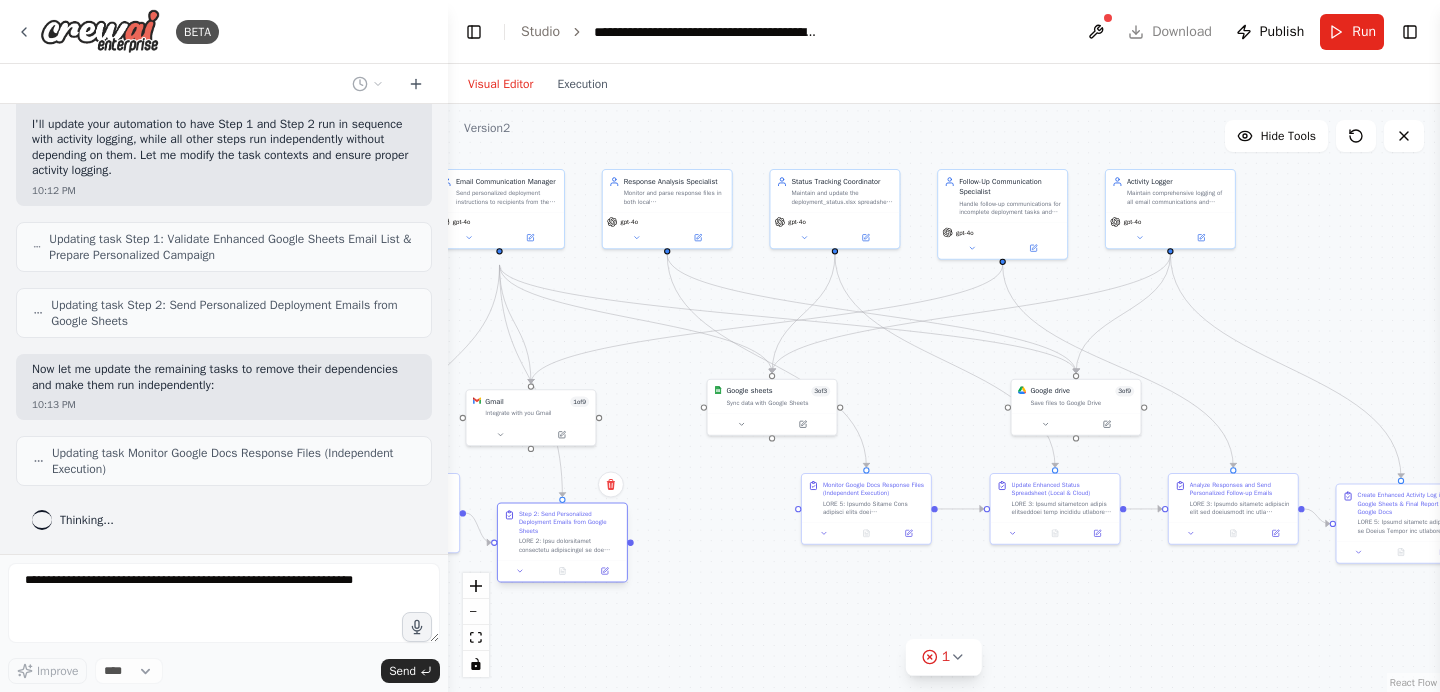 drag, startPoint x: 630, startPoint y: 545, endPoint x: 559, endPoint y: 531, distance: 72.36712 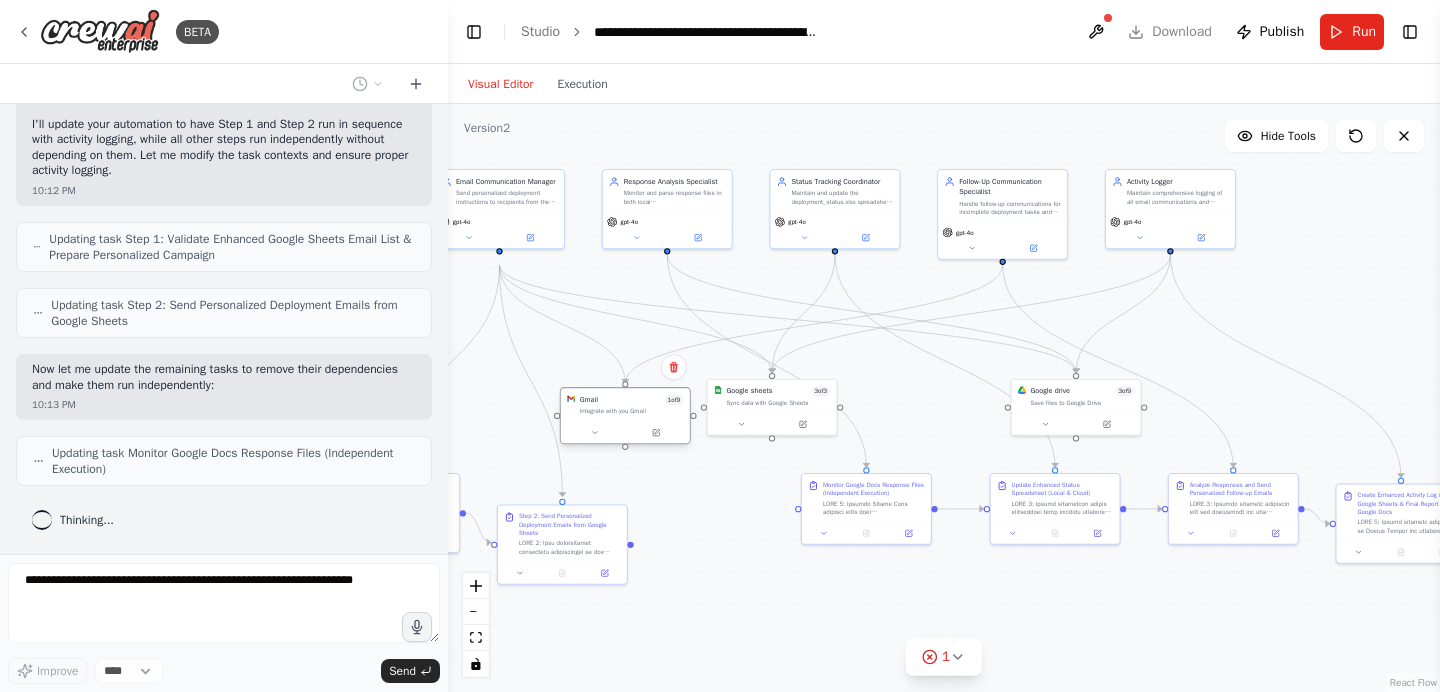 drag, startPoint x: 518, startPoint y: 412, endPoint x: 611, endPoint y: 406, distance: 93.193344 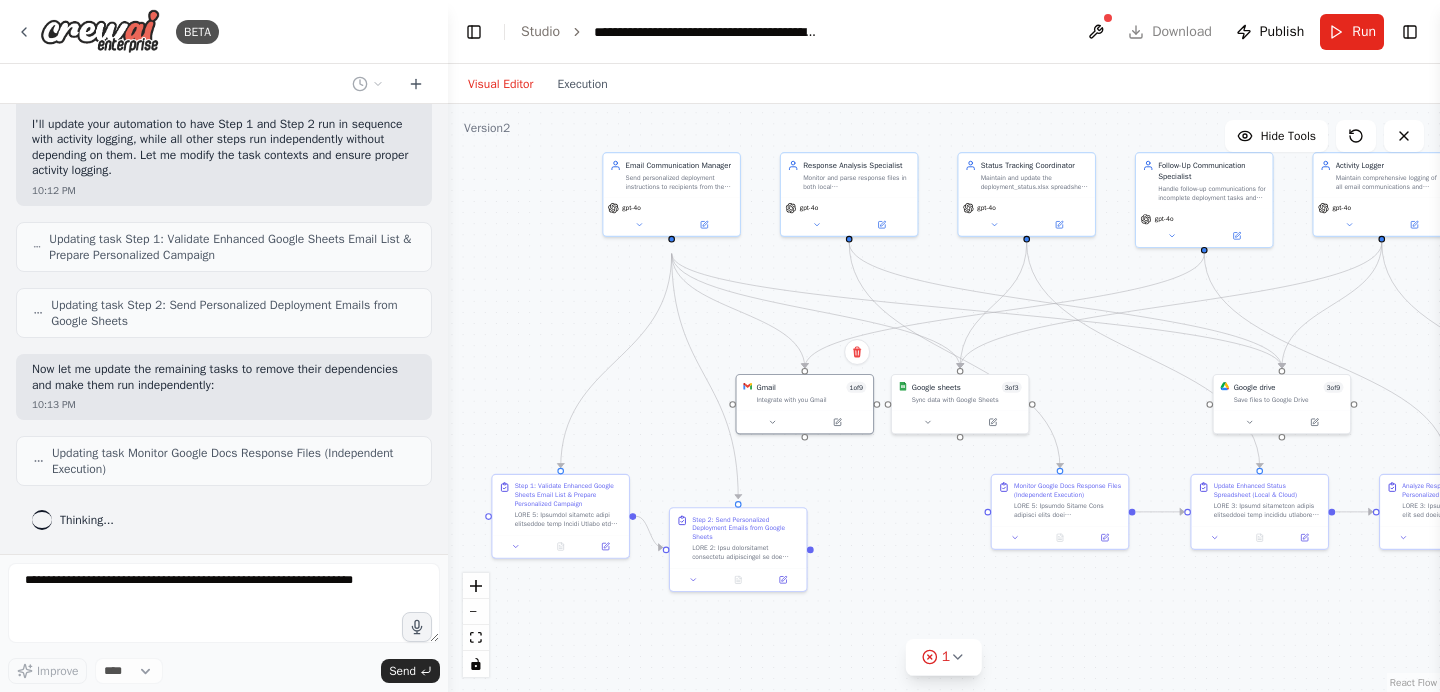 drag, startPoint x: 698, startPoint y: 515, endPoint x: 882, endPoint y: 515, distance: 184 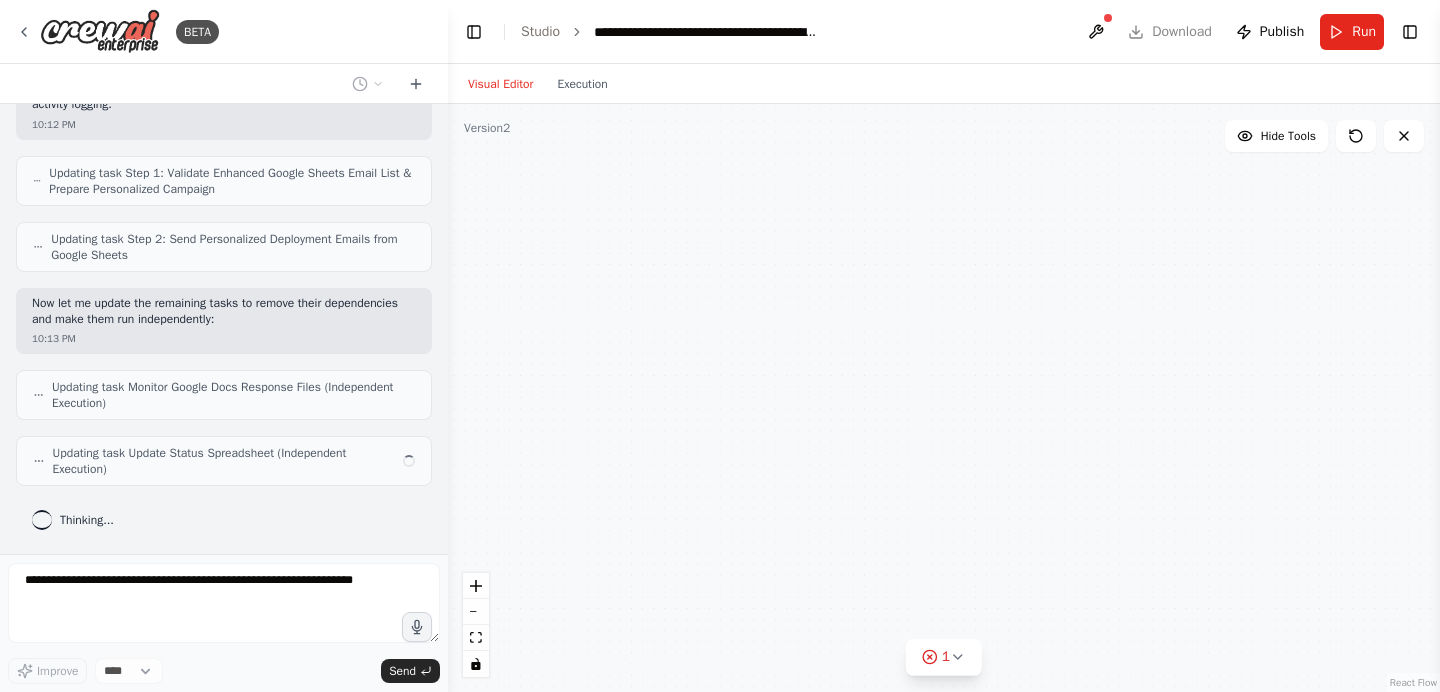 scroll, scrollTop: 34623, scrollLeft: 0, axis: vertical 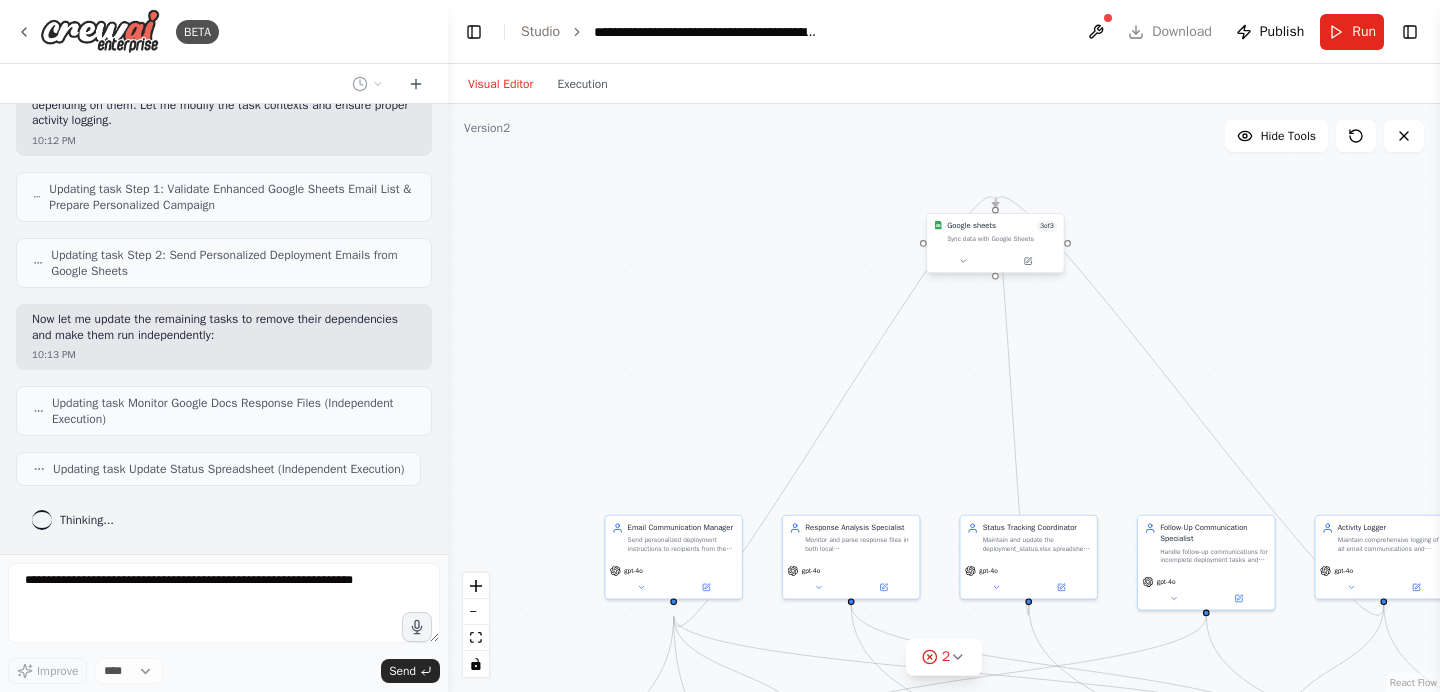 drag, startPoint x: 961, startPoint y: 409, endPoint x: 995, endPoint y: 252, distance: 160.63934 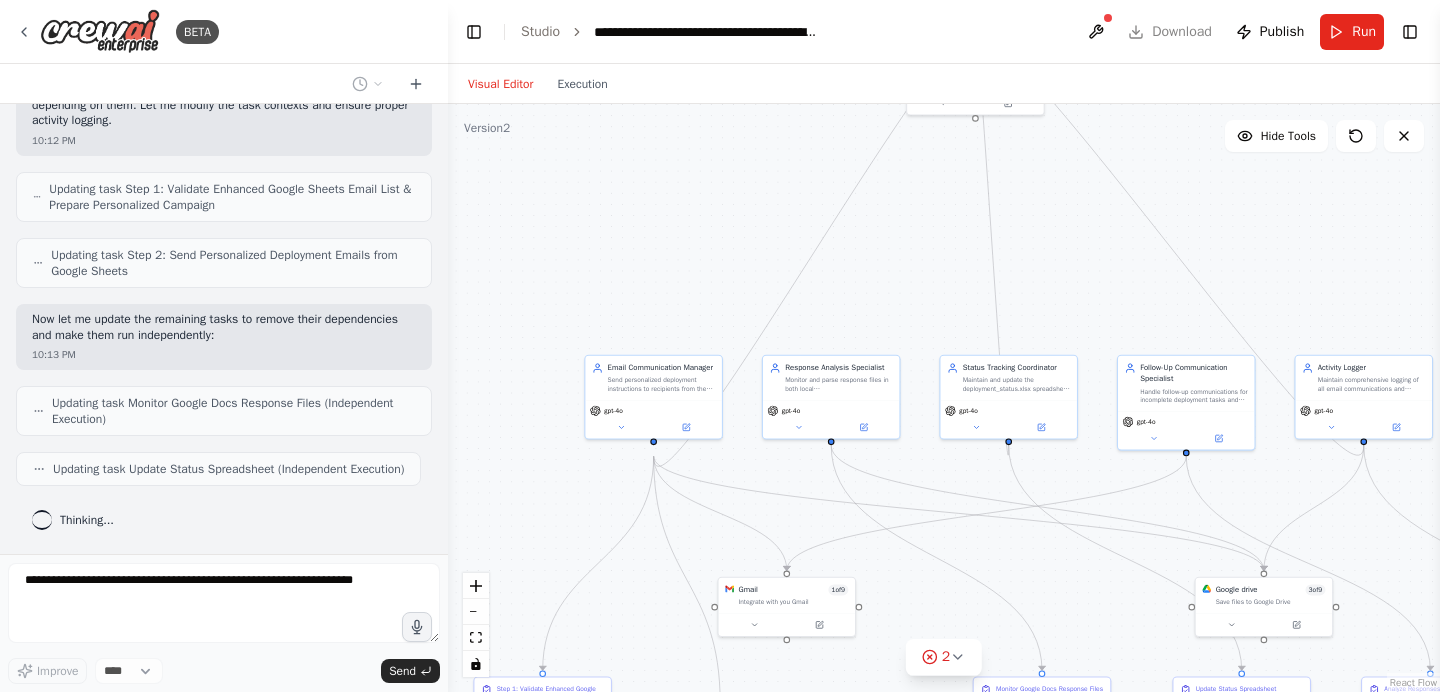 drag, startPoint x: 936, startPoint y: 421, endPoint x: 916, endPoint y: 257, distance: 165.21501 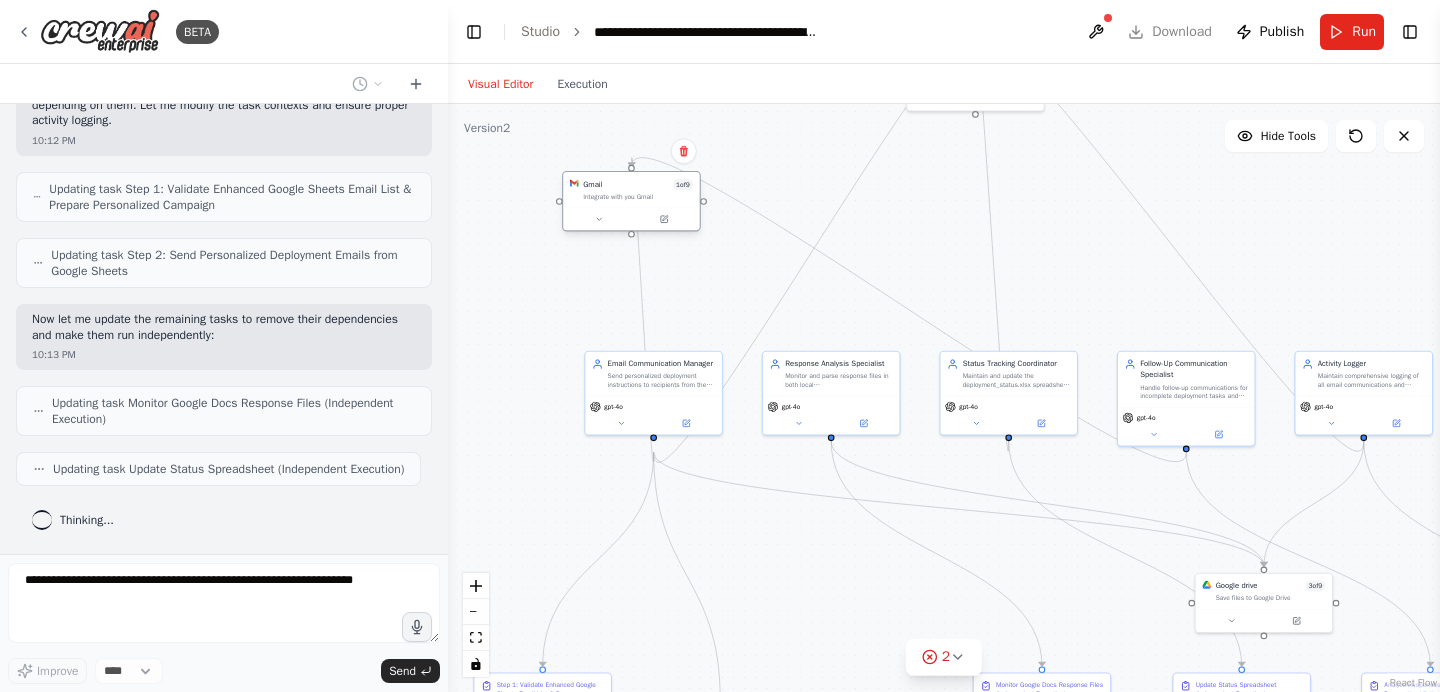 drag, startPoint x: 782, startPoint y: 593, endPoint x: 630, endPoint y: 192, distance: 428.84146 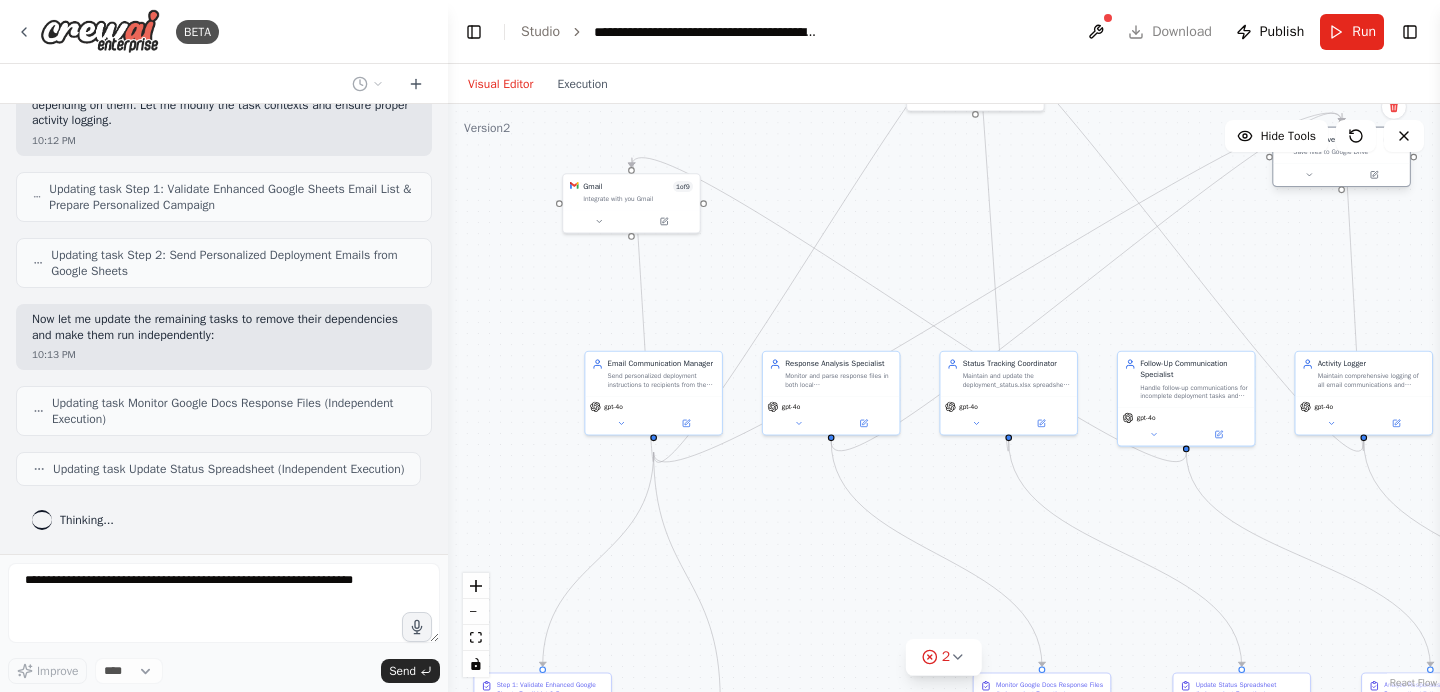 drag, startPoint x: 1253, startPoint y: 610, endPoint x: 1331, endPoint y: 164, distance: 452.76926 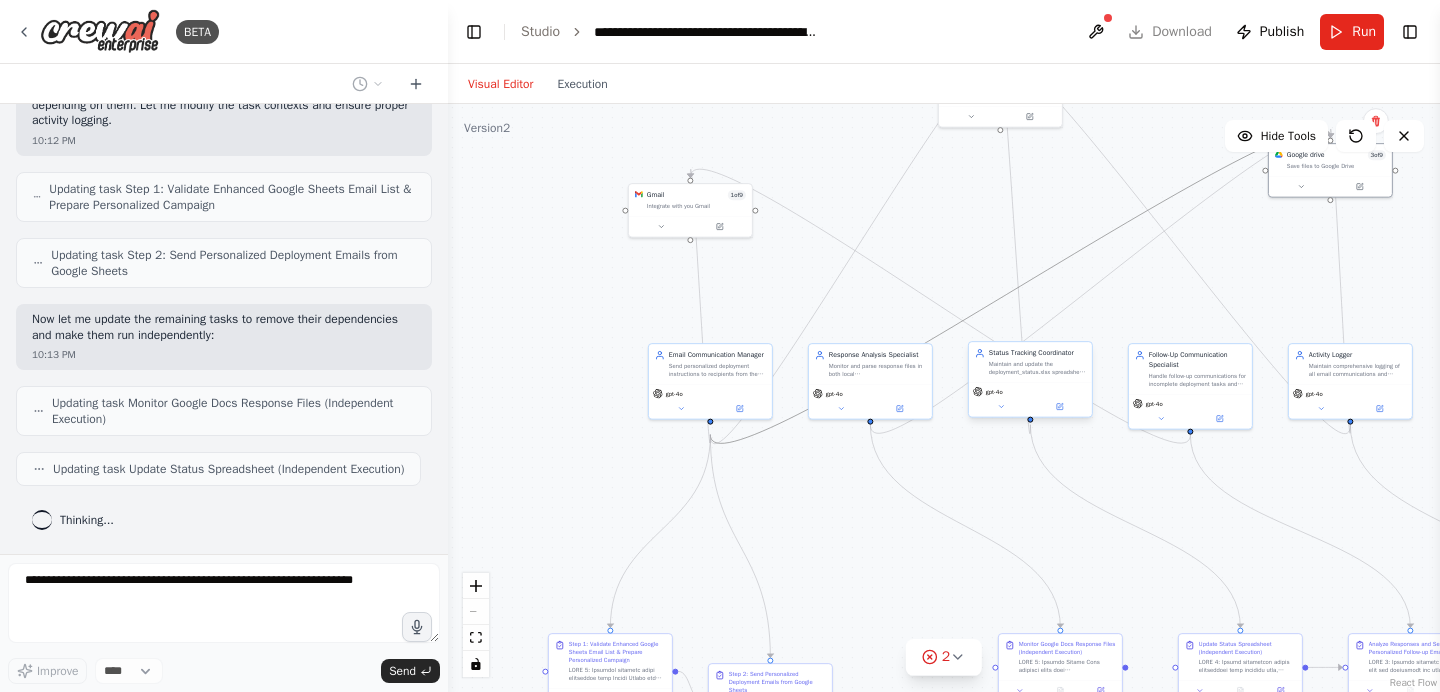 drag, startPoint x: 1082, startPoint y: 250, endPoint x: 1079, endPoint y: 417, distance: 167.02695 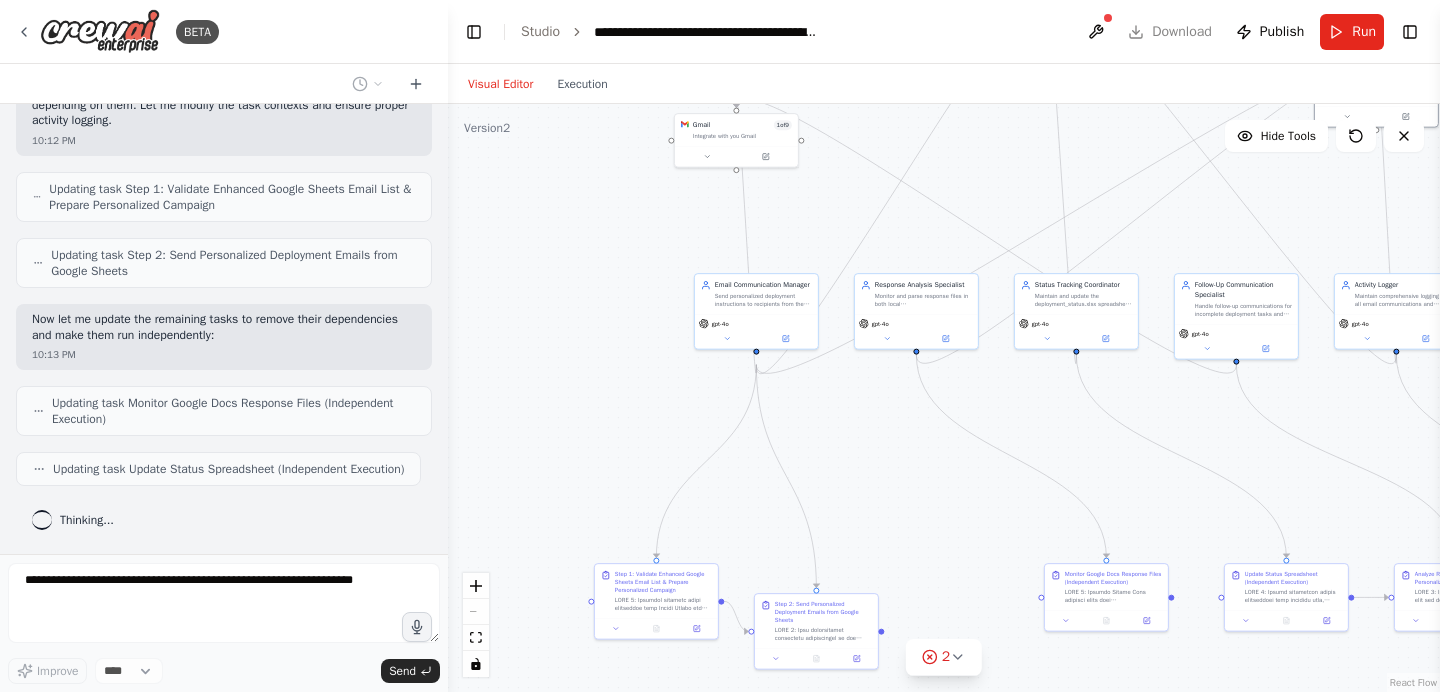 drag, startPoint x: 1046, startPoint y: 212, endPoint x: 1093, endPoint y: 141, distance: 85.146935 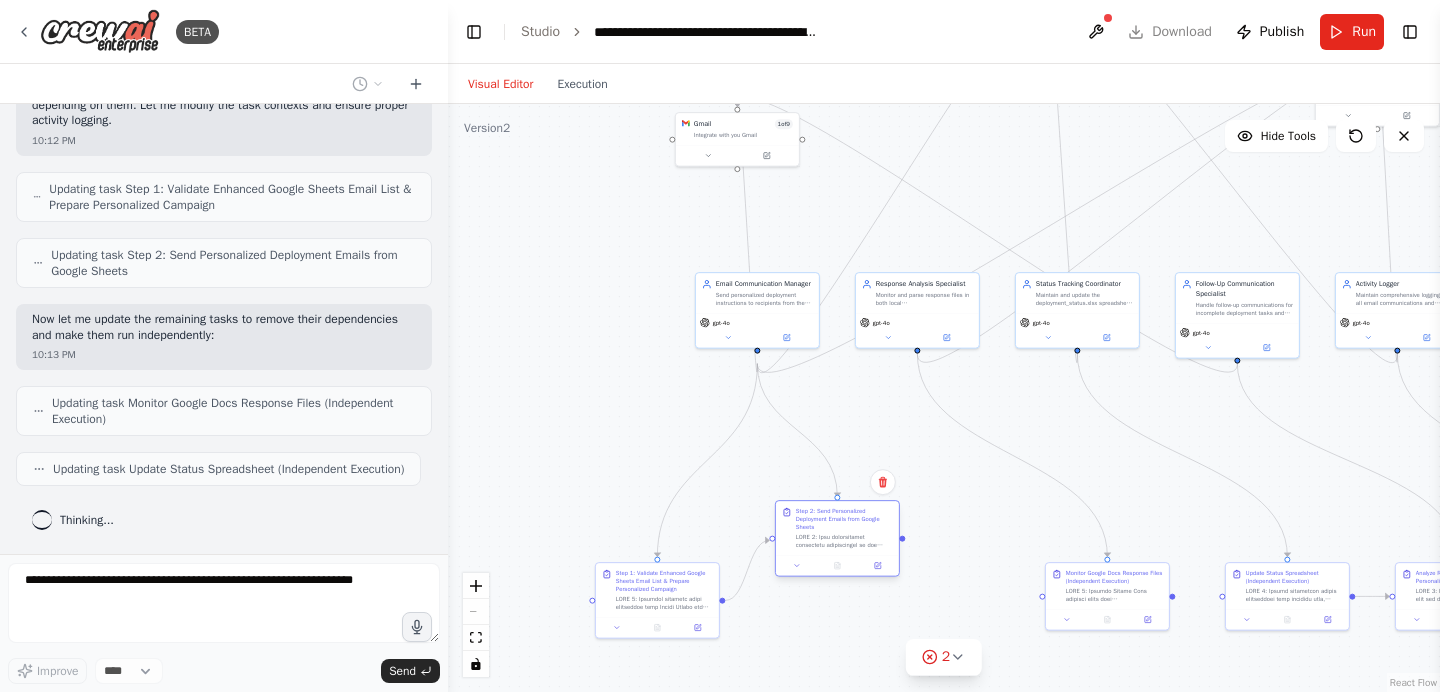 drag, startPoint x: 838, startPoint y: 616, endPoint x: 860, endPoint y: 523, distance: 95.566734 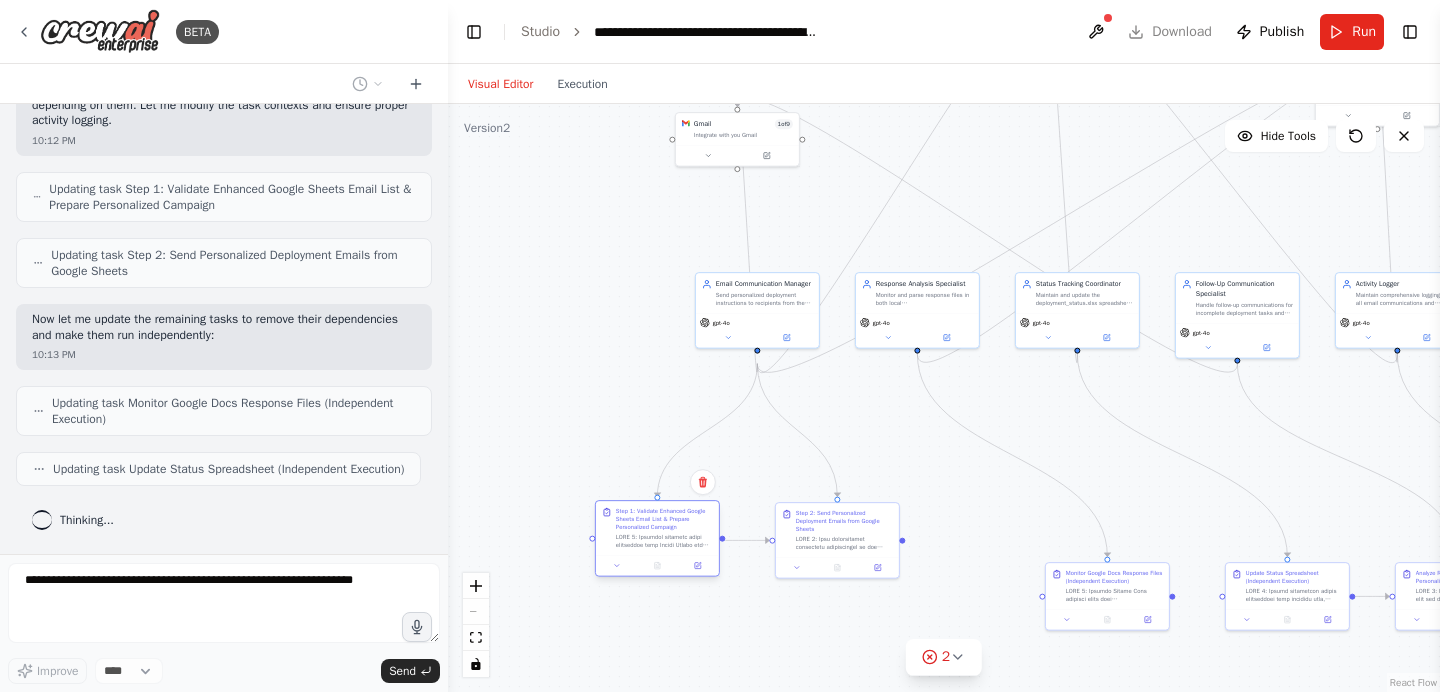 drag, startPoint x: 663, startPoint y: 588, endPoint x: 664, endPoint y: 530, distance: 58.00862 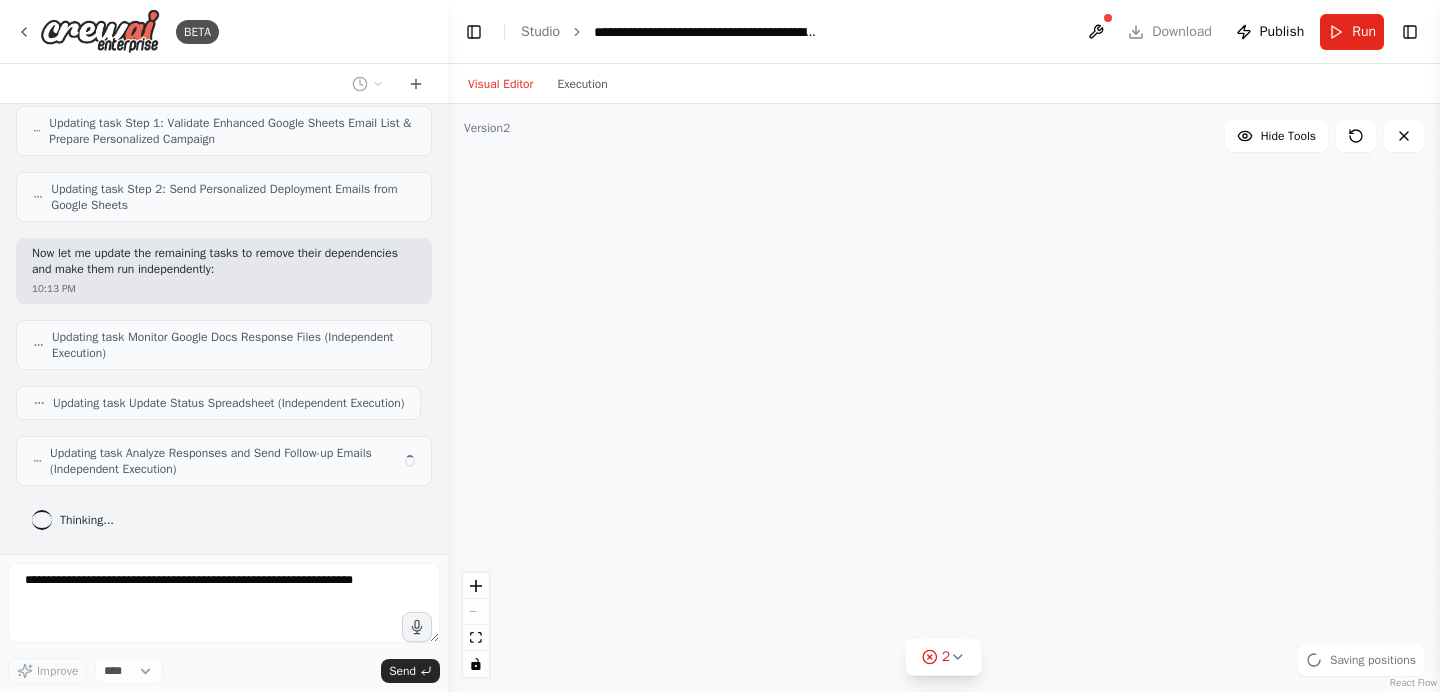 scroll, scrollTop: 34689, scrollLeft: 0, axis: vertical 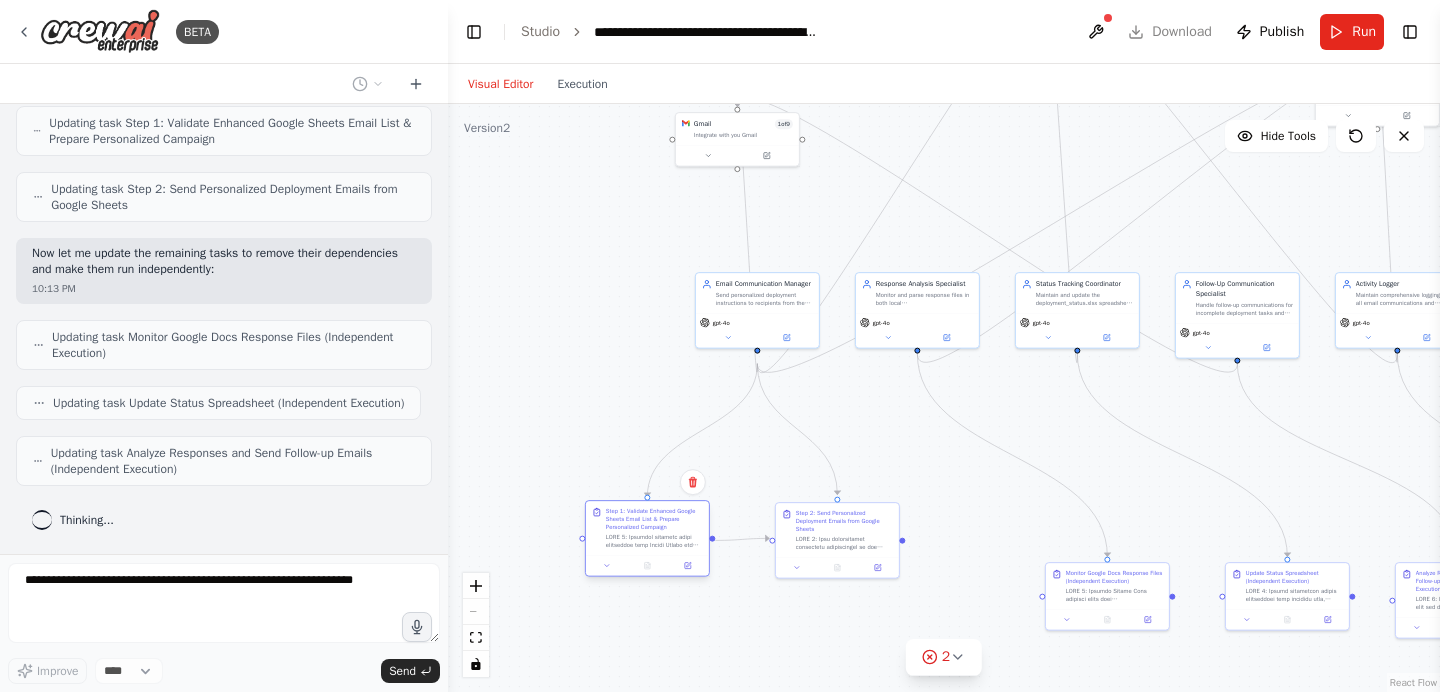 drag, startPoint x: 664, startPoint y: 591, endPoint x: 658, endPoint y: 528, distance: 63.28507 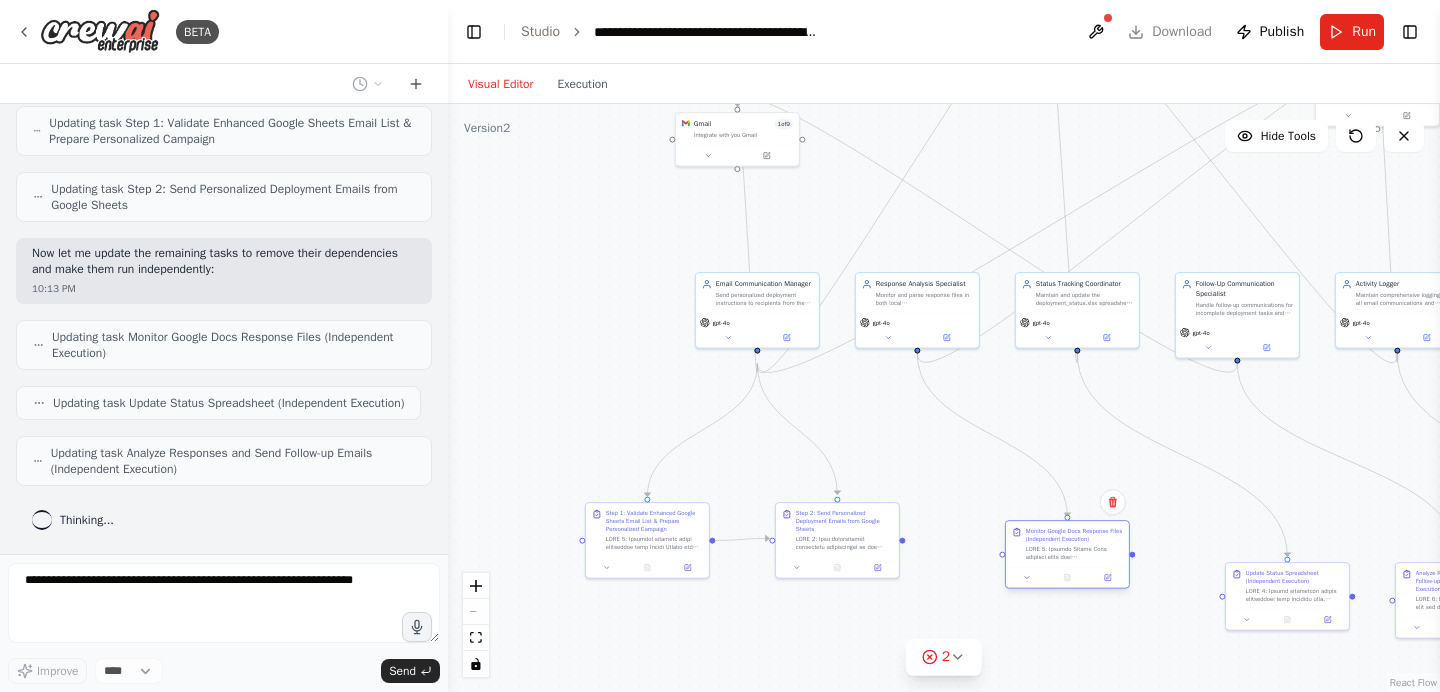 drag, startPoint x: 1123, startPoint y: 587, endPoint x: 1082, endPoint y: 549, distance: 55.9017 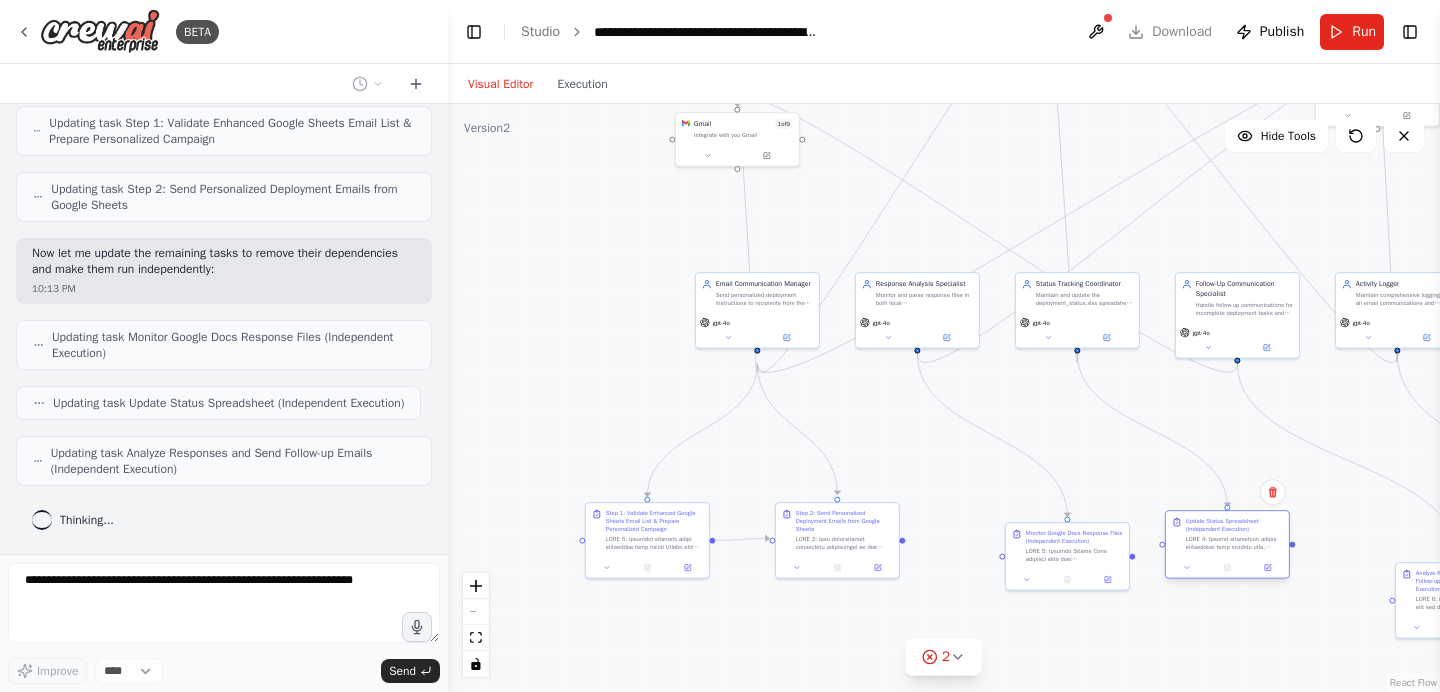 drag, startPoint x: 1272, startPoint y: 579, endPoint x: 1210, endPoint y: 533, distance: 77.201035 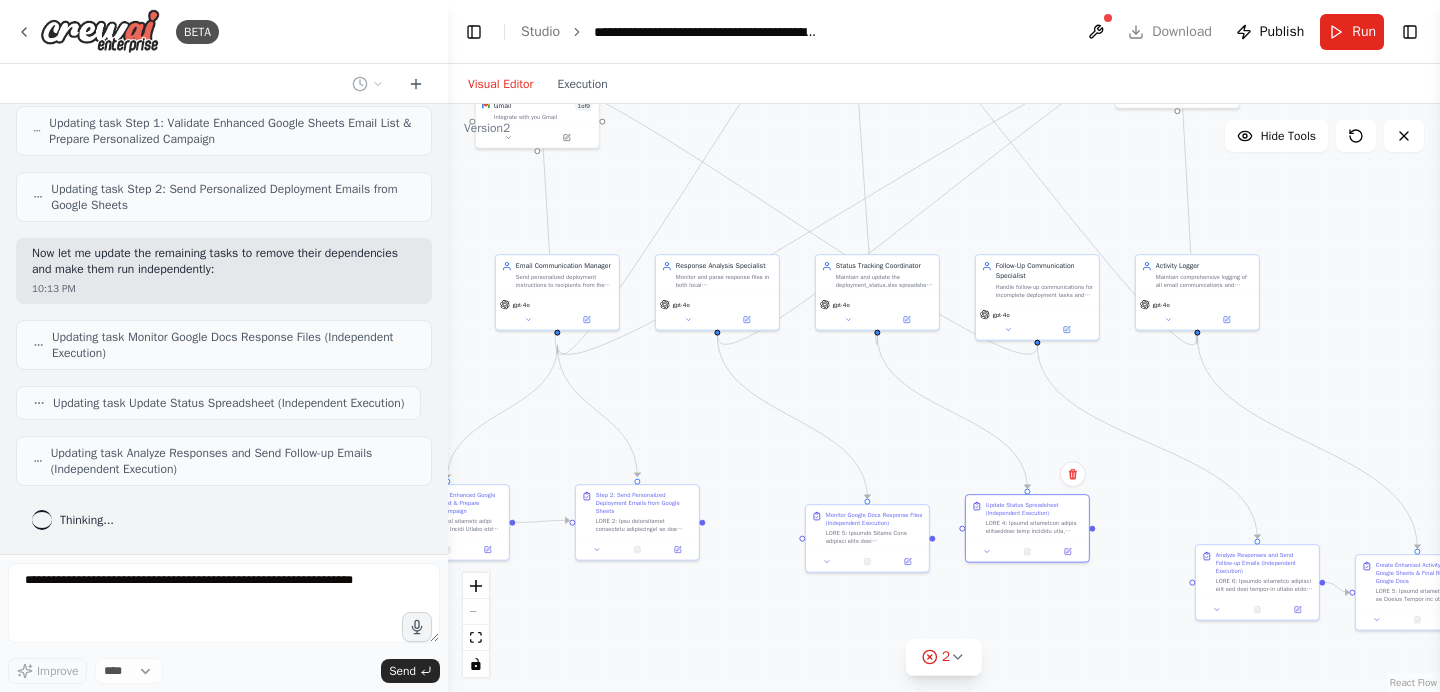 drag, startPoint x: 1331, startPoint y: 534, endPoint x: 1110, endPoint y: 509, distance: 222.40953 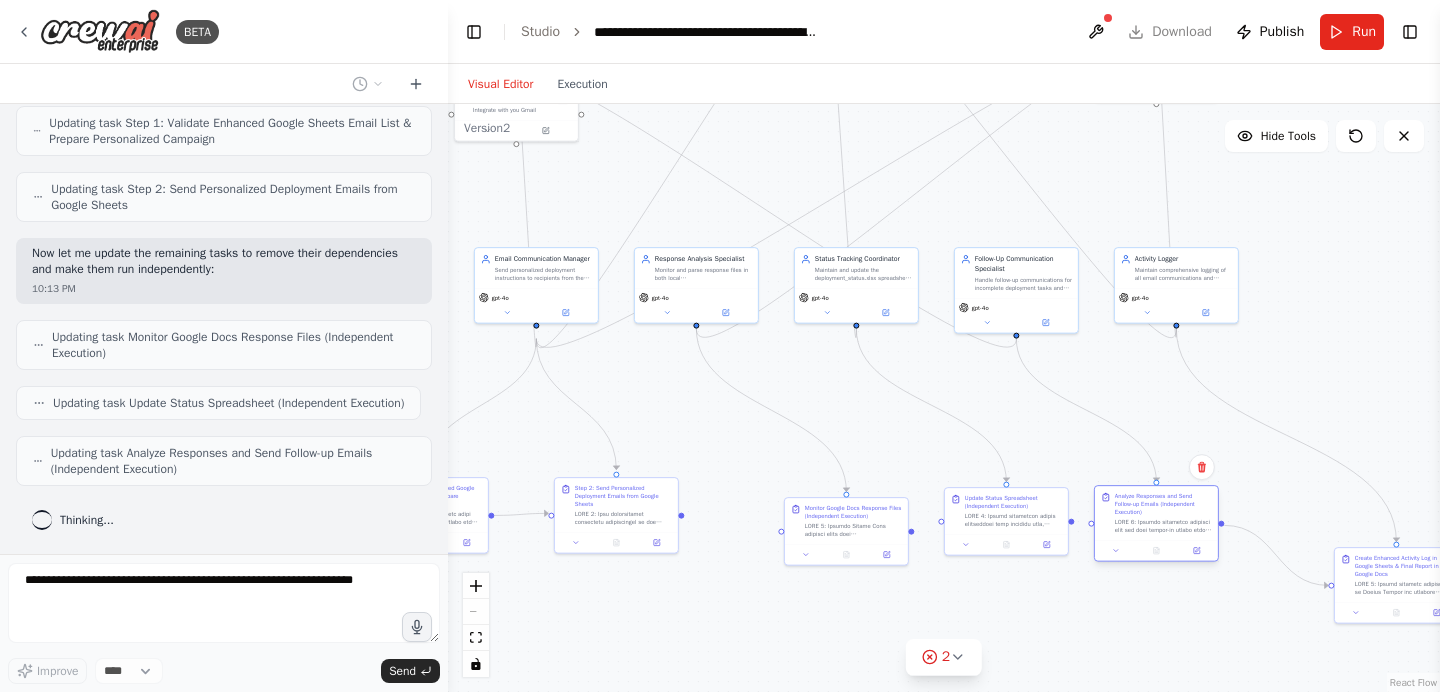 drag, startPoint x: 1225, startPoint y: 566, endPoint x: 1148, endPoint y: 517, distance: 91.26884 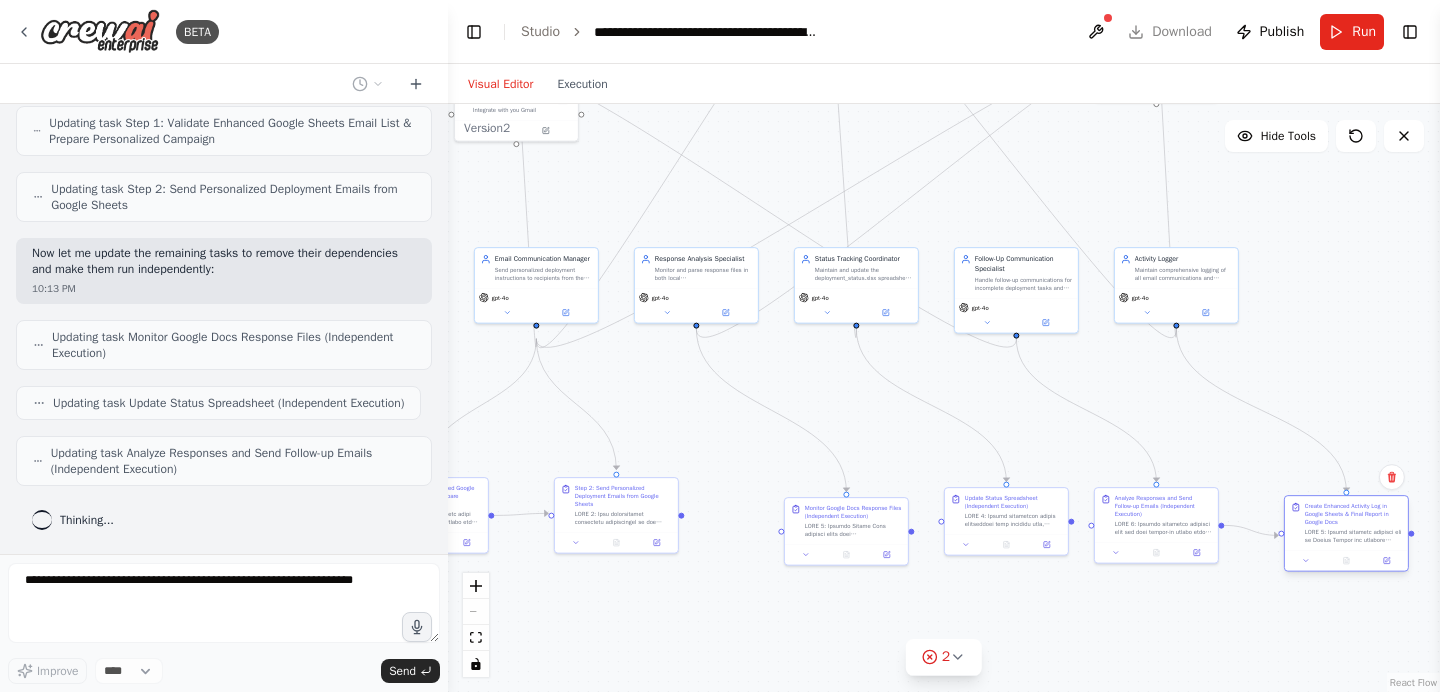 drag, startPoint x: 1371, startPoint y: 568, endPoint x: 1316, endPoint y: 521, distance: 72.34639 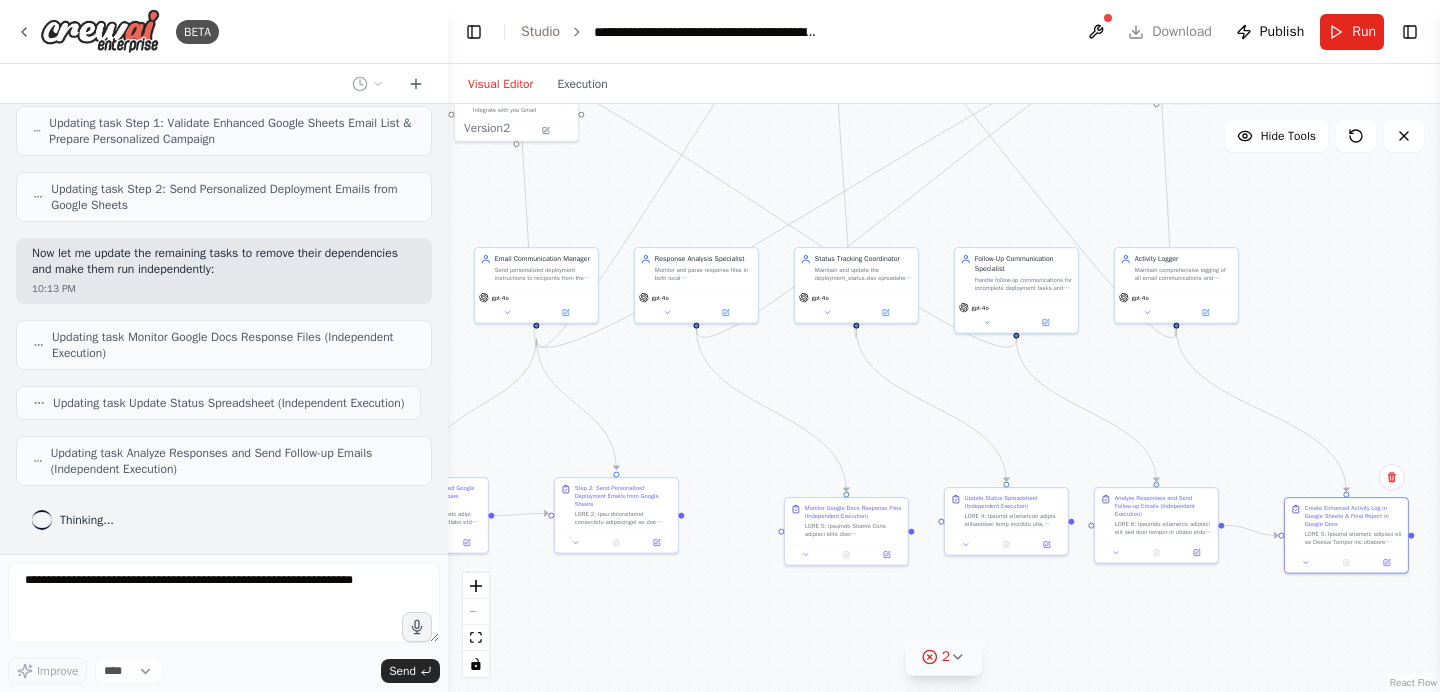 click 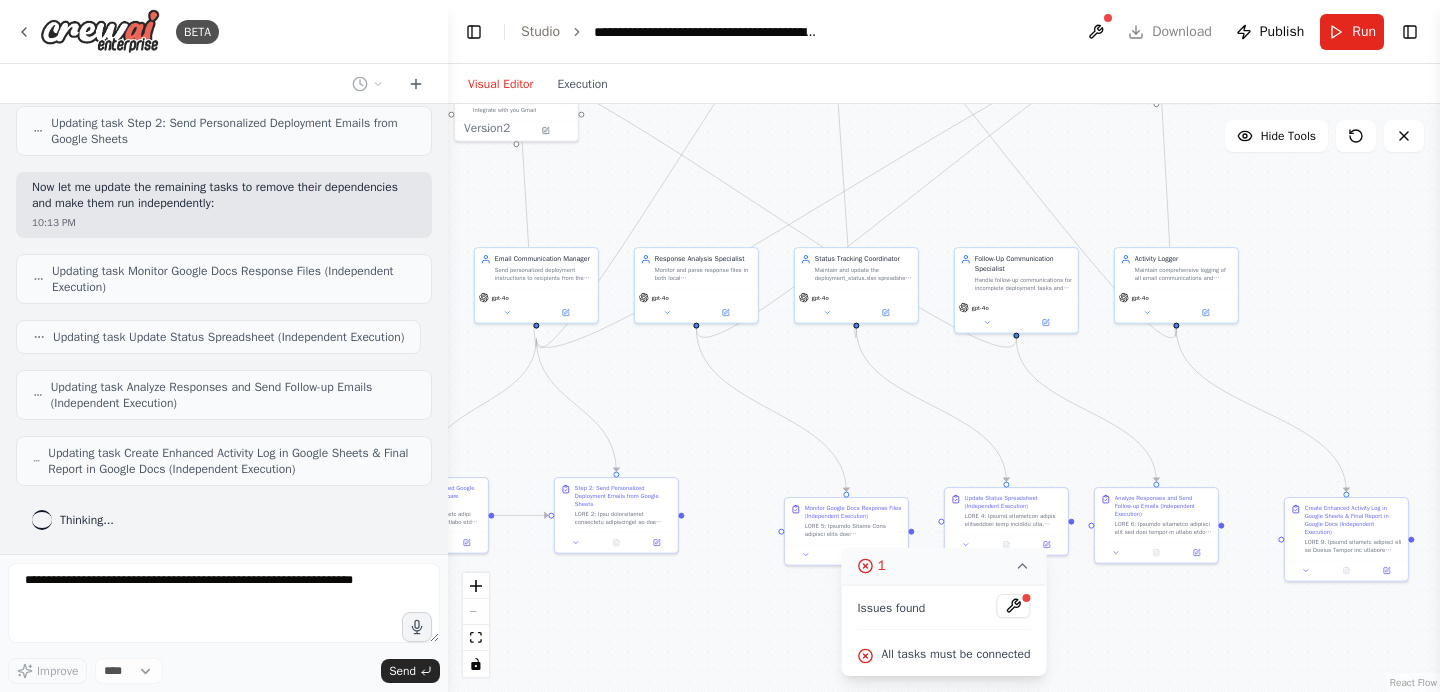 scroll, scrollTop: 34755, scrollLeft: 0, axis: vertical 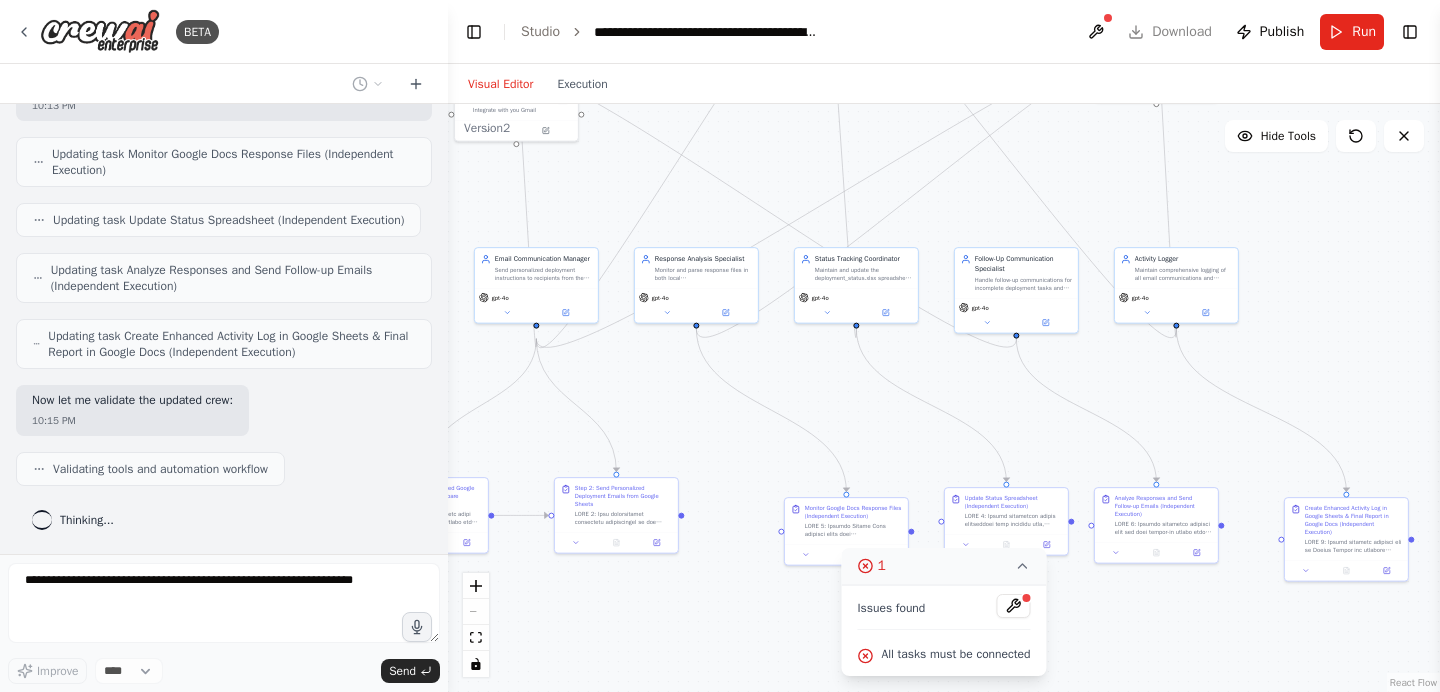 click on ".deletable-edge-delete-btn {
width: 20px;
height: 20px;
border: 0px solid #ffffff;
color: #6b7280;
background-color: #f8fafc;
cursor: pointer;
border-radius: 50%;
font-size: 12px;
padding: 3px;
display: flex;
align-items: center;
justify-content: center;
transition: all 0.2s cubic-bezier(0.4, 0, 0.2, 1);
box-shadow: 0 2px 4px rgba(0, 0, 0, 0.1);
}
.deletable-edge-delete-btn:hover {
background-color: #ef4444;
color: #ffffff;
border-color: #dc2626;
transform: scale(1.1);
box-shadow: 0 4px 12px rgba(239, 68, 68, 0.4);
}
.deletable-edge-delete-btn:active {
transform: scale(0.95);
box-shadow: 0 2px 4px rgba(239, 68, 68, 0.3);
}
Email Communication Manager gpt-4o Gmail 1  of  9 gpt-4o gpt-4o 3 3 3" at bounding box center [944, 398] 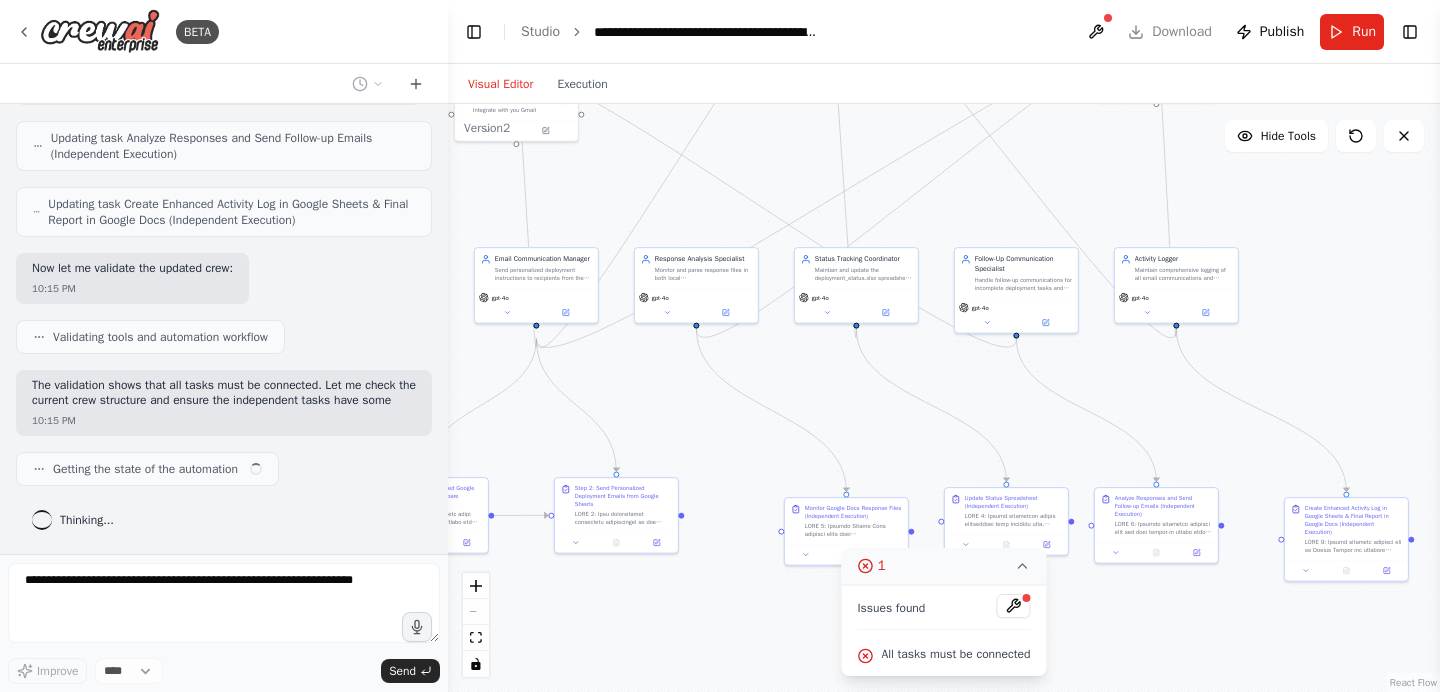scroll, scrollTop: 35019, scrollLeft: 0, axis: vertical 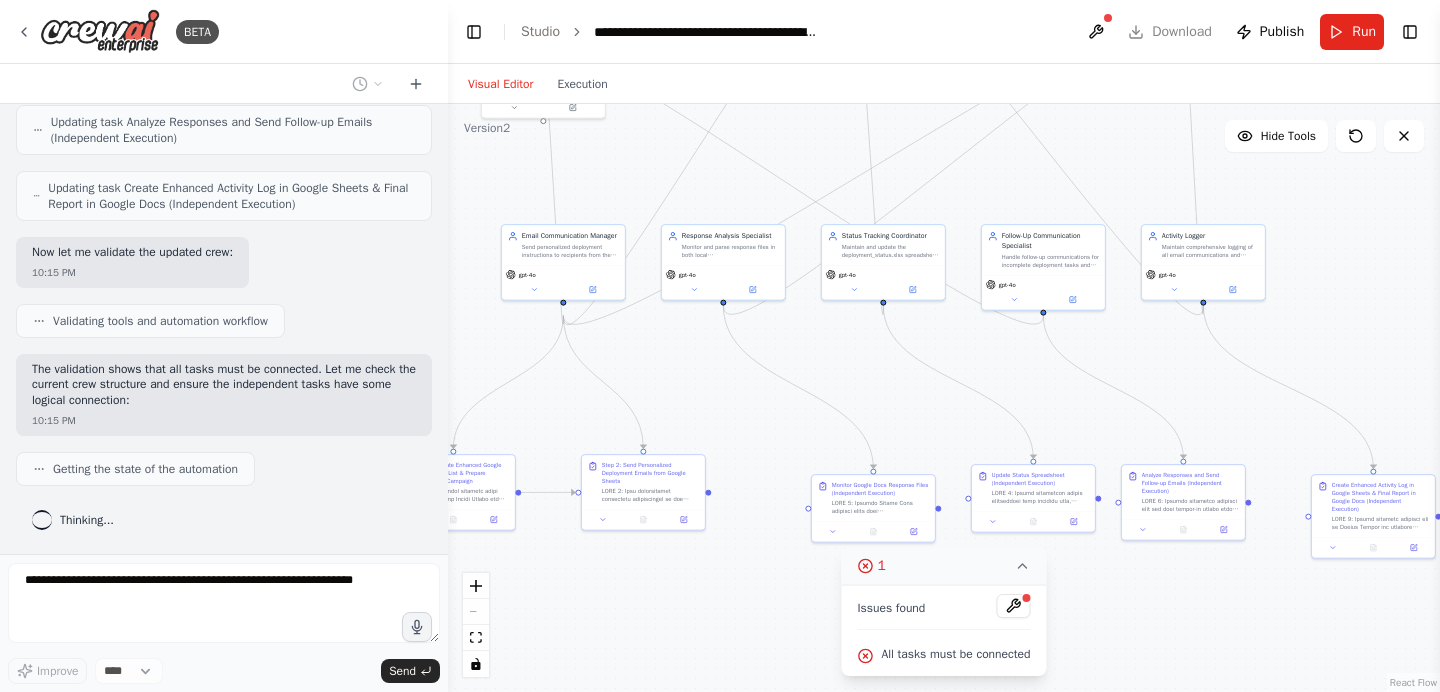 drag, startPoint x: 633, startPoint y: 603, endPoint x: 660, endPoint y: 580, distance: 35.468296 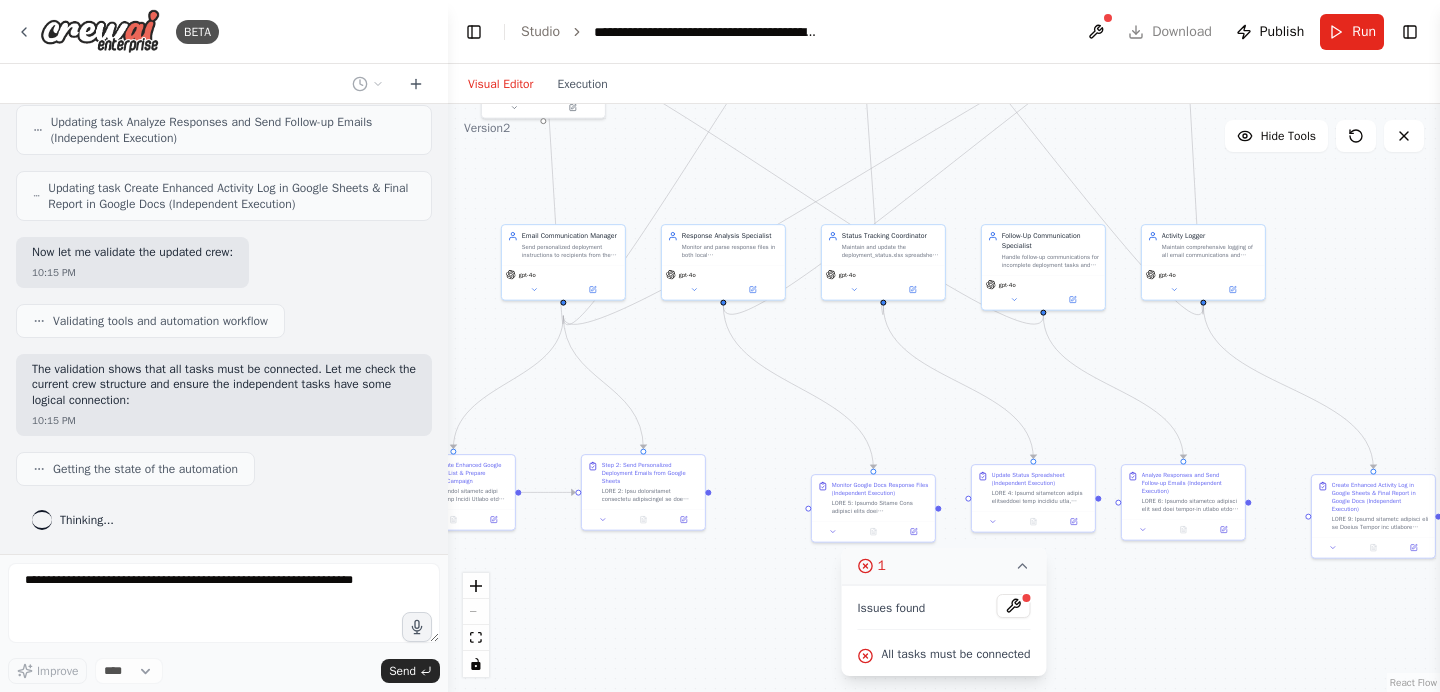 click on ".deletable-edge-delete-btn {
width: 20px;
height: 20px;
border: 0px solid #ffffff;
color: #6b7280;
background-color: #f8fafc;
cursor: pointer;
border-radius: 50%;
font-size: 12px;
padding: 3px;
display: flex;
align-items: center;
justify-content: center;
transition: all 0.2s cubic-bezier(0.4, 0, 0.2, 1);
box-shadow: 0 2px 4px rgba(0, 0, 0, 0.1);
}
.deletable-edge-delete-btn:hover {
background-color: #ef4444;
color: #ffffff;
border-color: #dc2626;
transform: scale(1.1);
box-shadow: 0 4px 12px rgba(239, 68, 68, 0.4);
}
.deletable-edge-delete-btn:active {
transform: scale(0.95);
box-shadow: 0 2px 4px rgba(239, 68, 68, 0.3);
}
Email Communication Manager gpt-4o Gmail 1  of  9 gpt-4o gpt-4o 3 3 3" at bounding box center [944, 398] 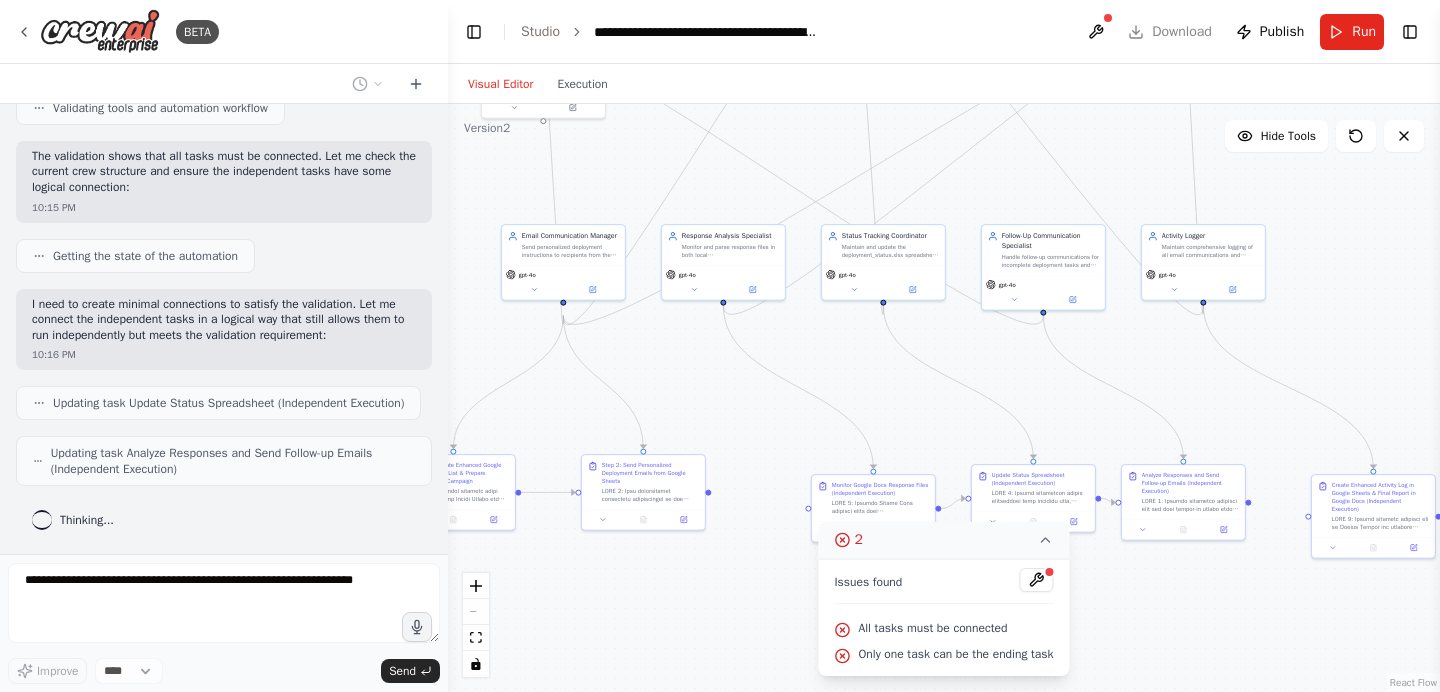 scroll, scrollTop: 35249, scrollLeft: 0, axis: vertical 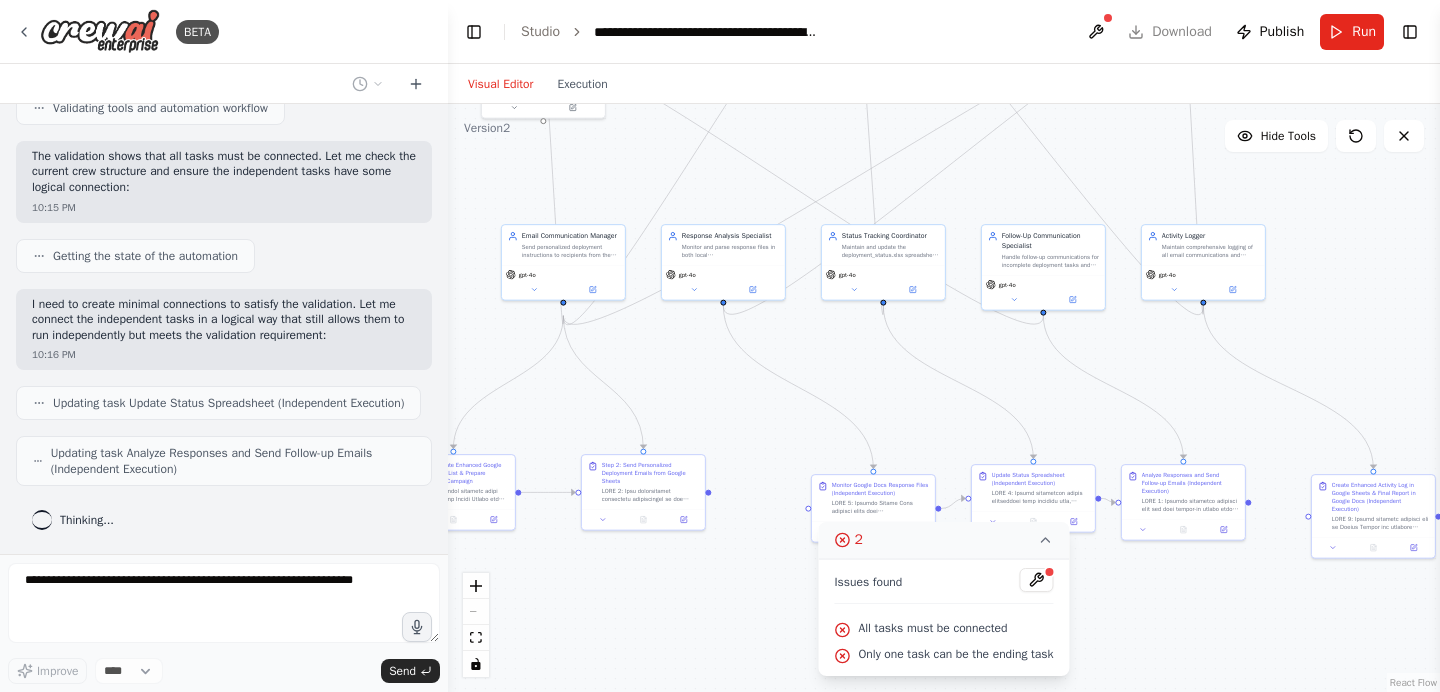 click on ".deletable-edge-delete-btn {
width: 20px;
height: 20px;
border: 0px solid #ffffff;
color: #6b7280;
background-color: #f8fafc;
cursor: pointer;
border-radius: 50%;
font-size: 12px;
padding: 3px;
display: flex;
align-items: center;
justify-content: center;
transition: all 0.2s cubic-bezier(0.4, 0, 0.2, 1);
box-shadow: 0 2px 4px rgba(0, 0, 0, 0.1);
}
.deletable-edge-delete-btn:hover {
background-color: #ef4444;
color: #ffffff;
border-color: #dc2626;
transform: scale(1.1);
box-shadow: 0 4px 12px rgba(239, 68, 68, 0.4);
}
.deletable-edge-delete-btn:active {
transform: scale(0.95);
box-shadow: 0 2px 4px rgba(239, 68, 68, 0.3);
}
Email Communication Manager gpt-4o Gmail 1  of  9 gpt-4o gpt-4o 3 3 3" at bounding box center (944, 398) 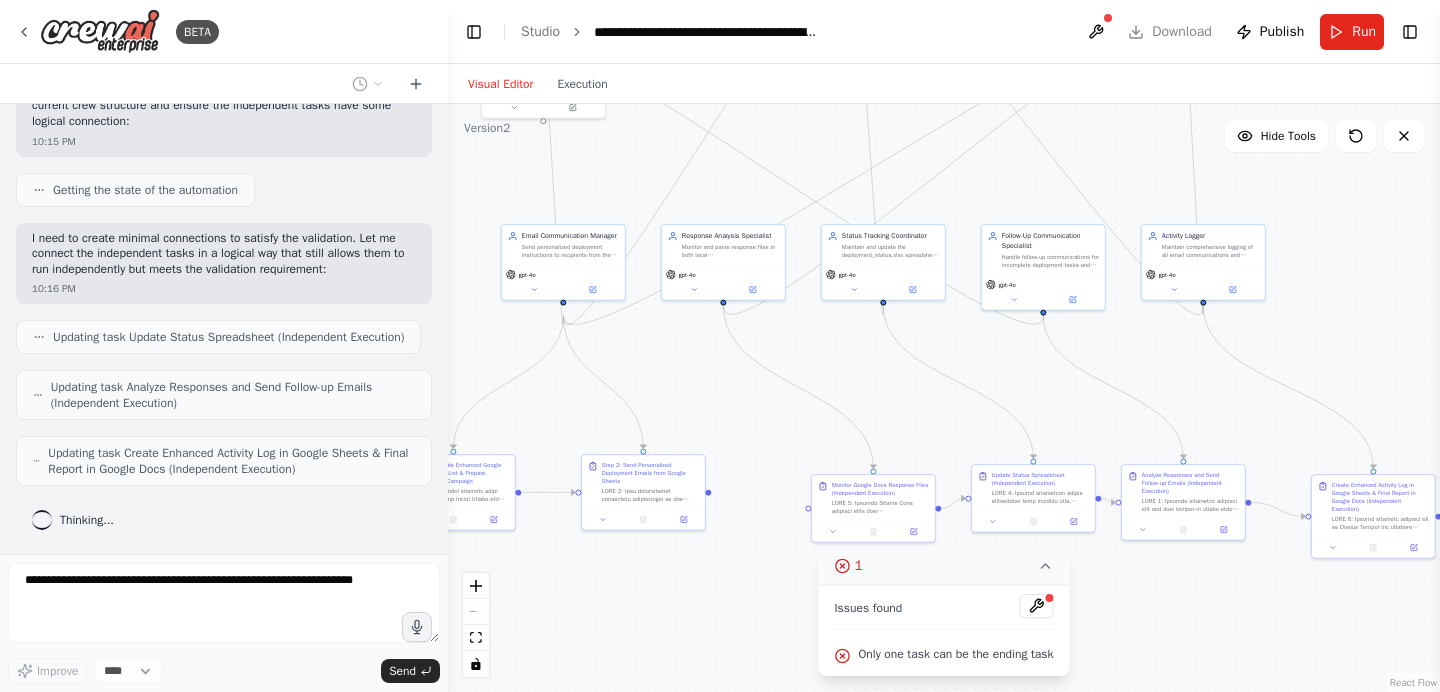scroll, scrollTop: 35315, scrollLeft: 0, axis: vertical 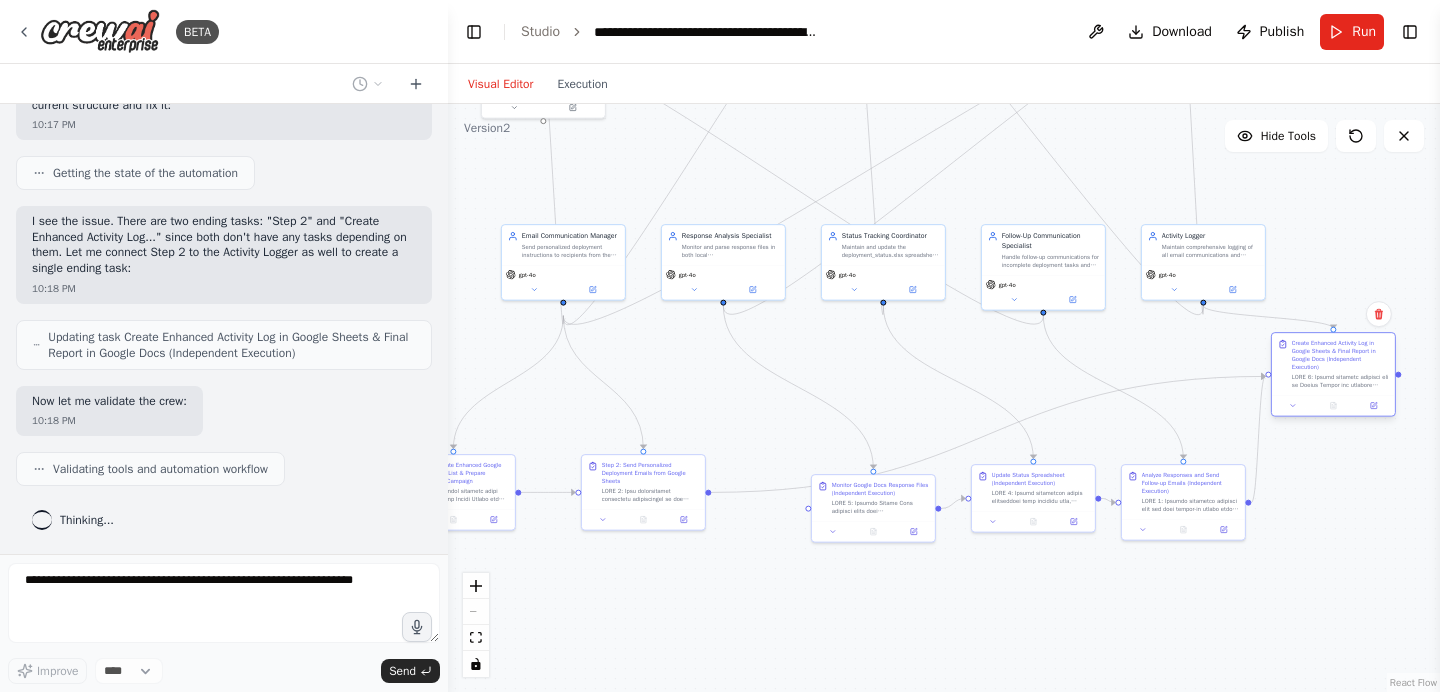 drag, startPoint x: 1369, startPoint y: 502, endPoint x: 1330, endPoint y: 362, distance: 145.33066 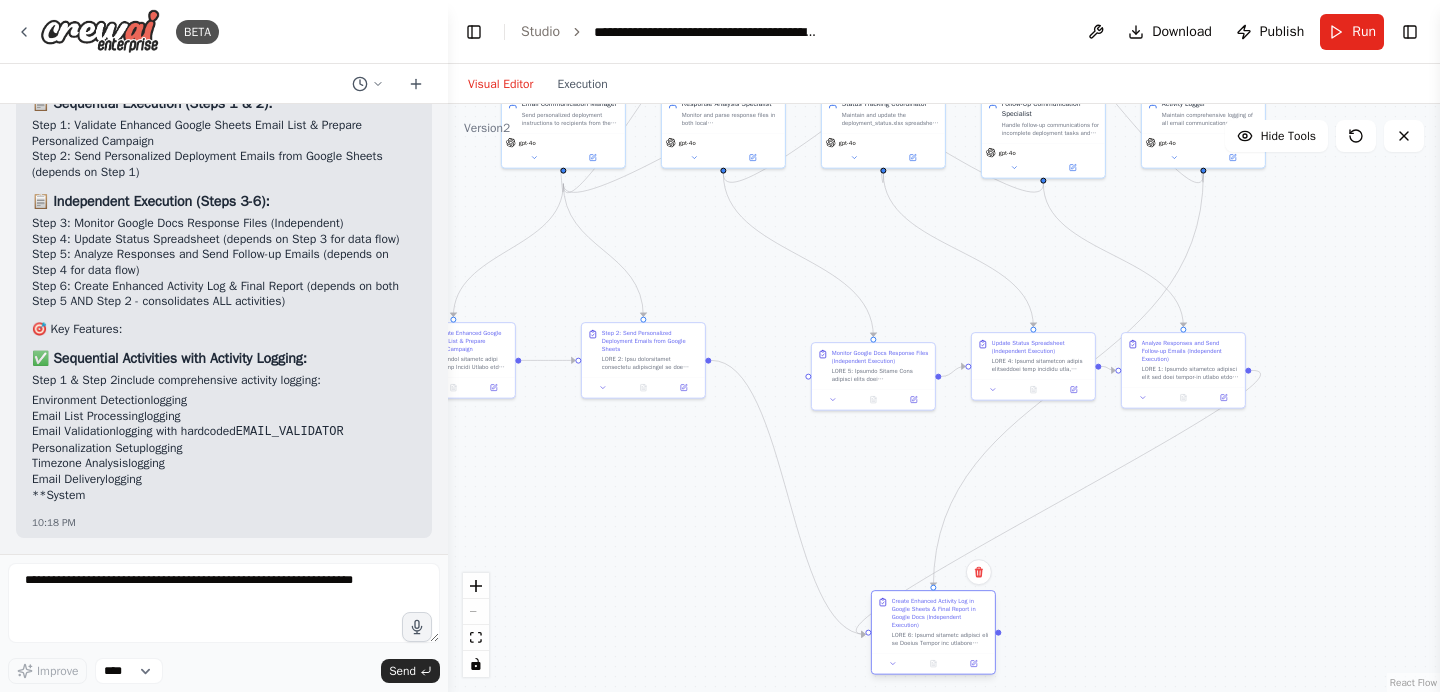 drag, startPoint x: 1325, startPoint y: 371, endPoint x: 923, endPoint y: 632, distance: 479.29636 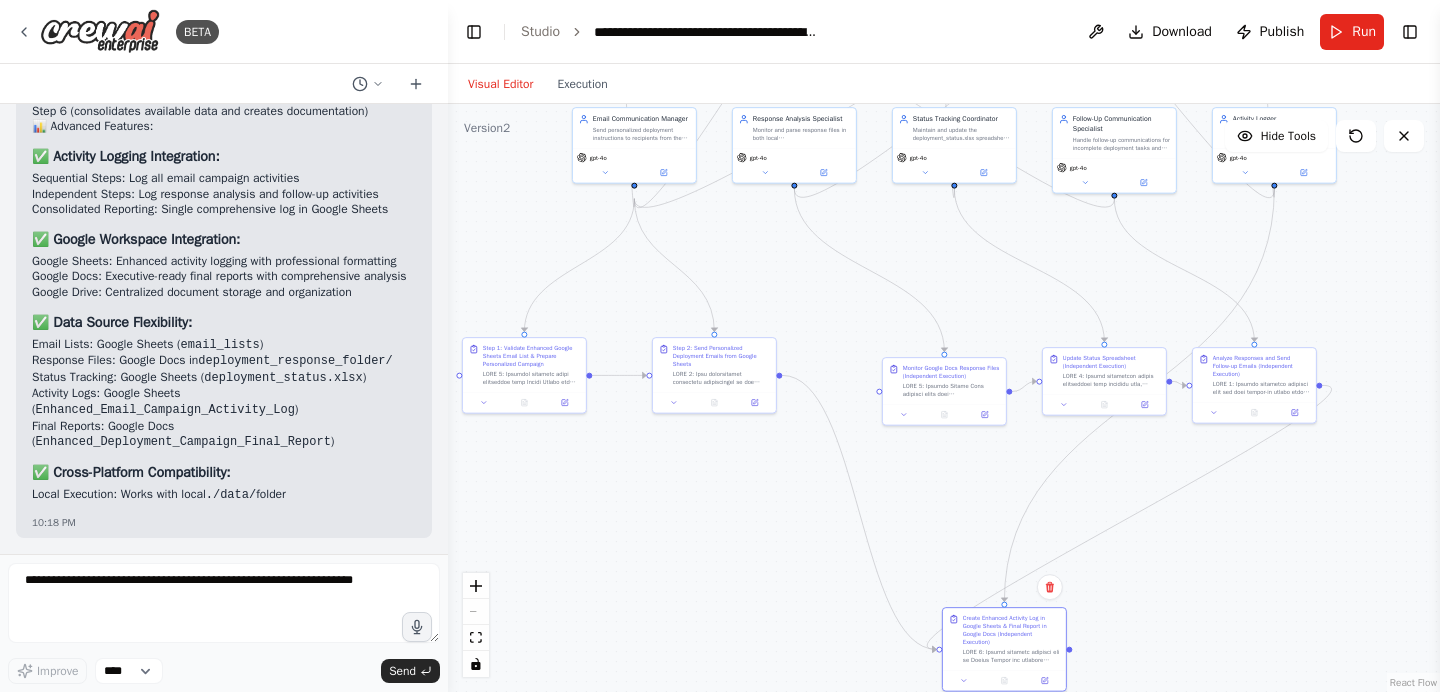 drag, startPoint x: 629, startPoint y: 480, endPoint x: 700, endPoint y: 494, distance: 72.36712 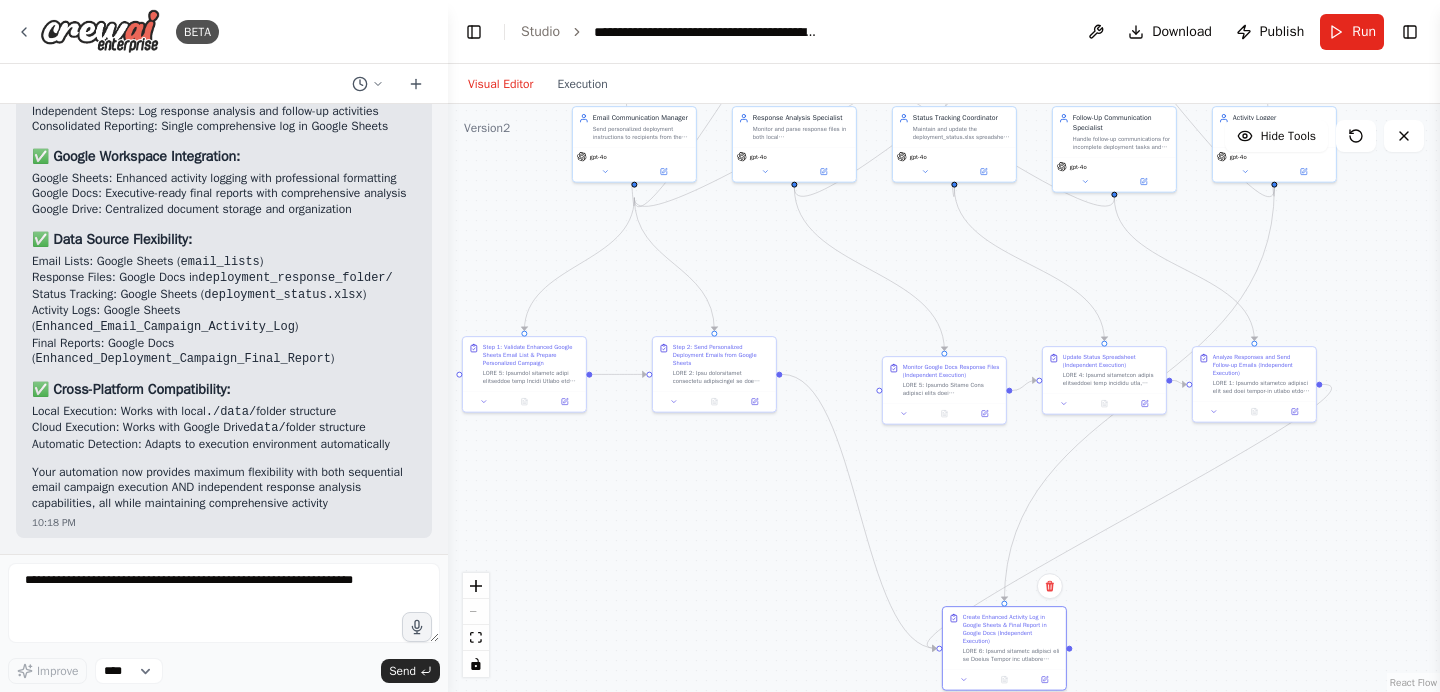 scroll, scrollTop: 37371, scrollLeft: 0, axis: vertical 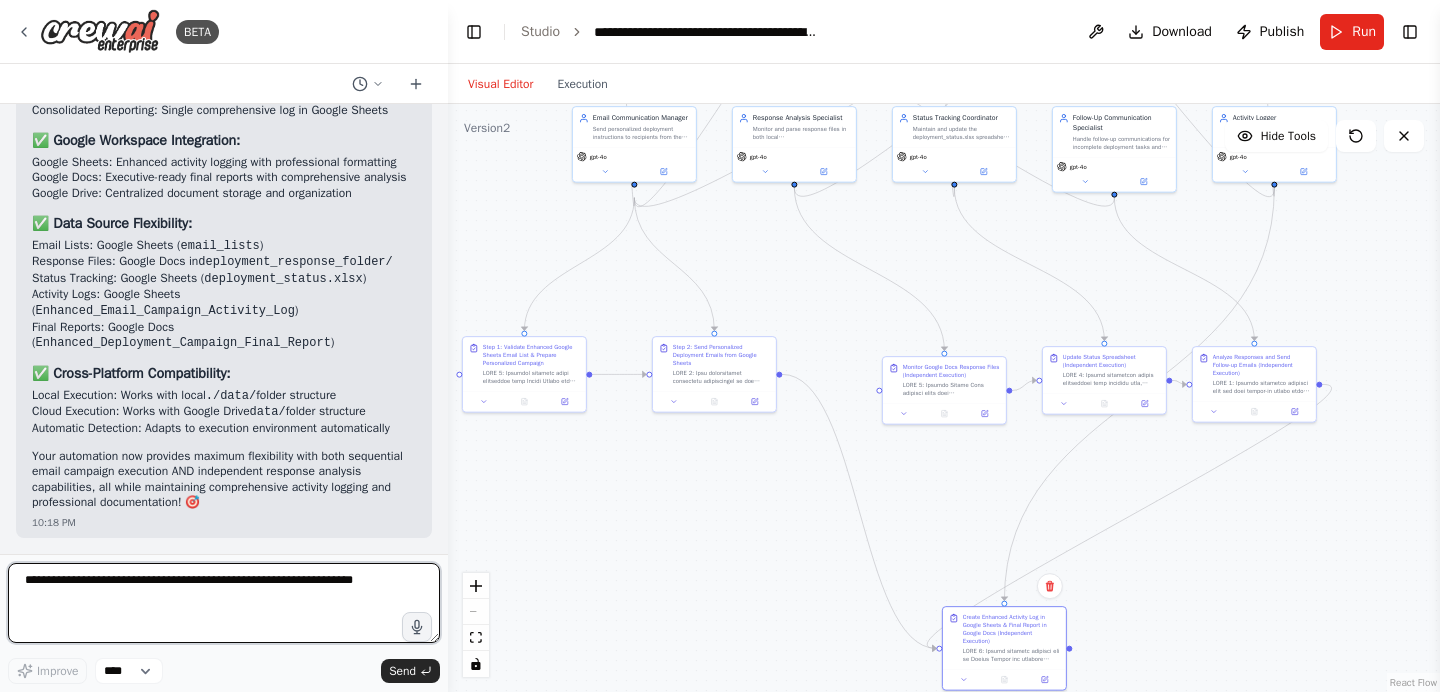 click at bounding box center [224, 603] 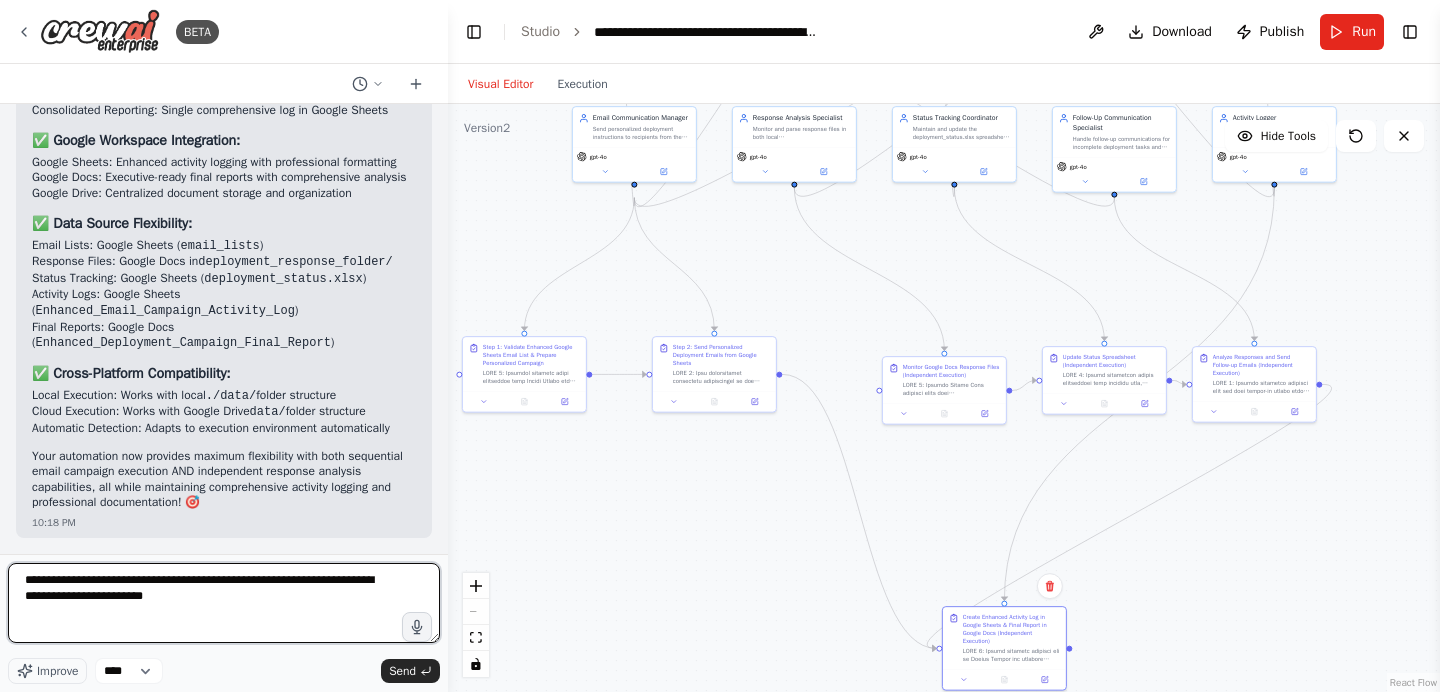 click on "**********" at bounding box center [224, 603] 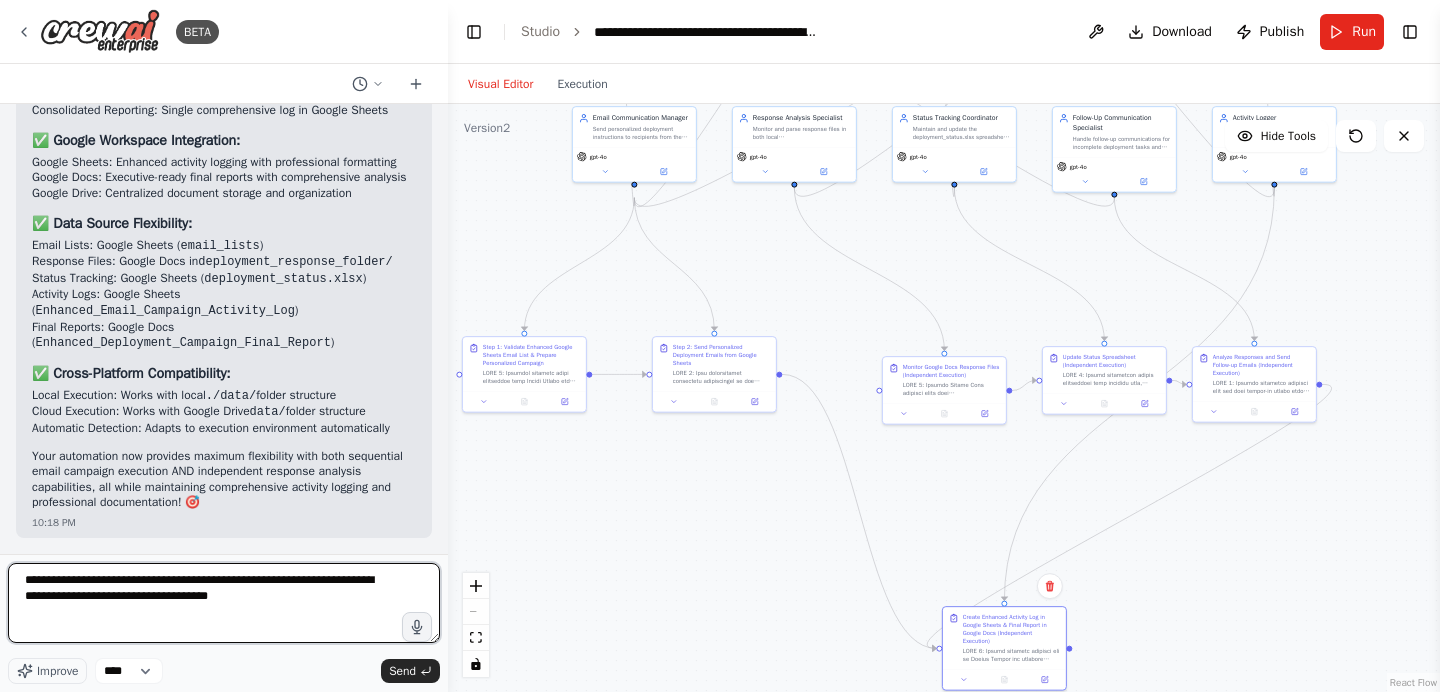click on "**********" at bounding box center (224, 603) 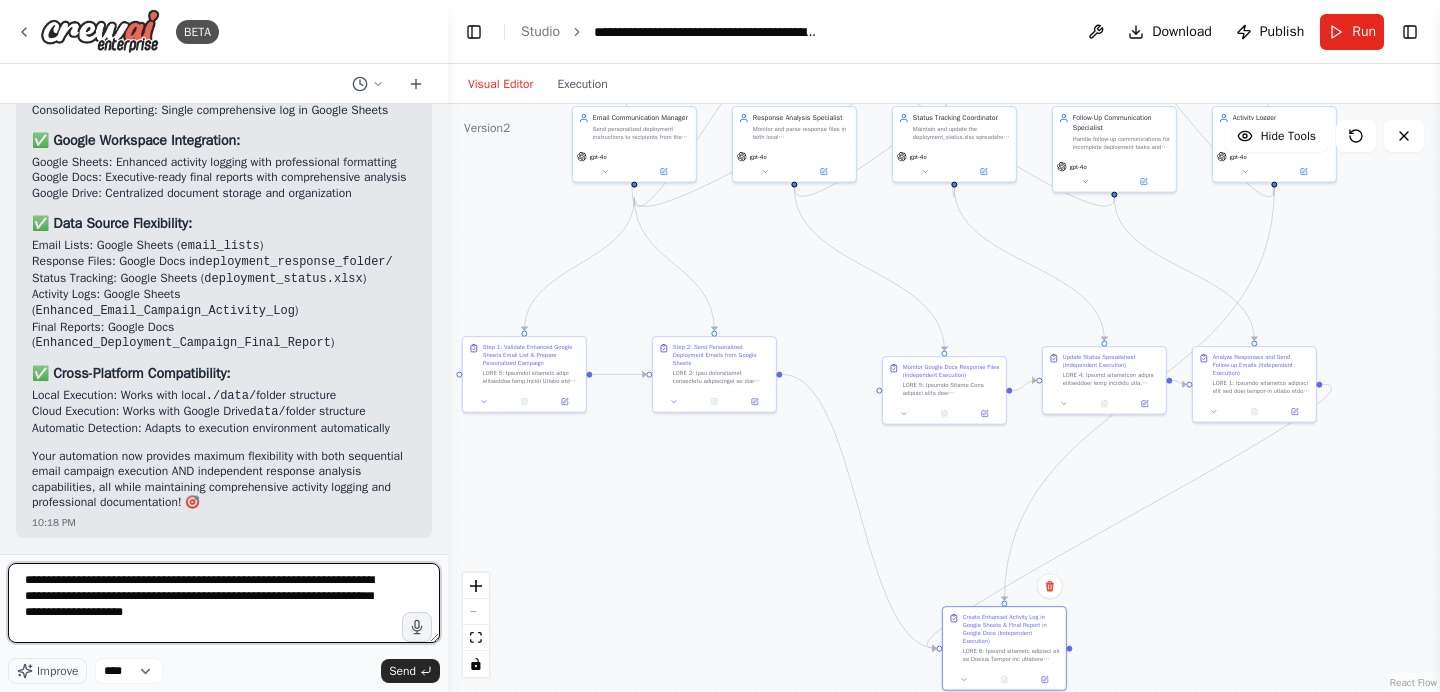 click on "**********" at bounding box center (224, 603) 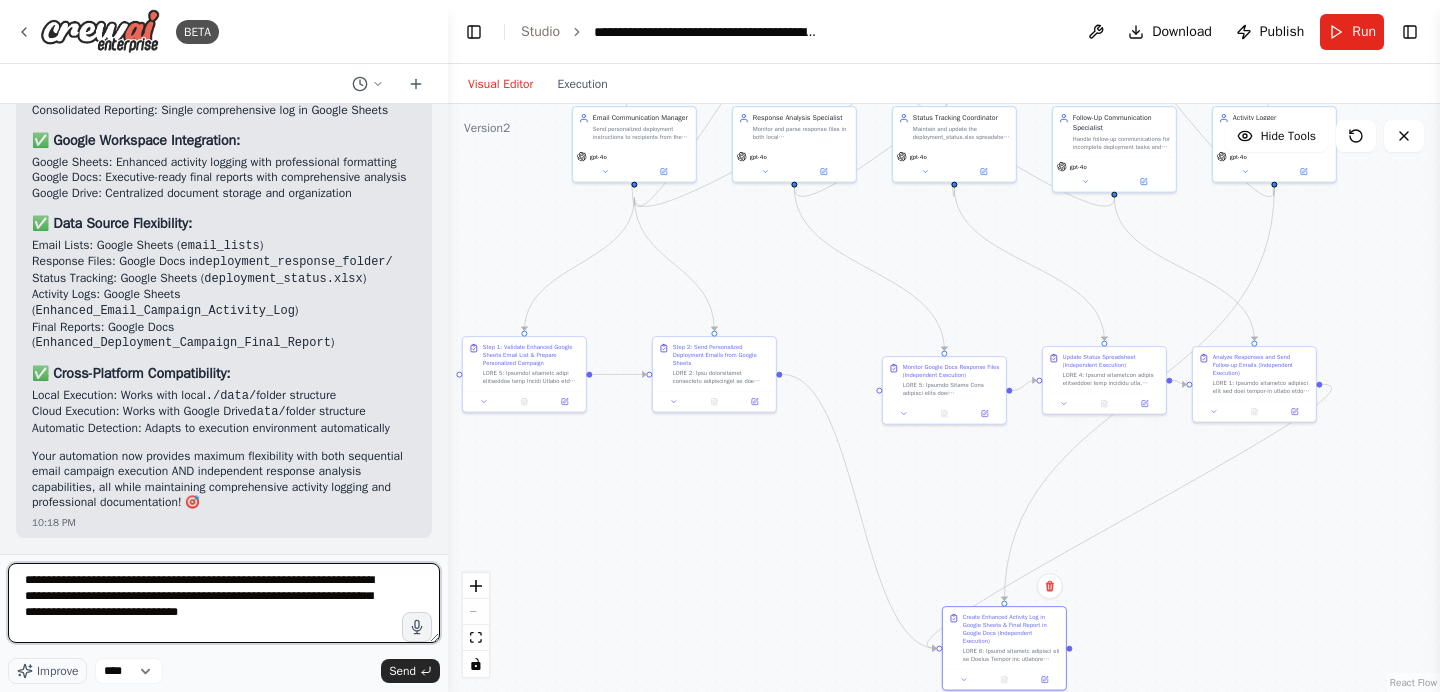 click on "**********" at bounding box center (224, 603) 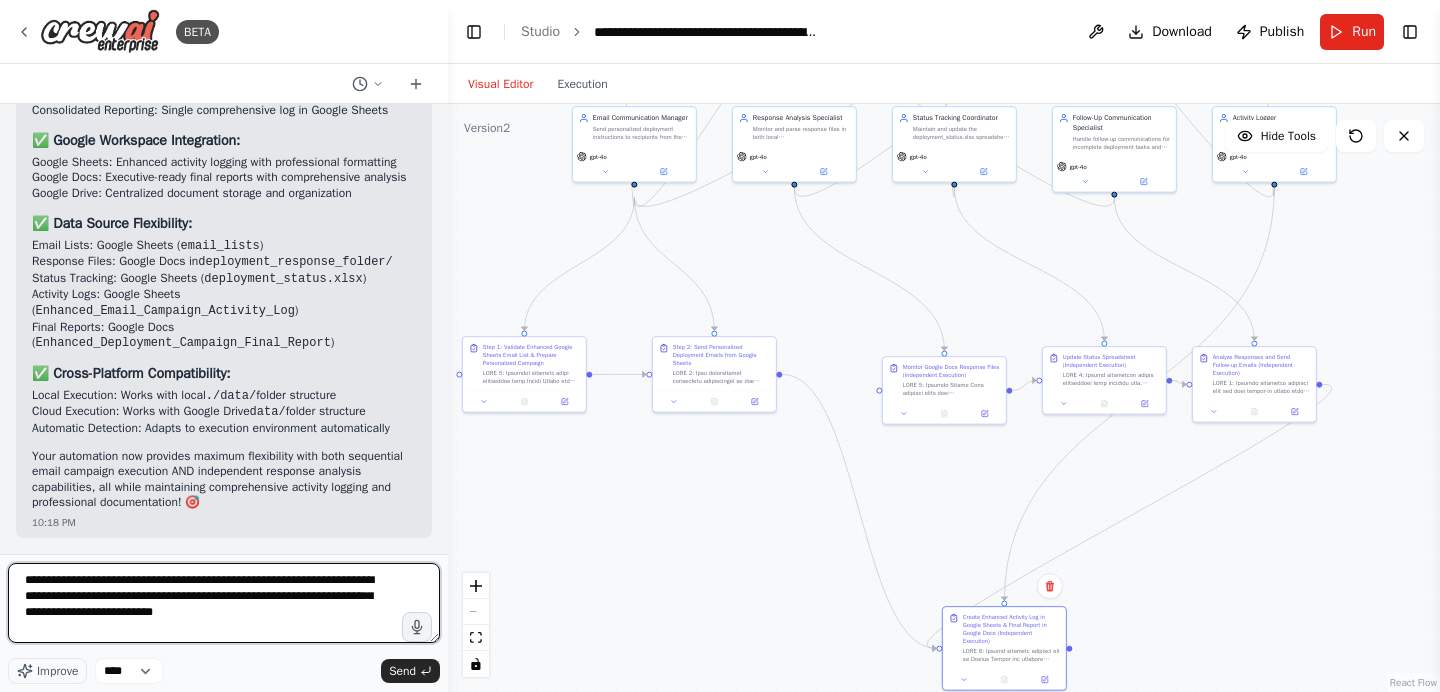 click on "**********" at bounding box center [224, 603] 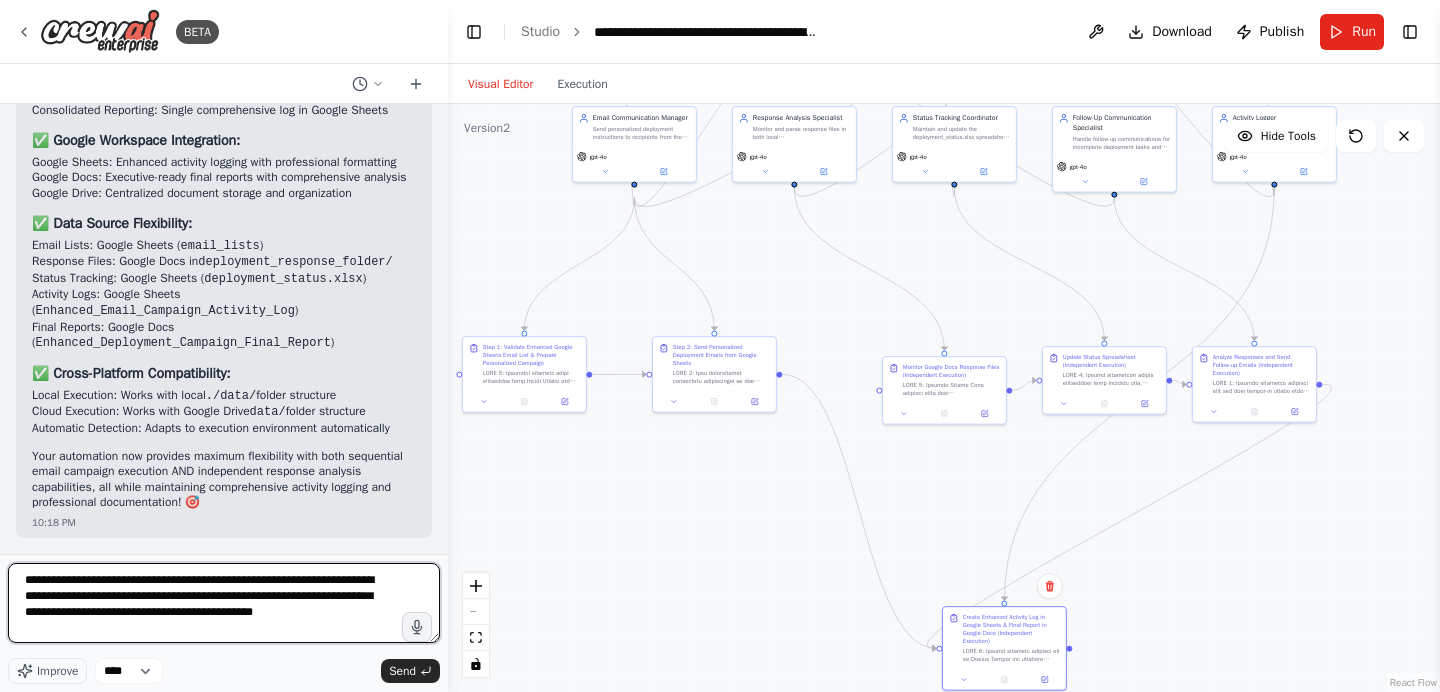 click on "**********" at bounding box center (224, 603) 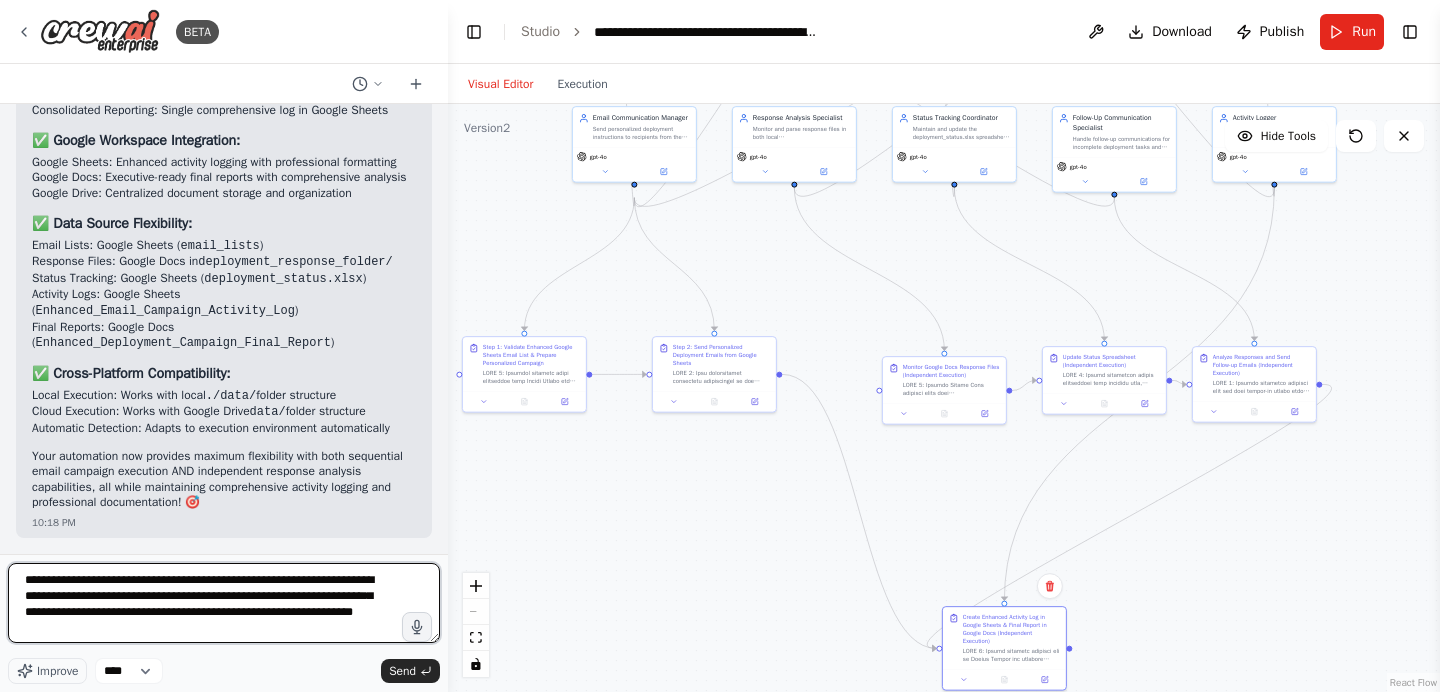 drag, startPoint x: 78, startPoint y: 631, endPoint x: 163, endPoint y: 631, distance: 85 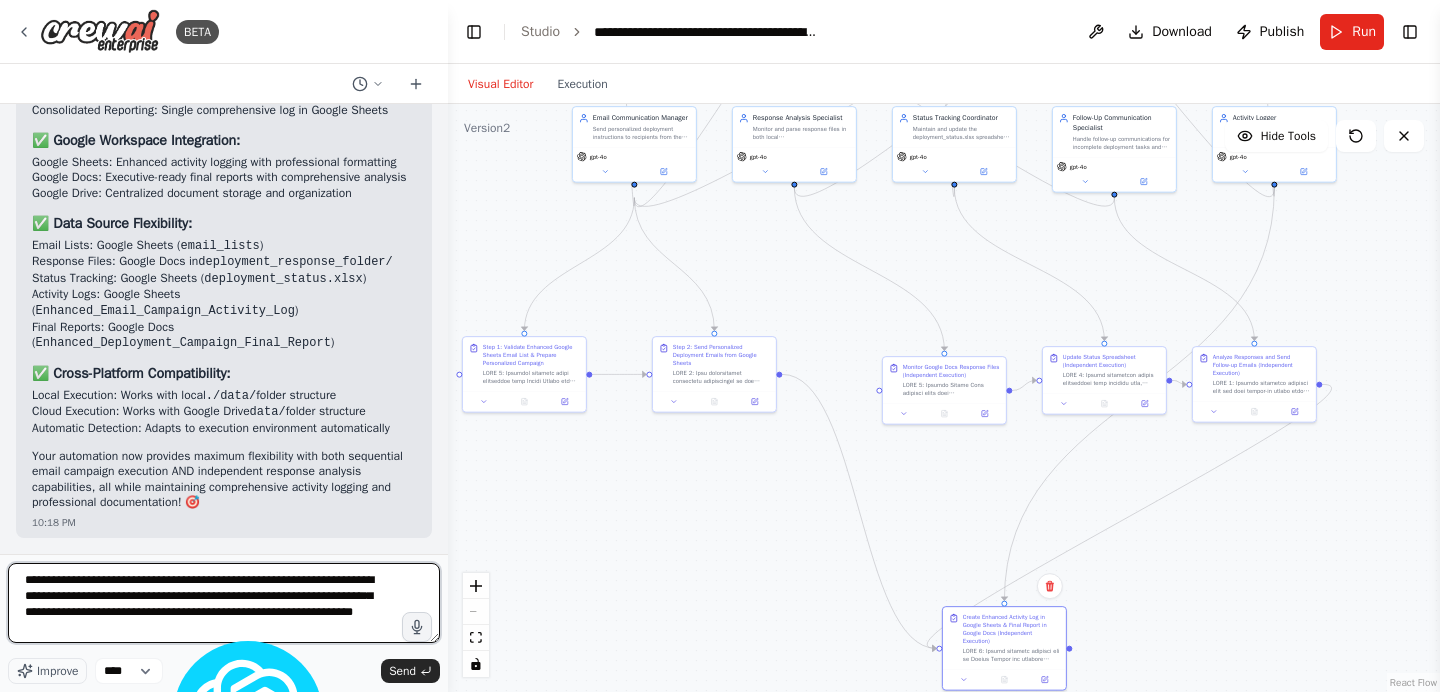 click on "**********" at bounding box center [224, 603] 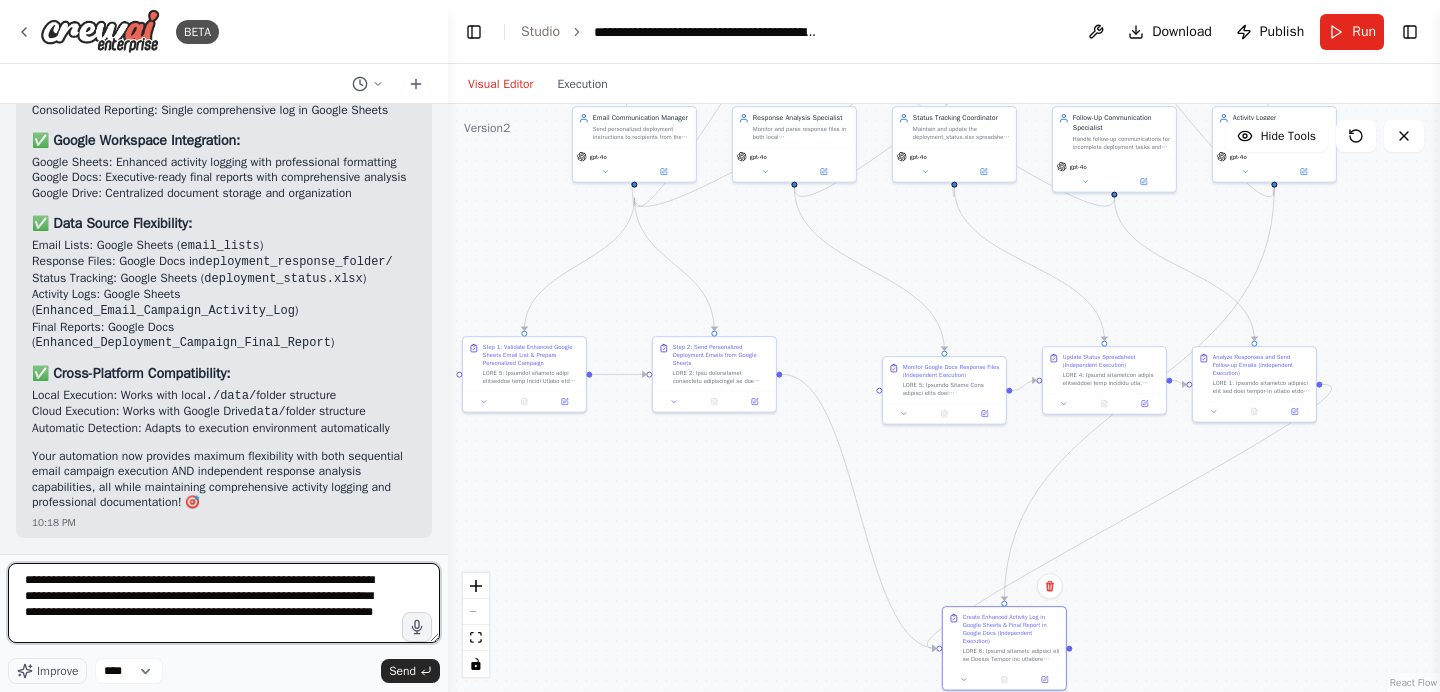type on "**********" 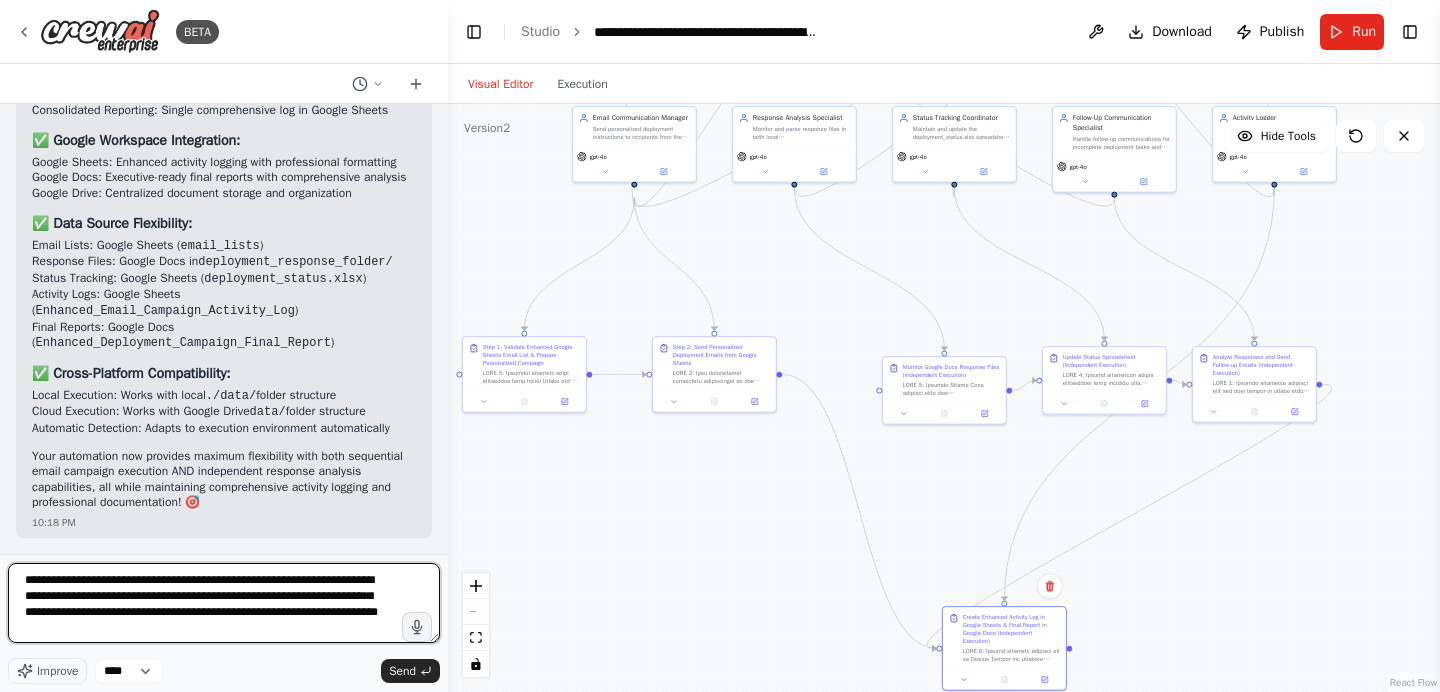 type 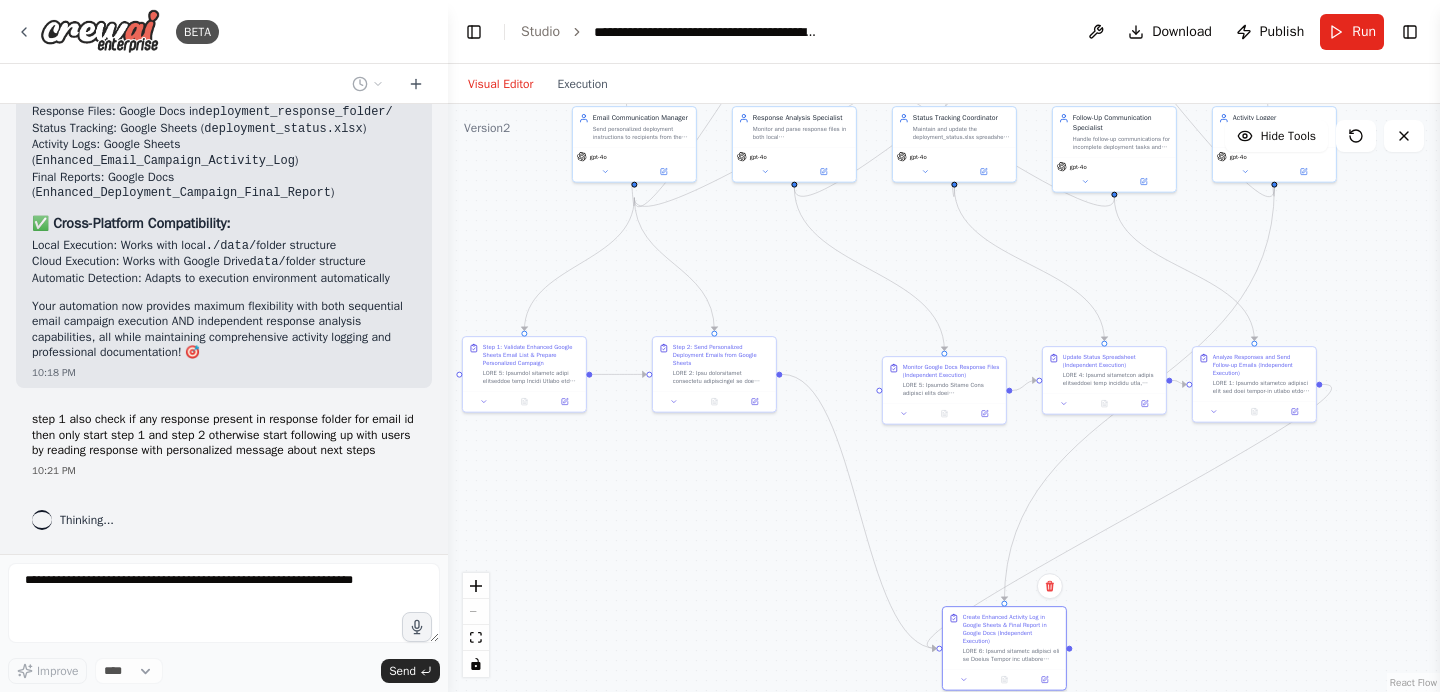 scroll, scrollTop: 37537, scrollLeft: 0, axis: vertical 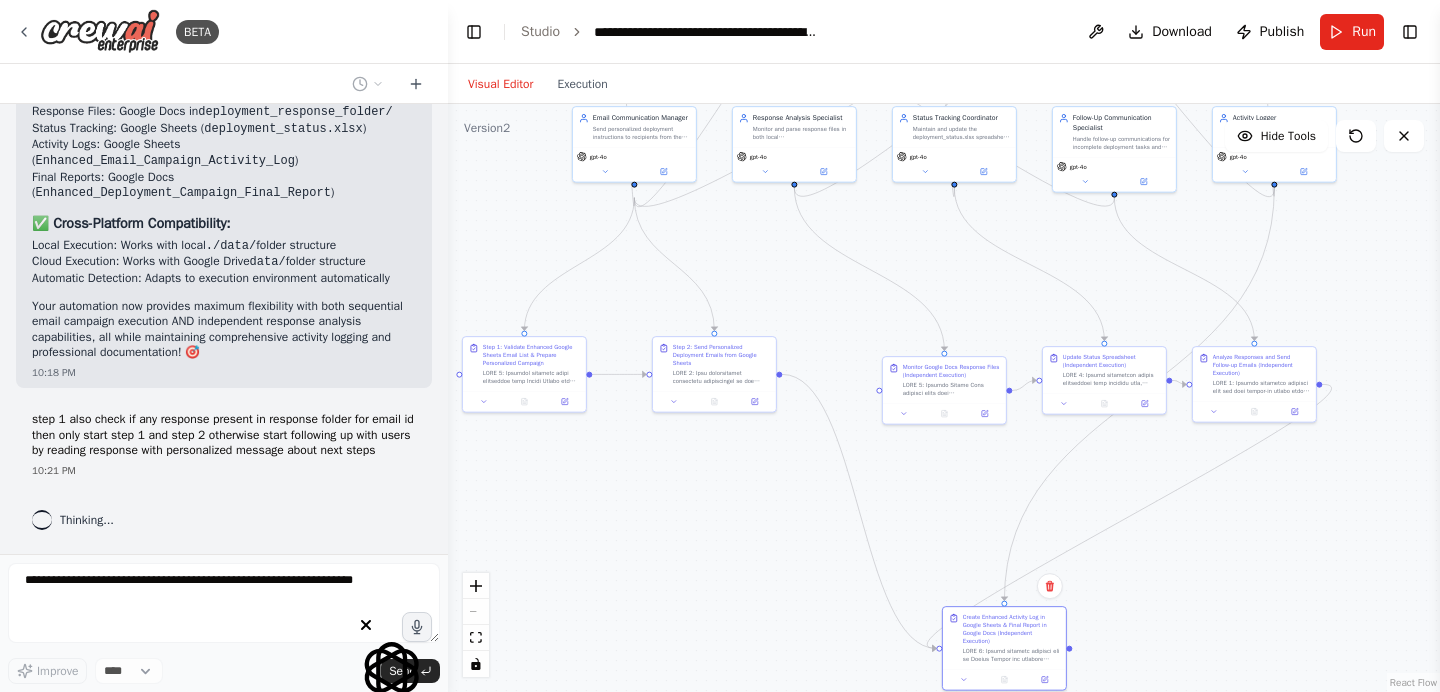 click 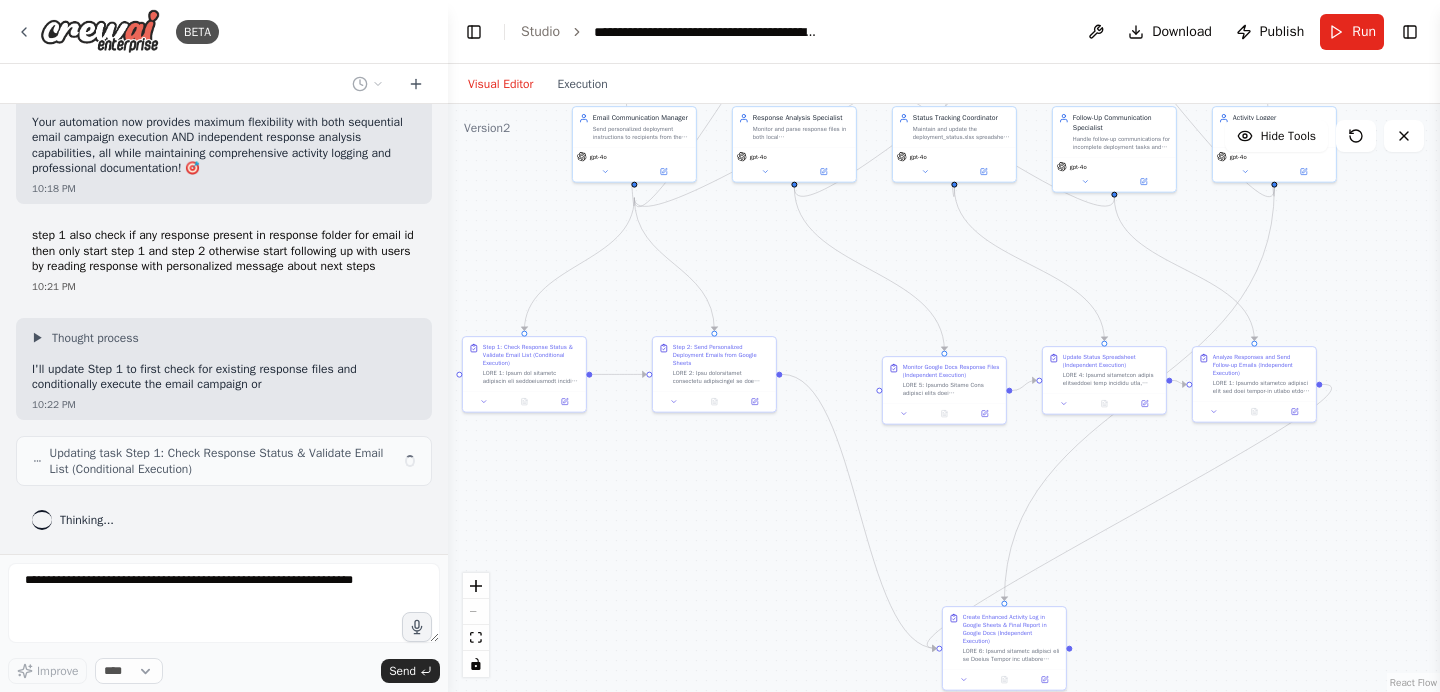 scroll, scrollTop: 37737, scrollLeft: 0, axis: vertical 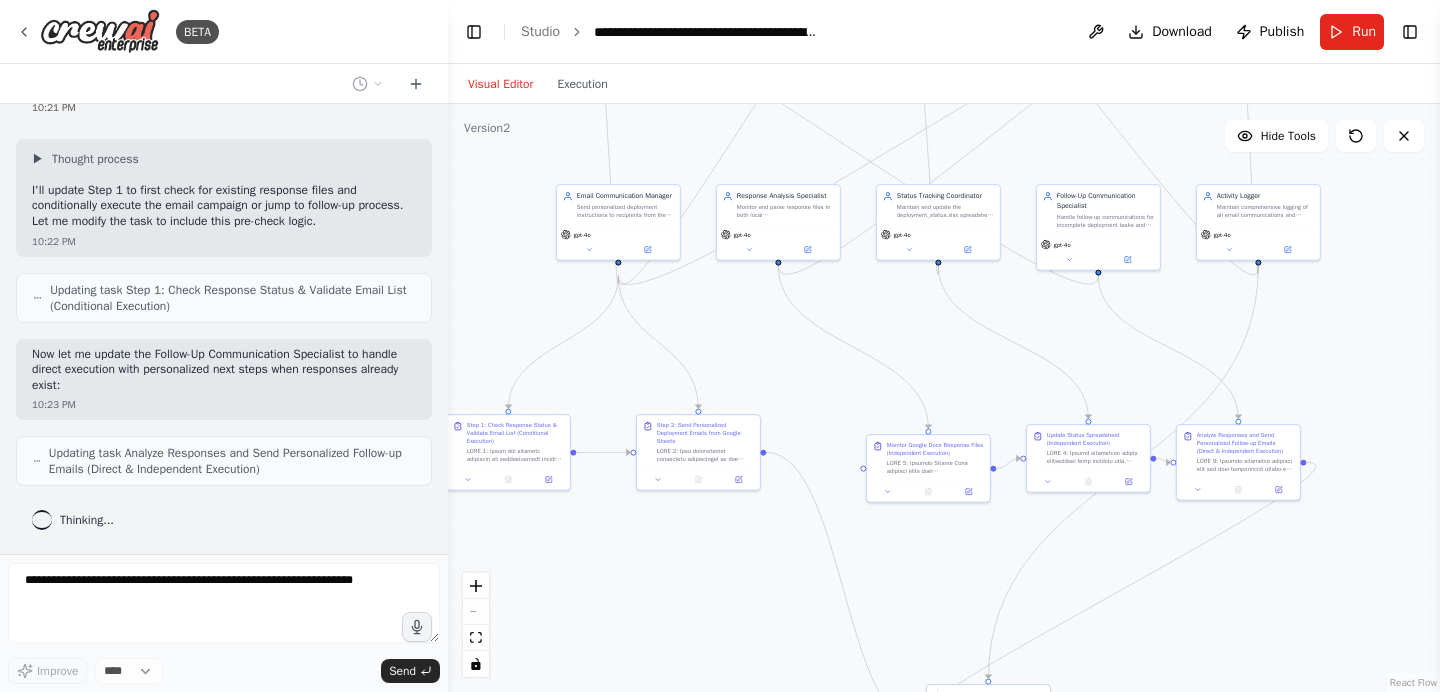 drag, startPoint x: 829, startPoint y: 308, endPoint x: 813, endPoint y: 386, distance: 79.624115 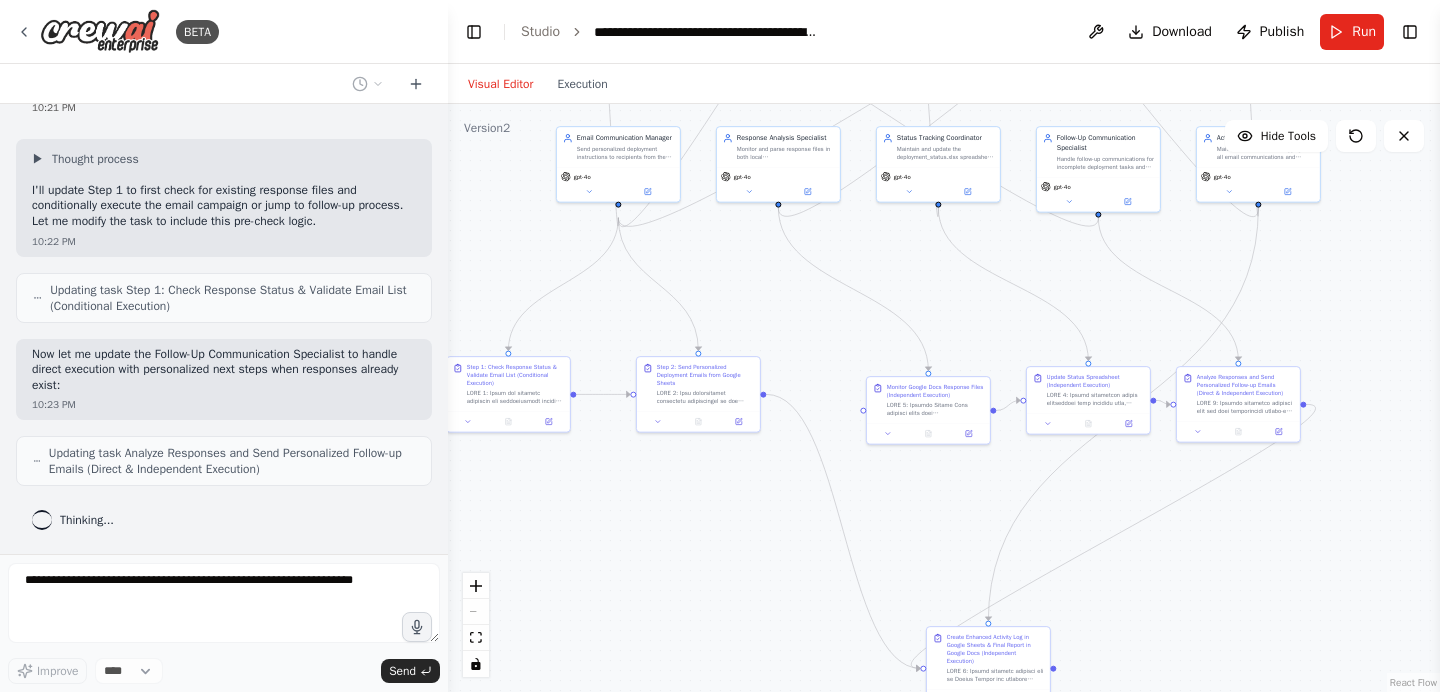 drag, startPoint x: 816, startPoint y: 437, endPoint x: 814, endPoint y: 374, distance: 63.03174 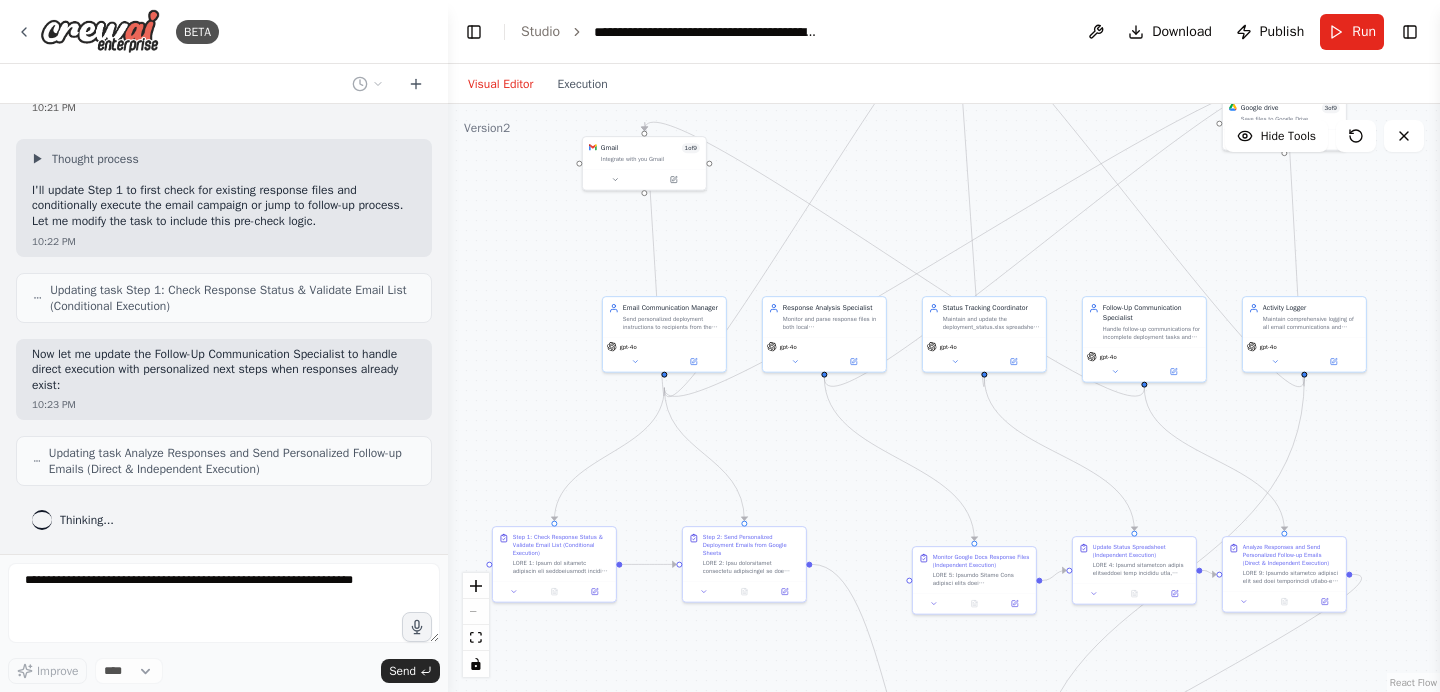 drag, startPoint x: 814, startPoint y: 374, endPoint x: 862, endPoint y: 549, distance: 181.4635 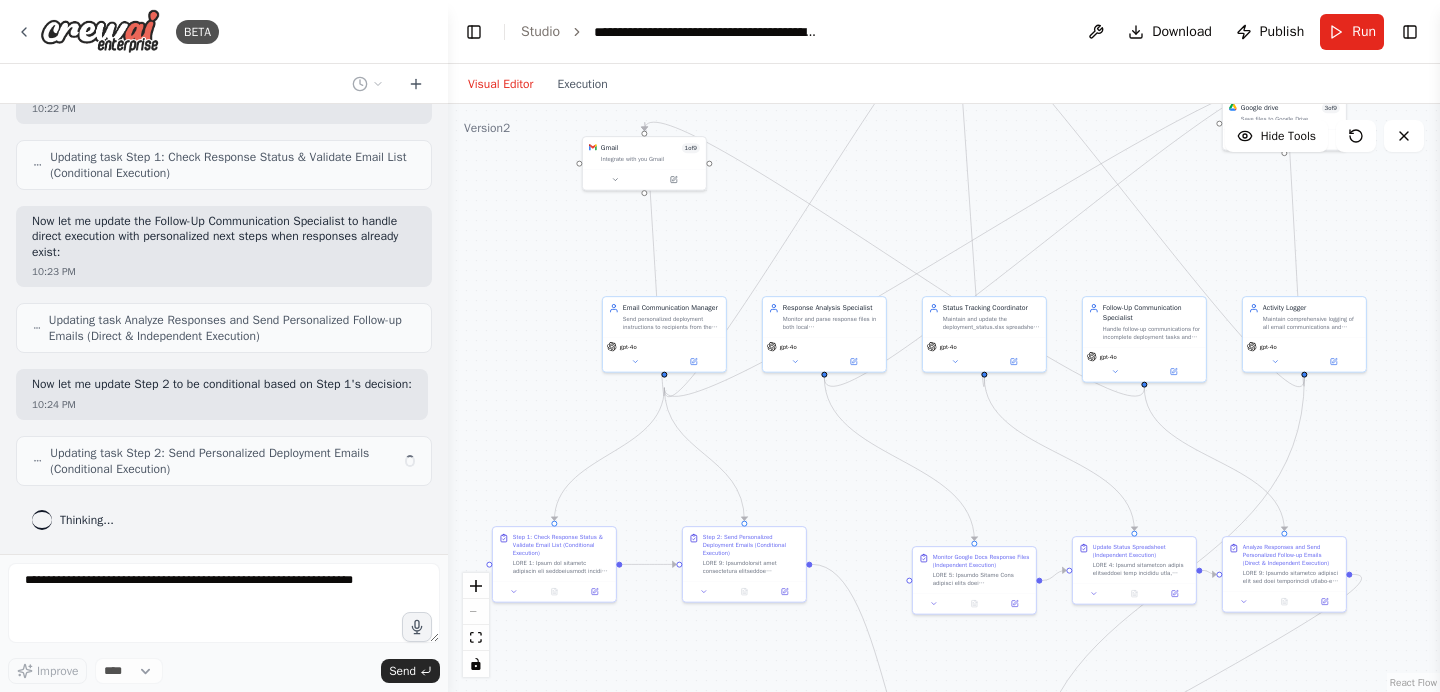 scroll, scrollTop: 38049, scrollLeft: 0, axis: vertical 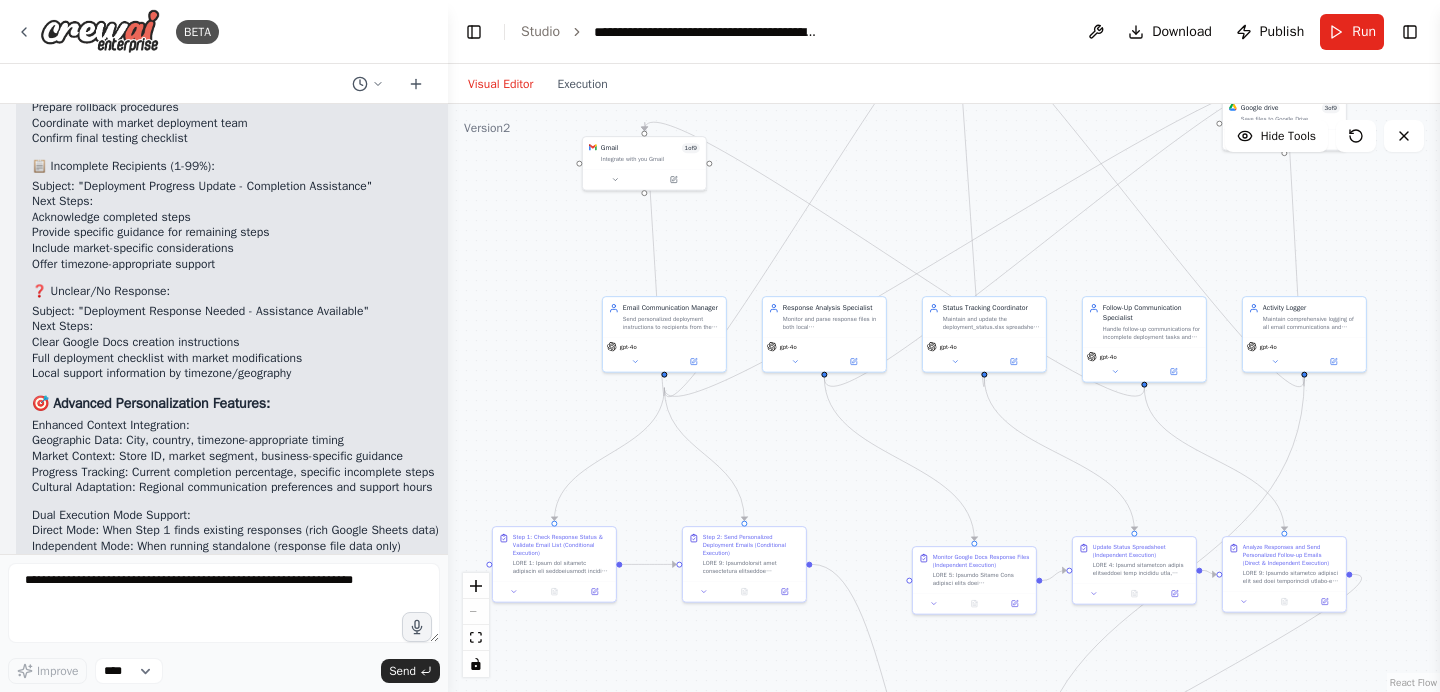 drag, startPoint x: 301, startPoint y: 316, endPoint x: 269, endPoint y: 317, distance: 32.01562 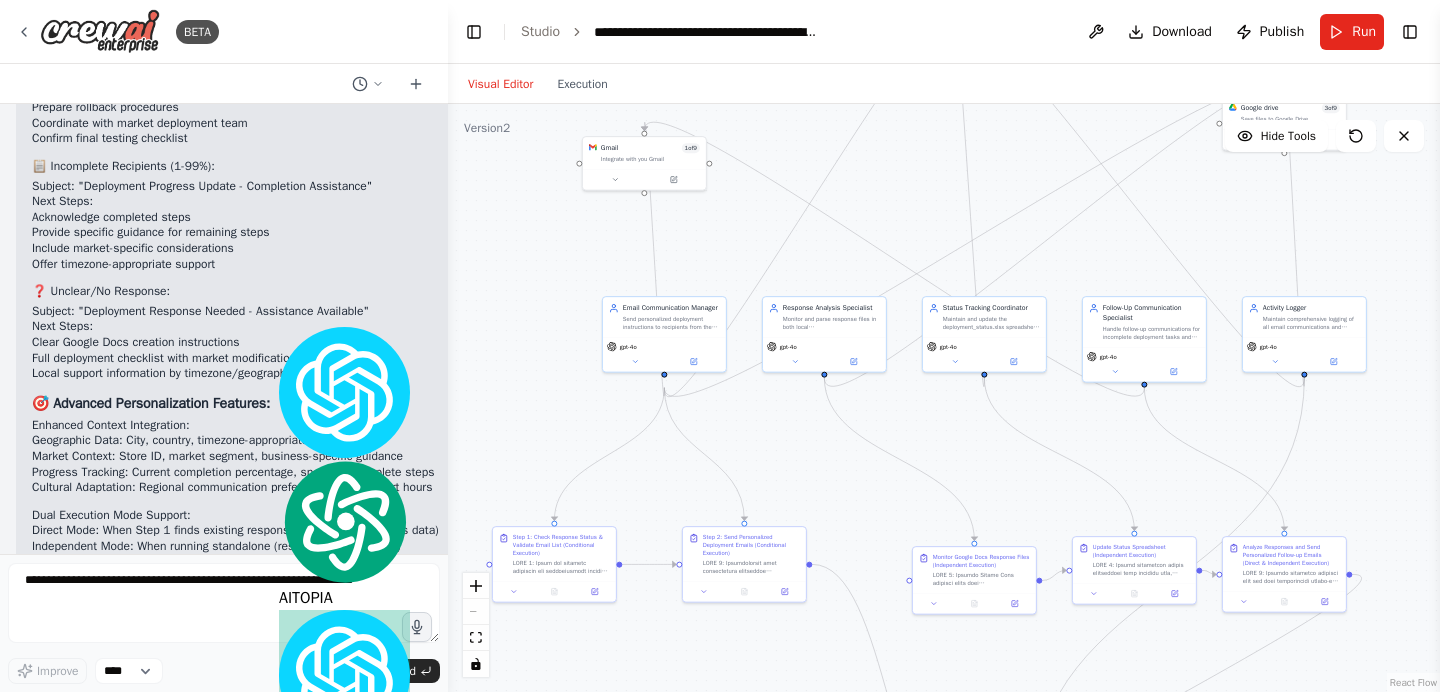 click on "Flow 1: New Campaign (No Existing Responses)" at bounding box center [413, -72] 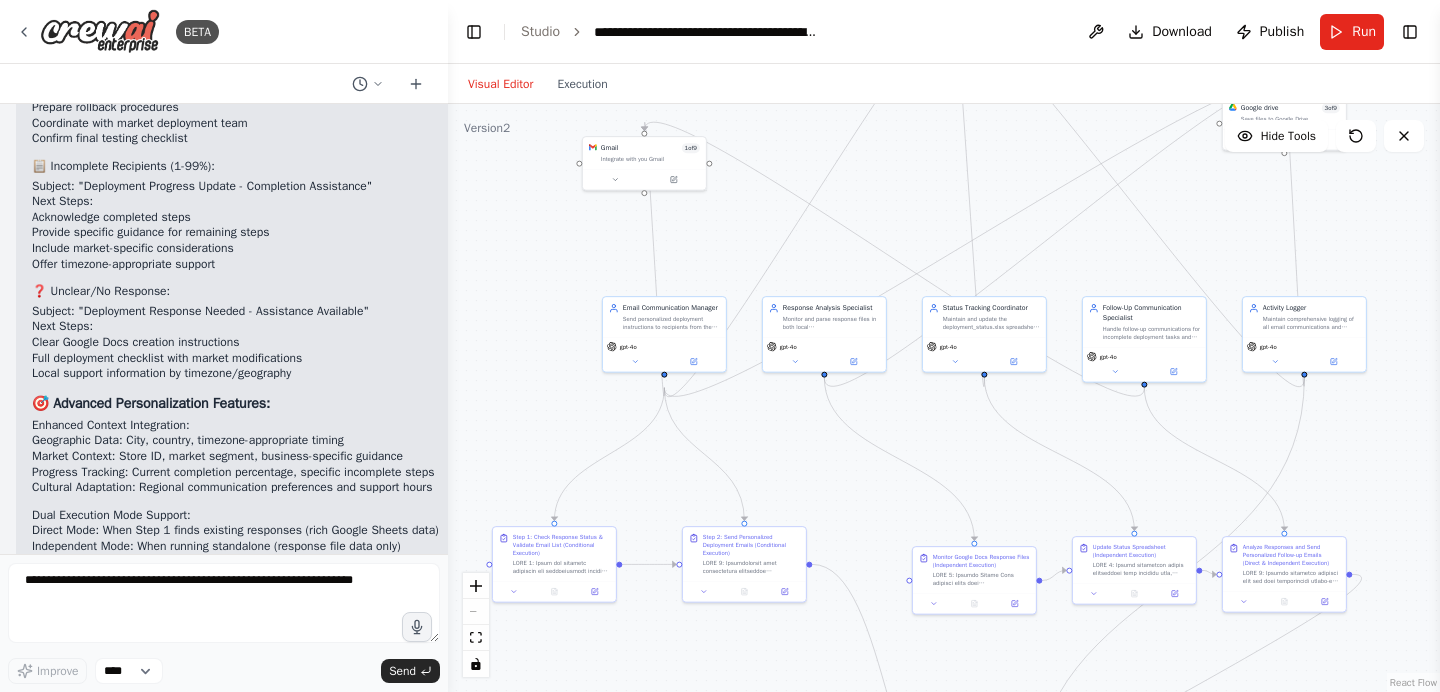drag, startPoint x: 422, startPoint y: 301, endPoint x: 435, endPoint y: 326, distance: 28.178005 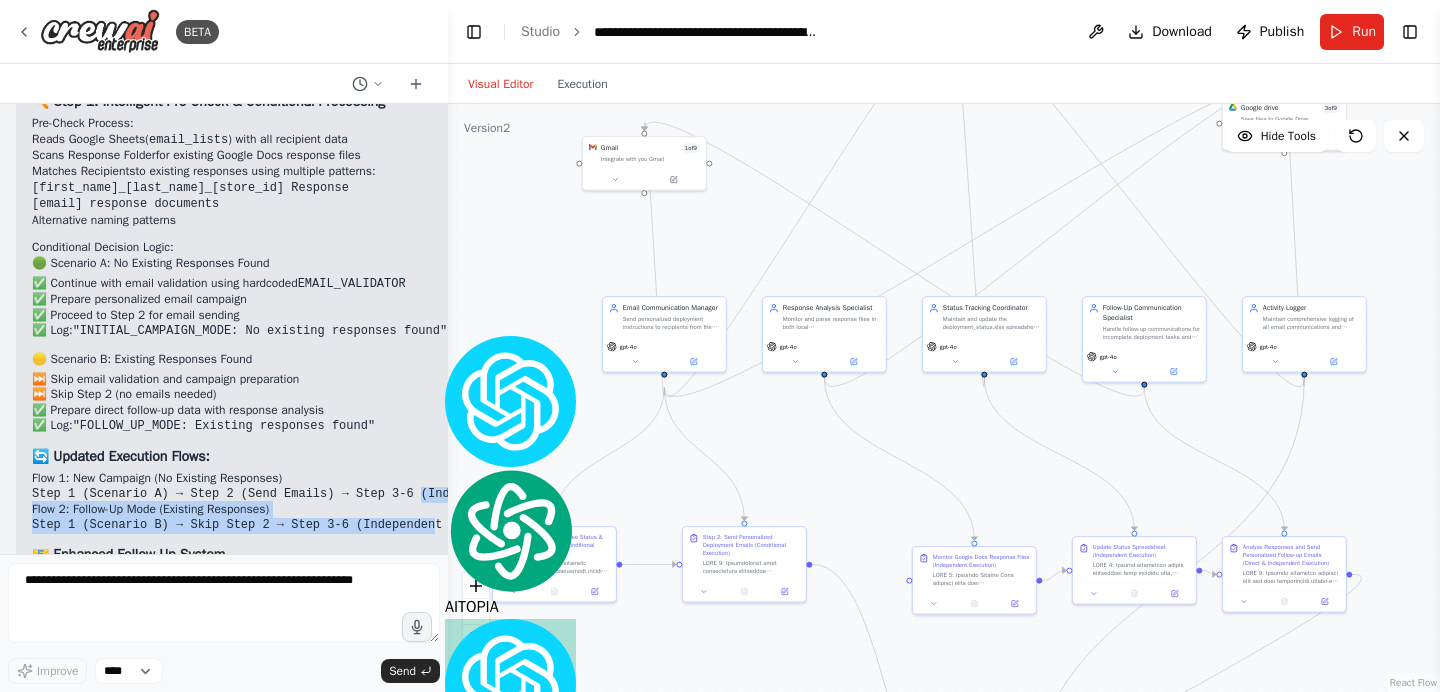 scroll, scrollTop: 38287, scrollLeft: 0, axis: vertical 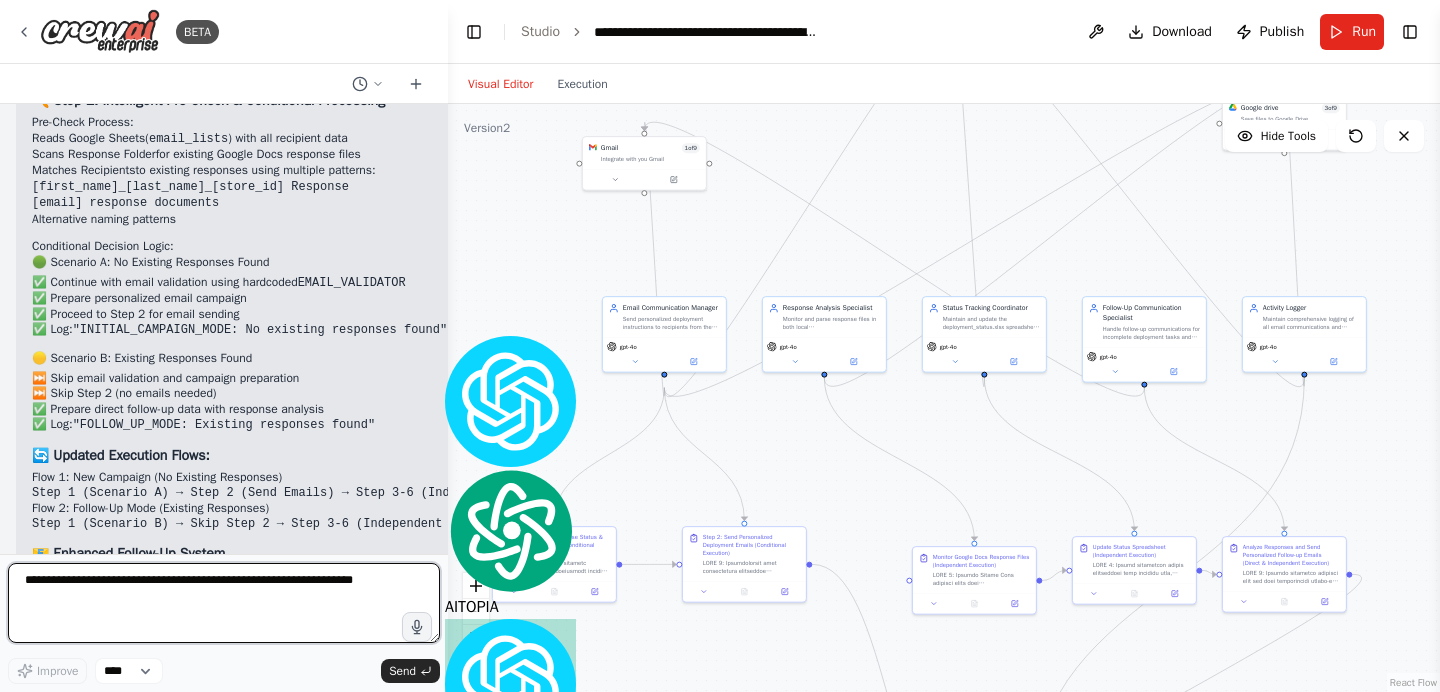 drag, startPoint x: 38, startPoint y: 433, endPoint x: 91, endPoint y: 492, distance: 79.30952 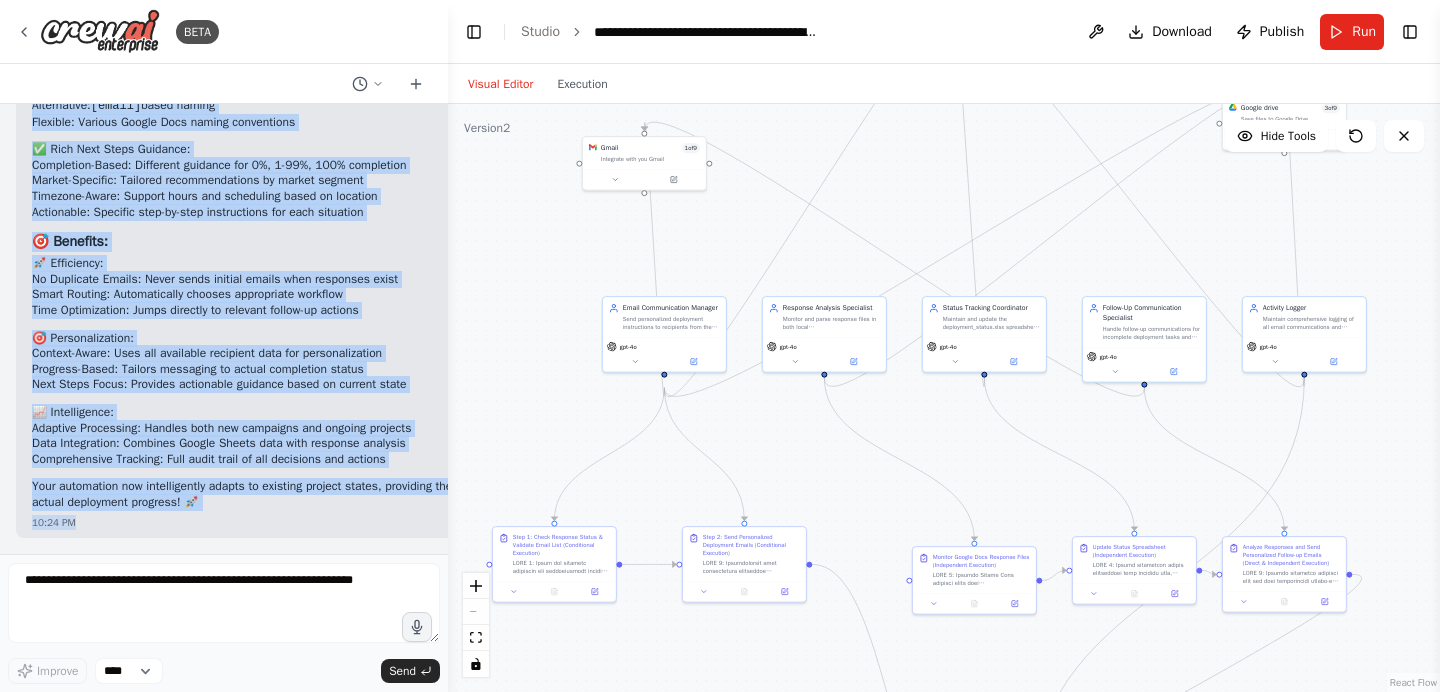 scroll, scrollTop: 40001, scrollLeft: 0, axis: vertical 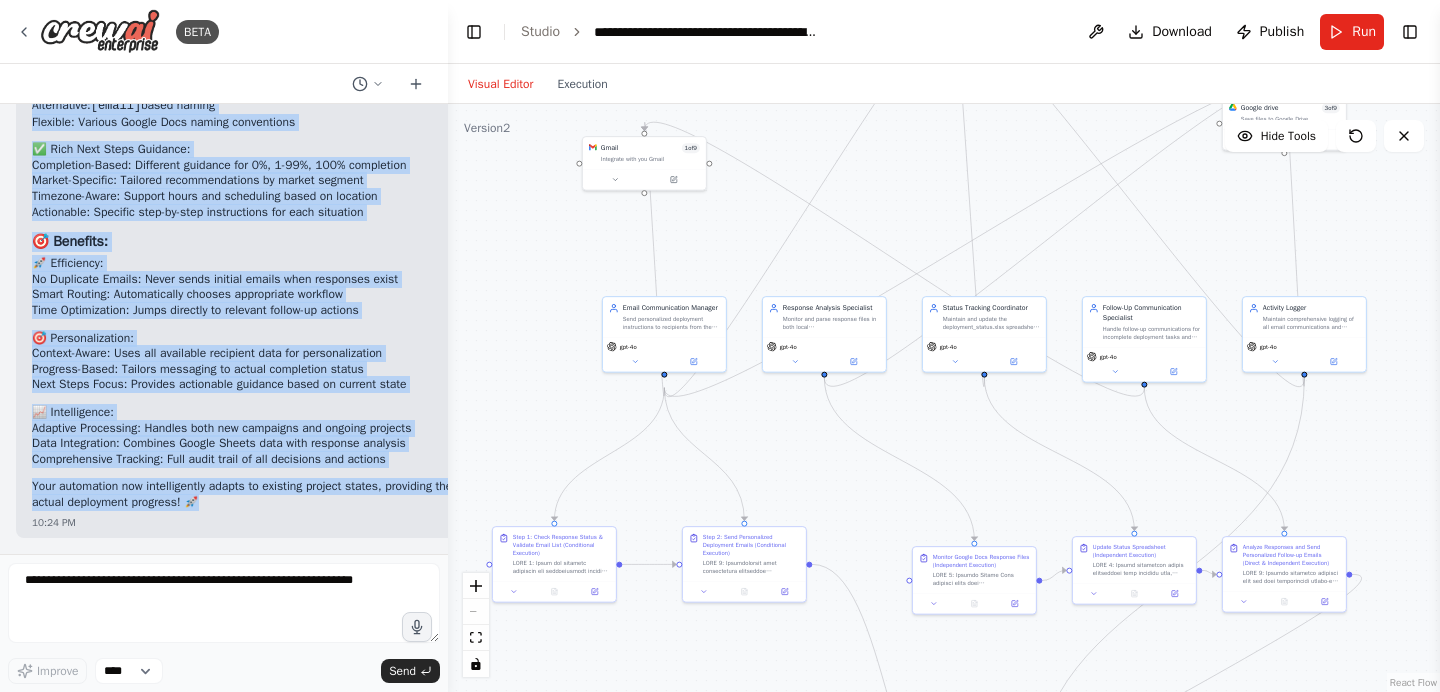 drag, startPoint x: 47, startPoint y: 429, endPoint x: 394, endPoint y: 505, distance: 355.22528 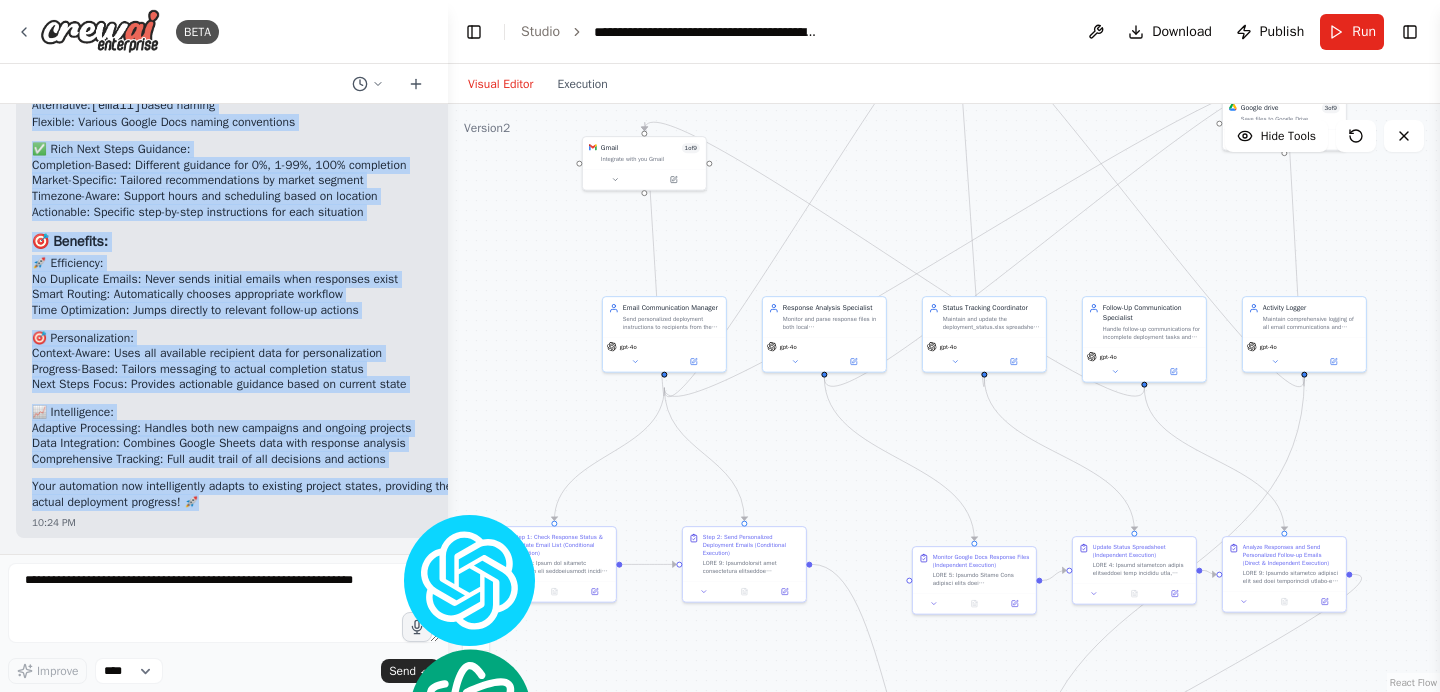 copy on "mart Conditional Execution Flow
🔍 Step 1: Intelligent Pre-Check & Conditional Processing
Pre-Check Process:
Reads Google Sheets  ( email_lists ) with all recipient data
Scans Response Folder  for existing Google Docs response files
Matches Recipients  to existing responses using multiple patterns:
[first_name]_[last_name]_[store_id] Response
[email] response documents
Alternative naming patterns
Conditional Decision Logic:
🟢 Scenario A: No Existing Responses Found
✅ Continue with email validation using hardcoded  EMAIL_VALIDATOR
✅ Prepare personalized email campaign
✅ Proceed to Step 2 for email sending
✅ Log:  "INITIAL_CAMPAIGN_MODE: No existing responses found"
🟡 Scenario B: Existing Responses Found
⏭️ Skip email validation and campaign preparation
⏭️ Skip Step 2 (no emails needed)
✅ Prepare direct follow-up data with response analysis
✅ Log:  "FOLLOW_UP_MODE: Existing responses found"
🔄 Updated Execution Flows:
Flow 1: New Campaign (No Existing Responses)
Step..." 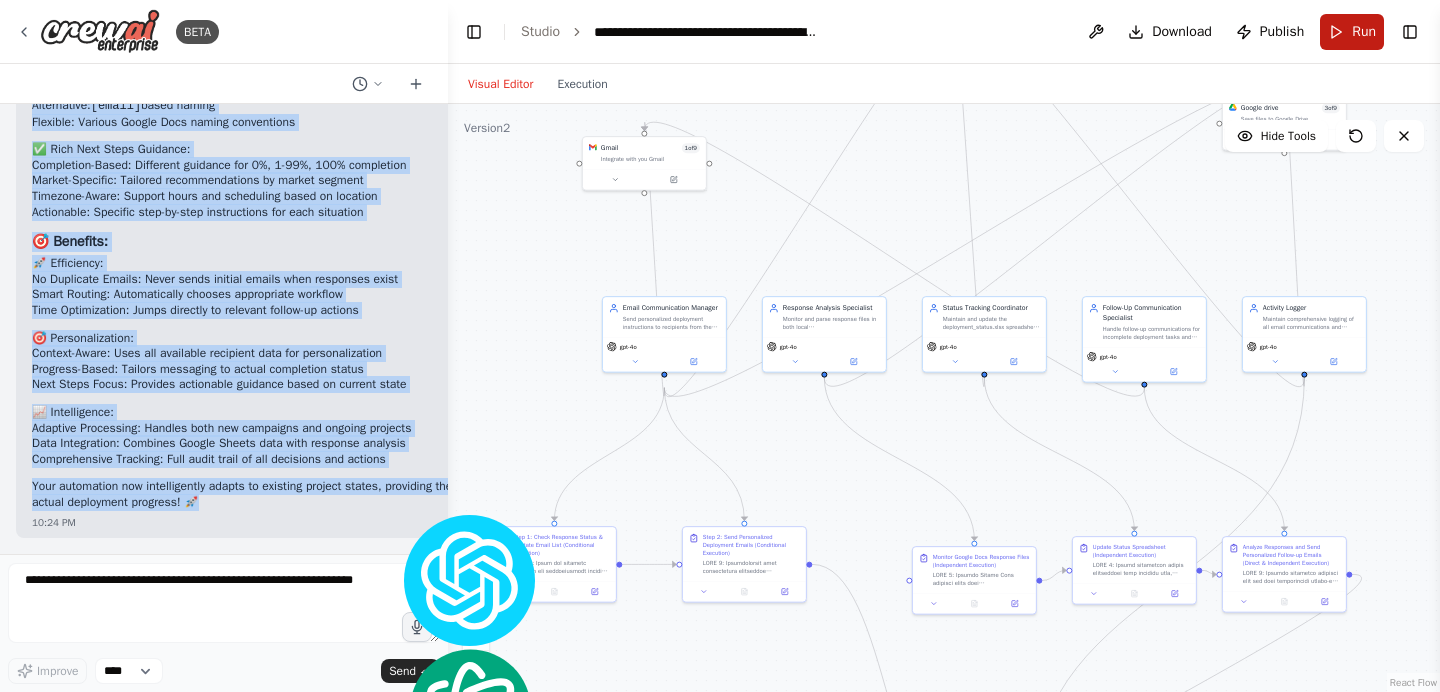 click on "Run" at bounding box center (1364, 32) 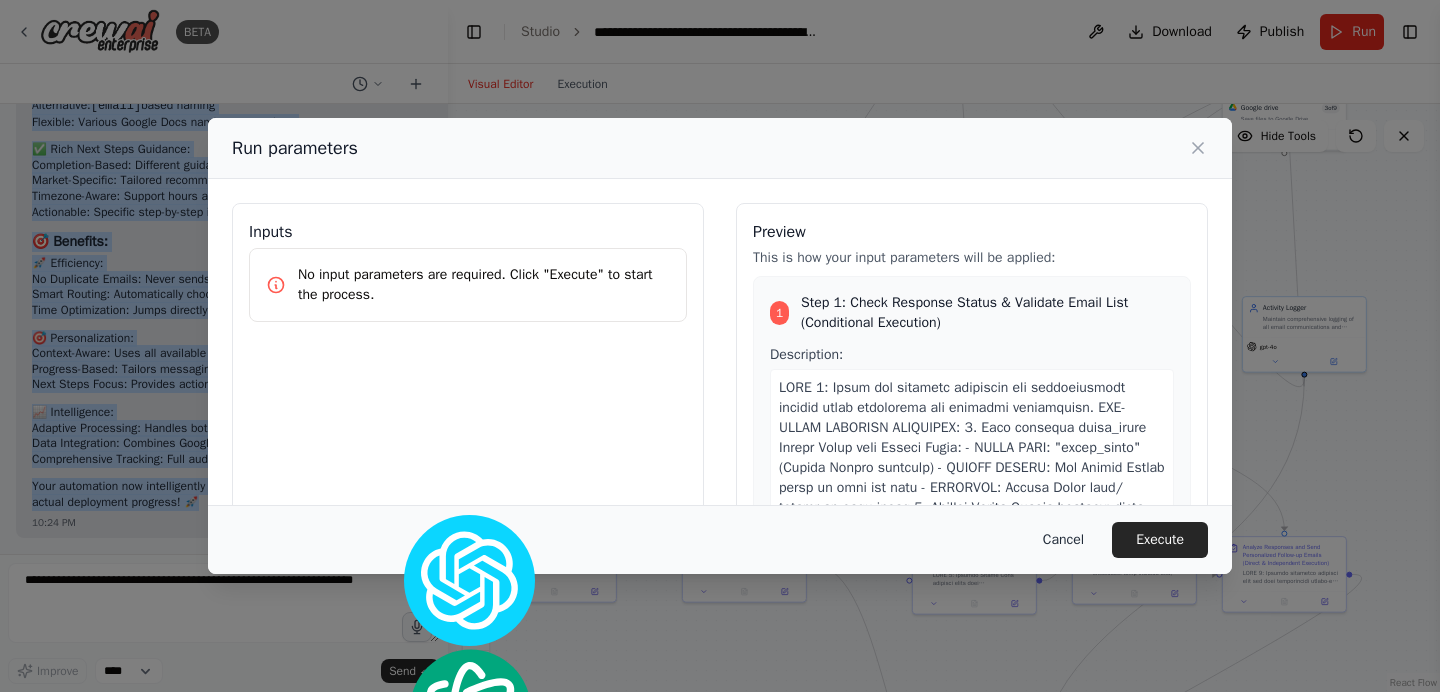 click on "Cancel" at bounding box center (1063, 540) 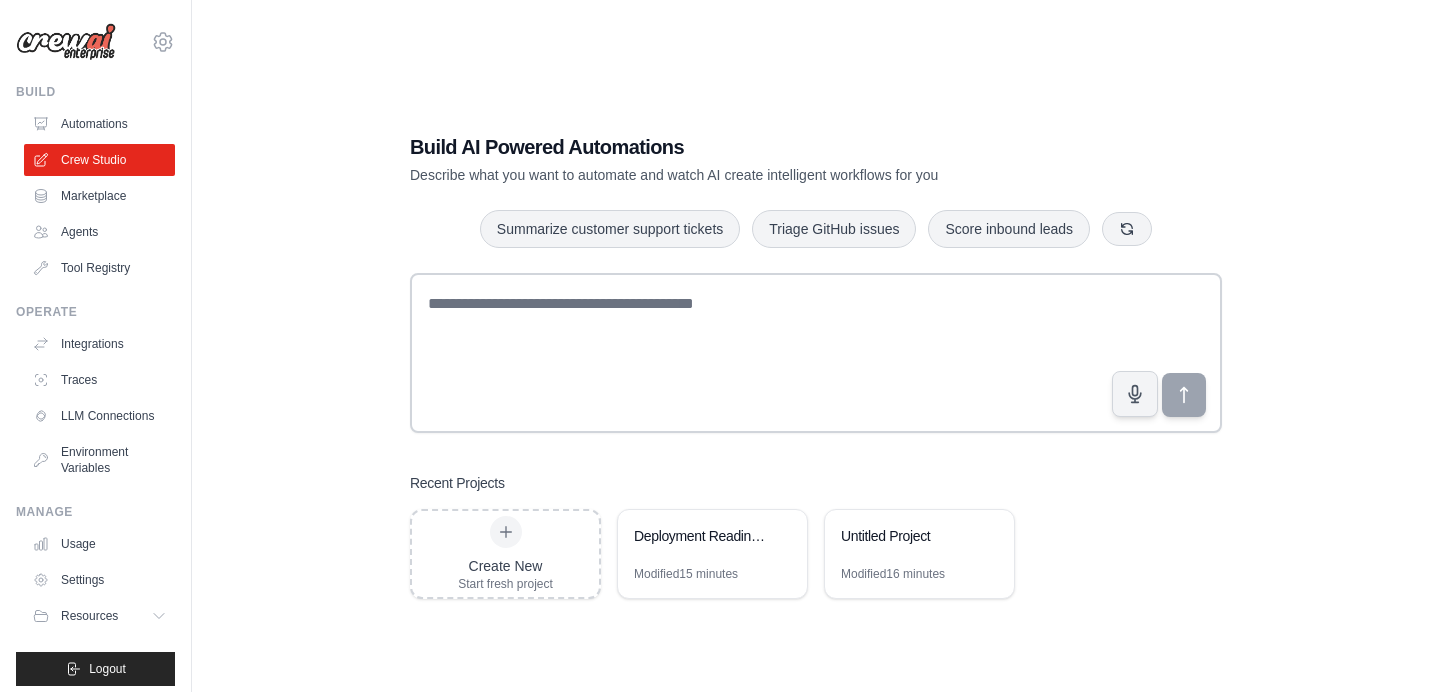 scroll, scrollTop: 0, scrollLeft: 0, axis: both 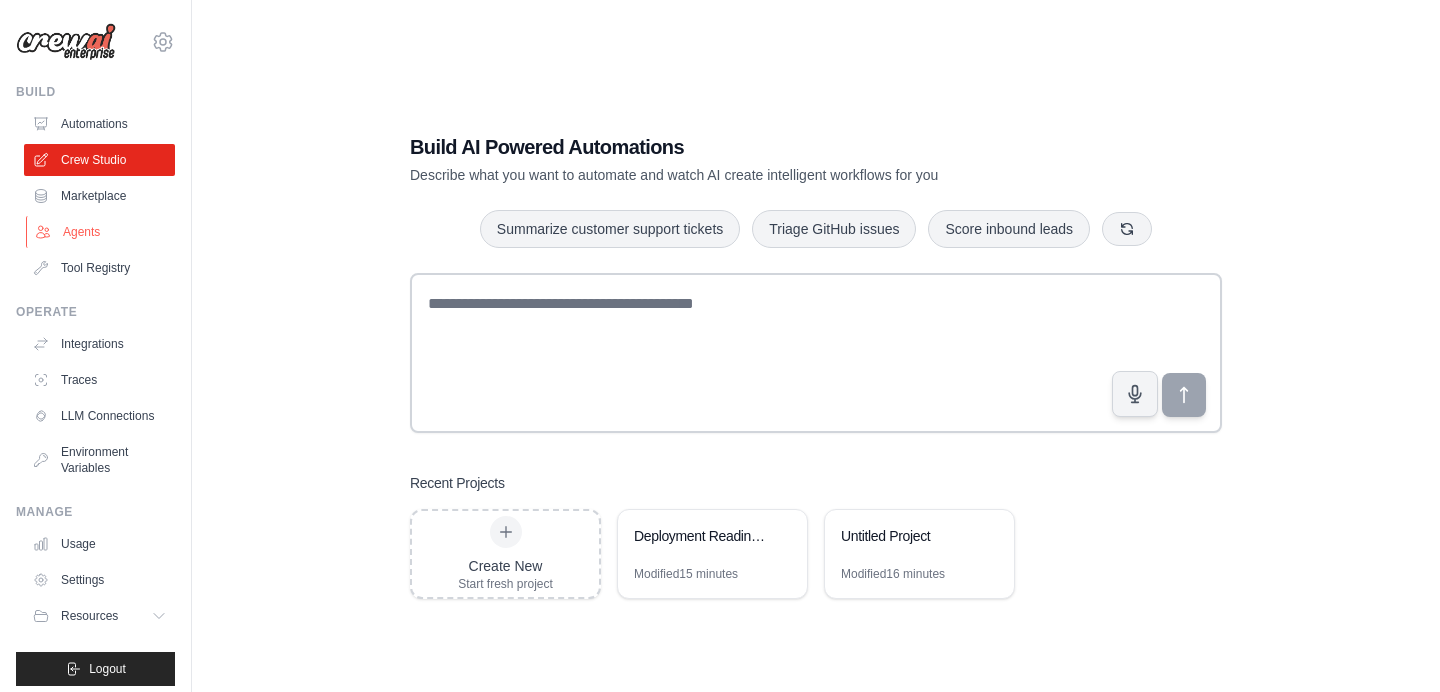 click on "Agents" at bounding box center [101, 232] 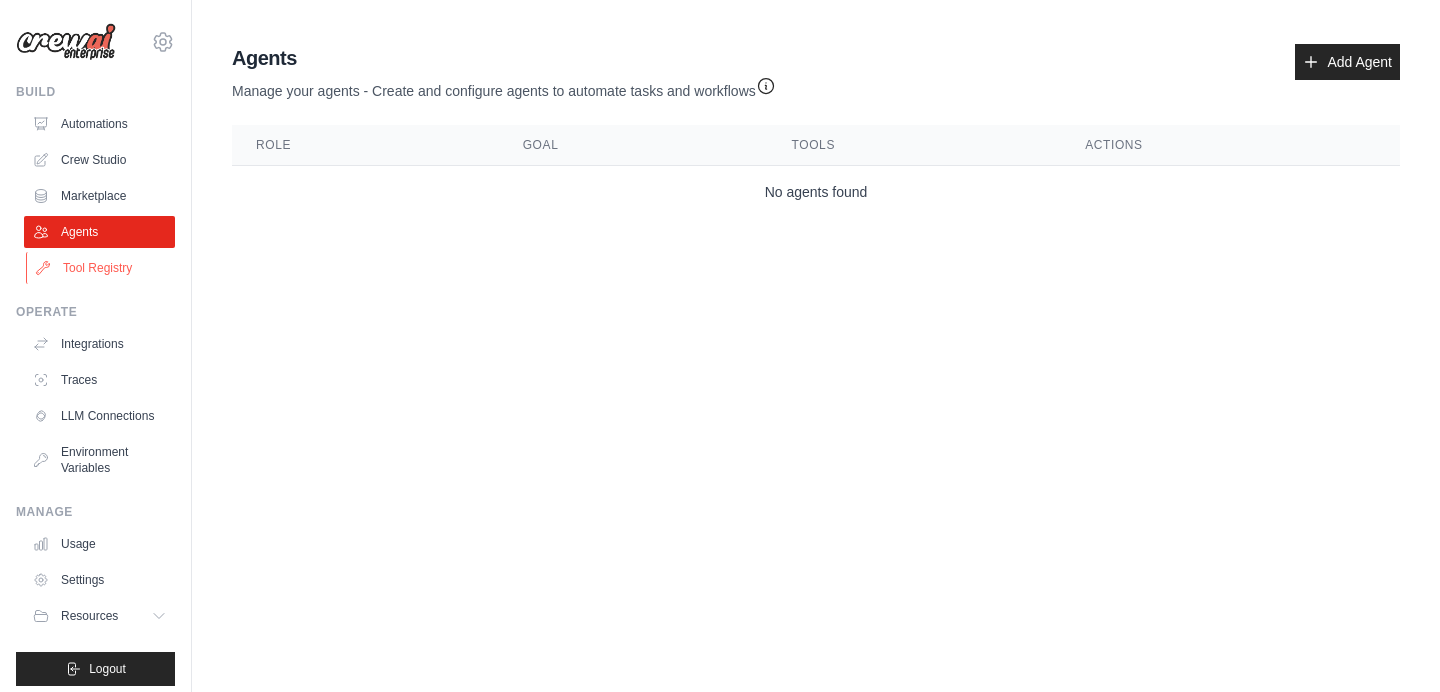 click on "Tool Registry" at bounding box center (101, 268) 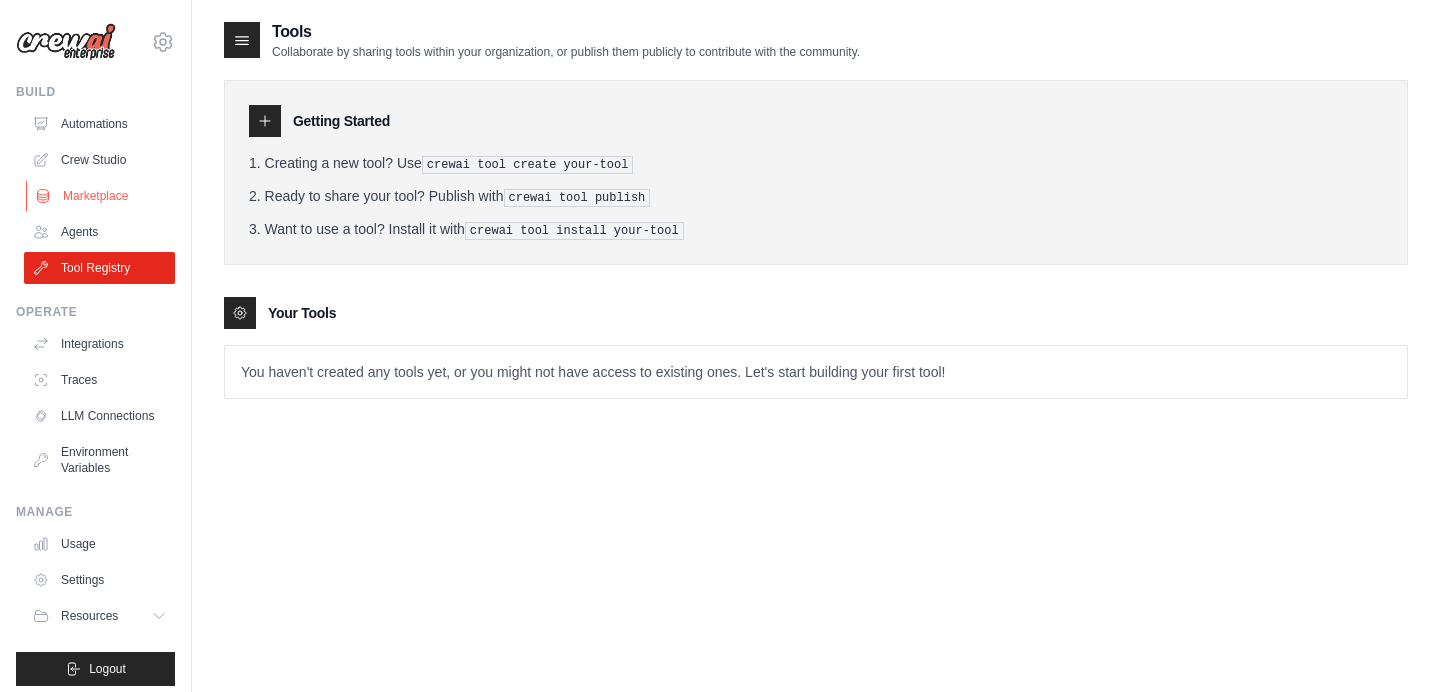 click on "Marketplace" at bounding box center [101, 196] 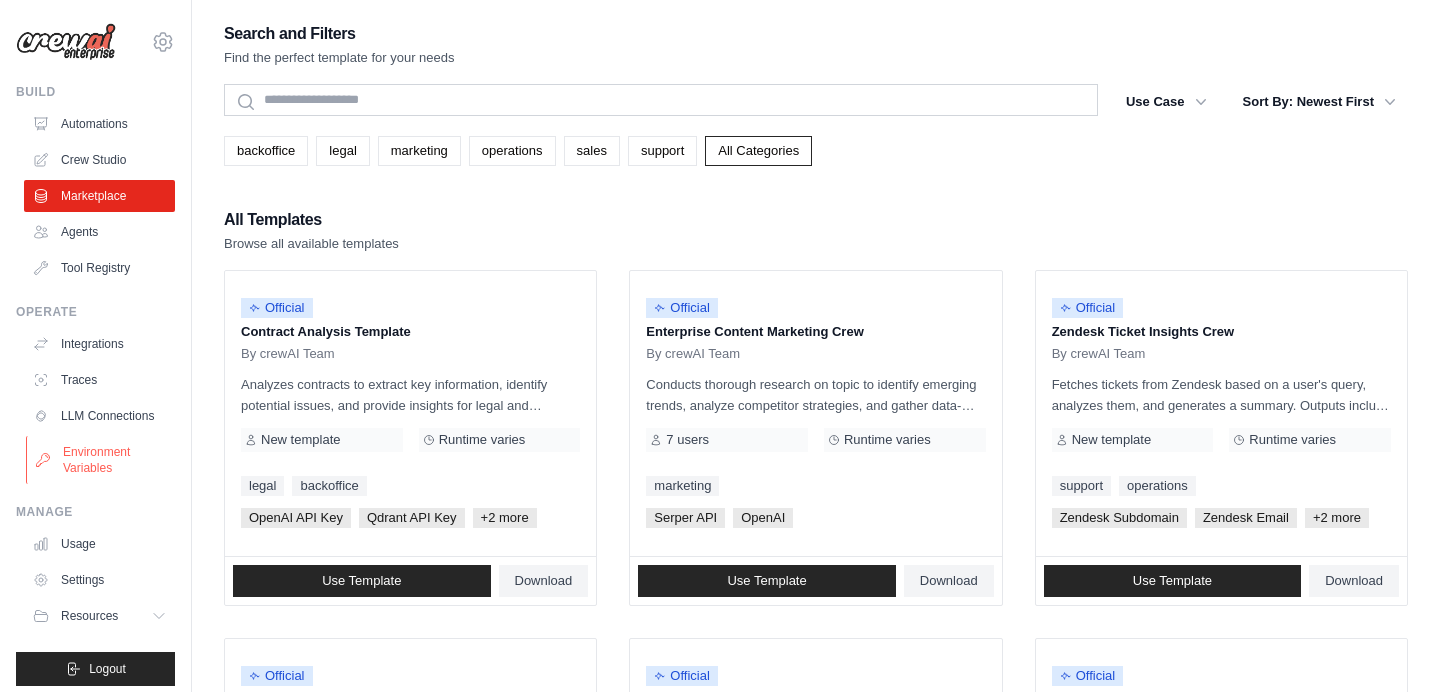 click on "Environment Variables" at bounding box center (101, 460) 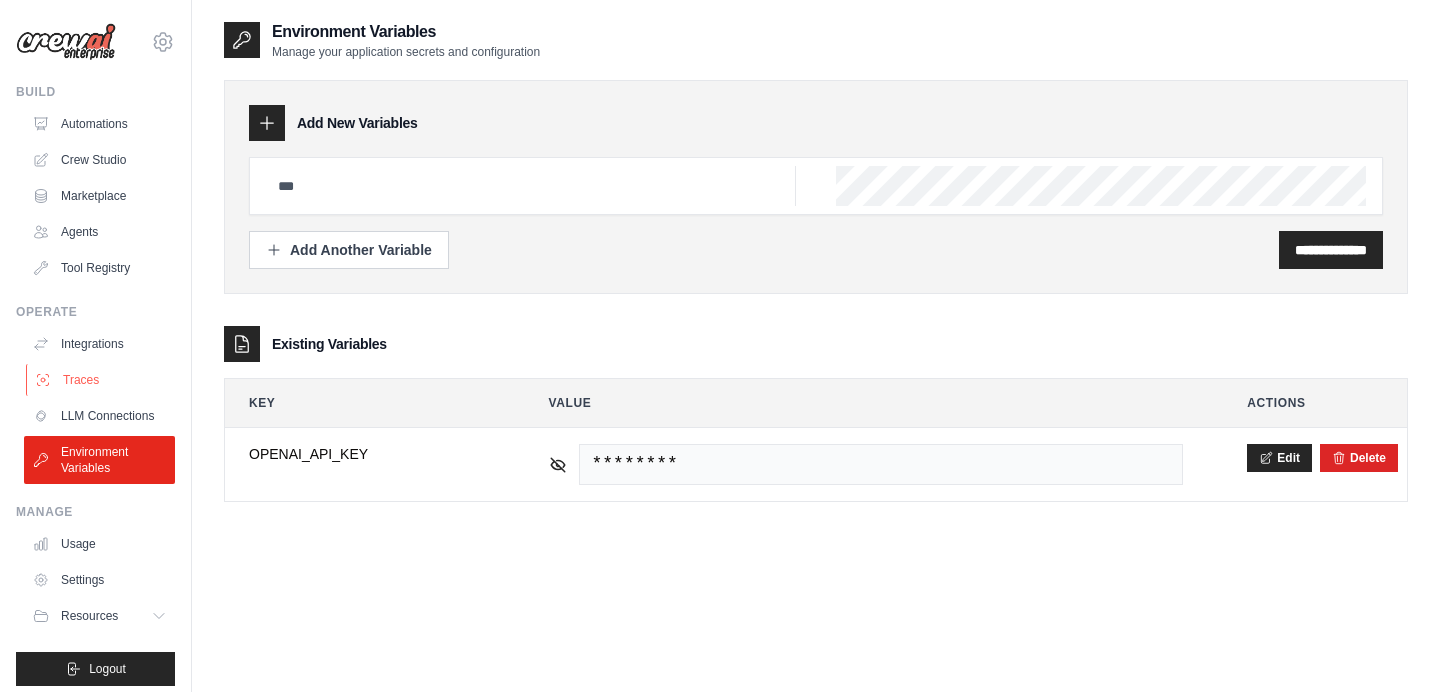 click on "Traces" at bounding box center (101, 380) 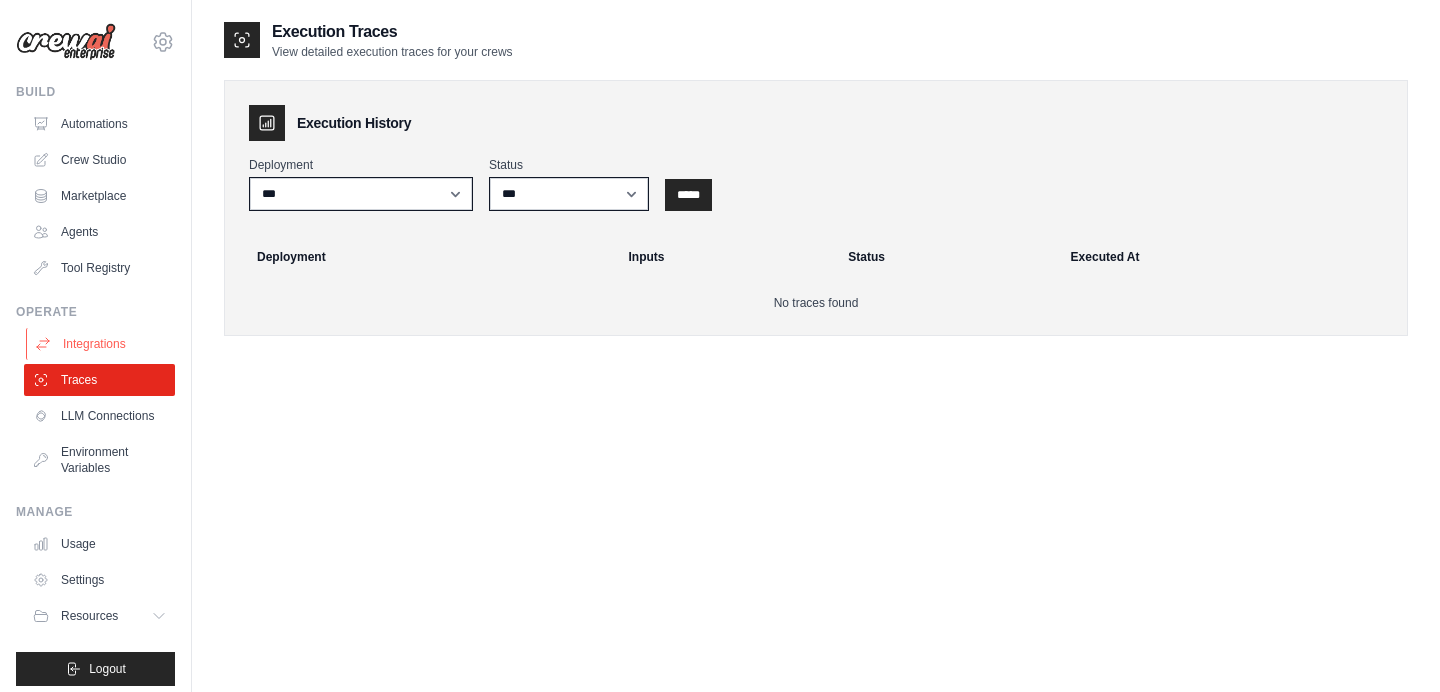 click on "Integrations" at bounding box center (101, 344) 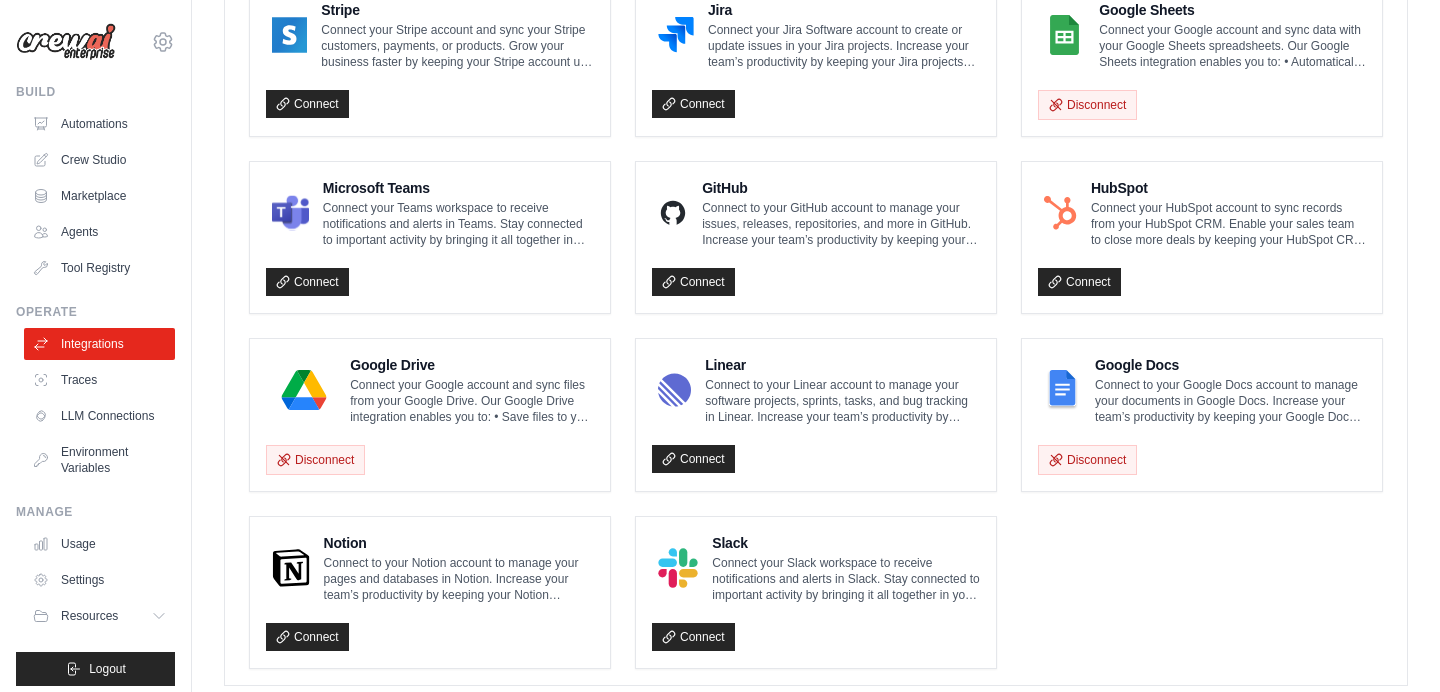 scroll, scrollTop: 1191, scrollLeft: 0, axis: vertical 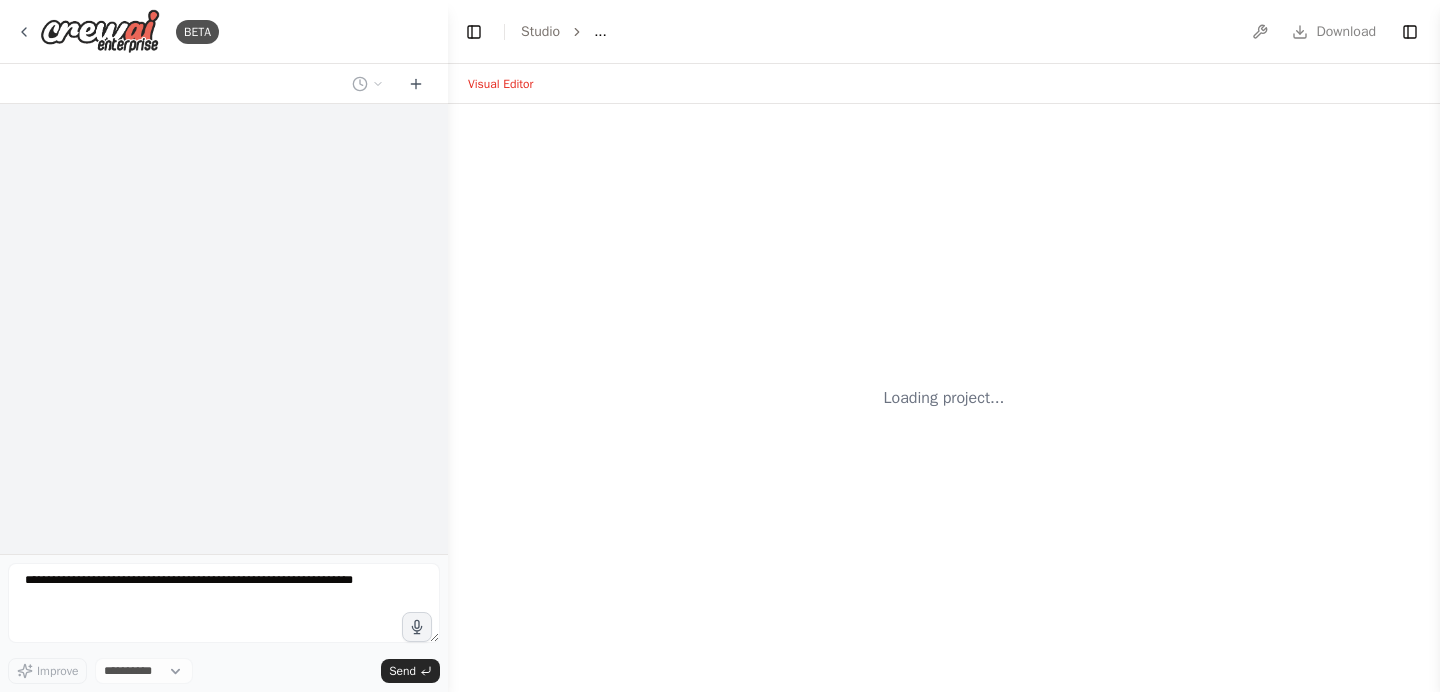 select on "****" 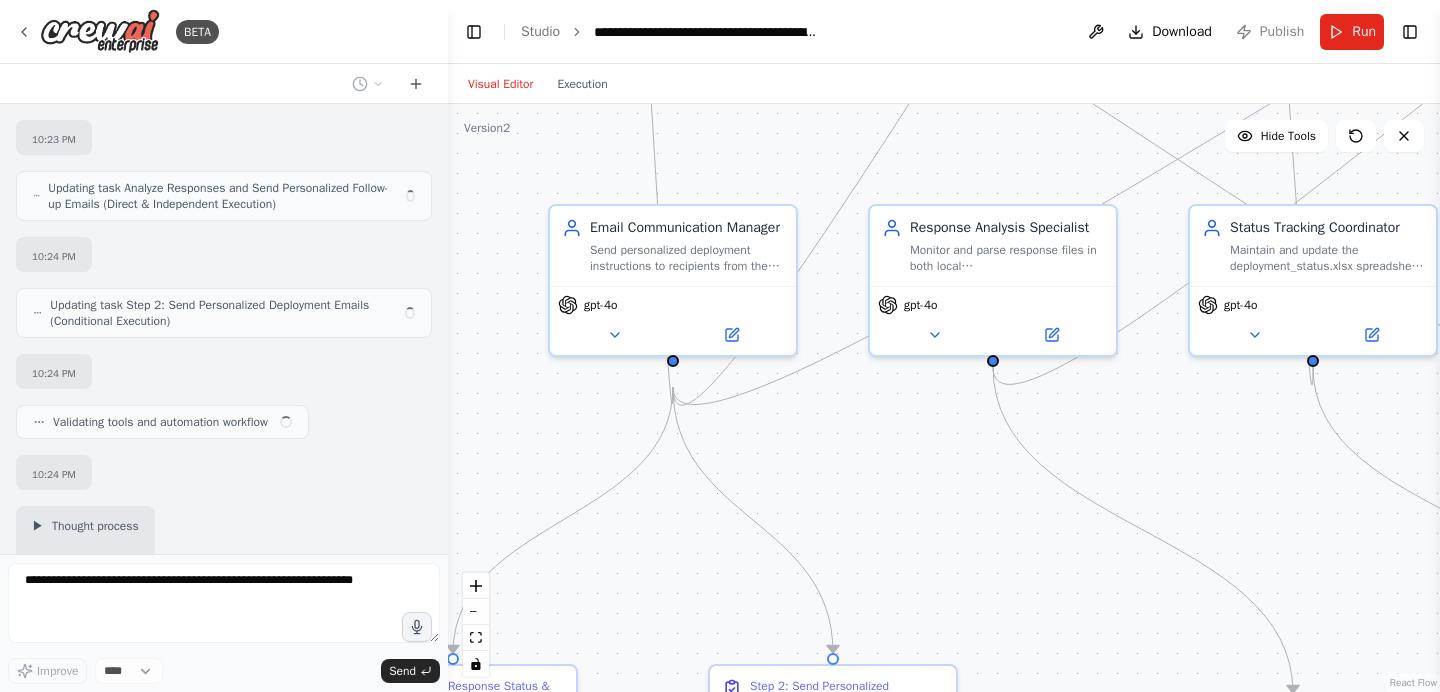 scroll, scrollTop: 234, scrollLeft: 0, axis: vertical 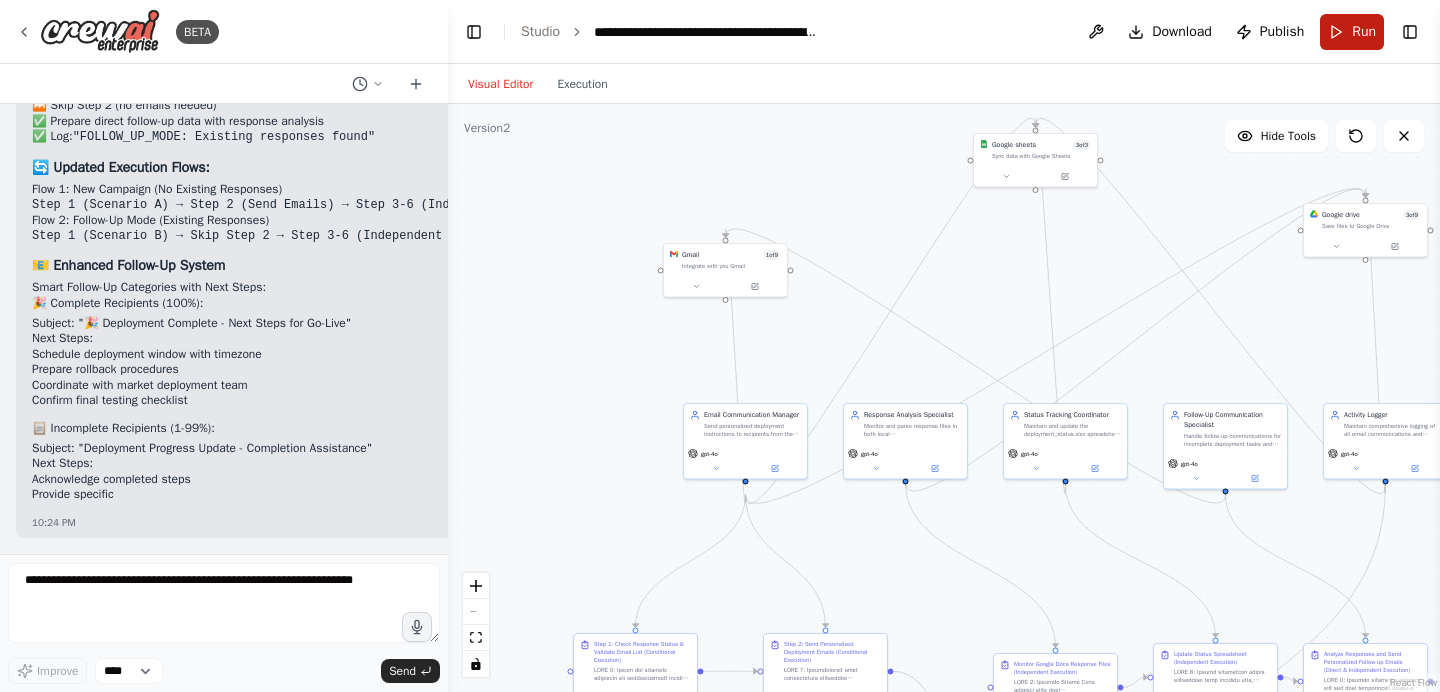 click on "Run" at bounding box center [1364, 32] 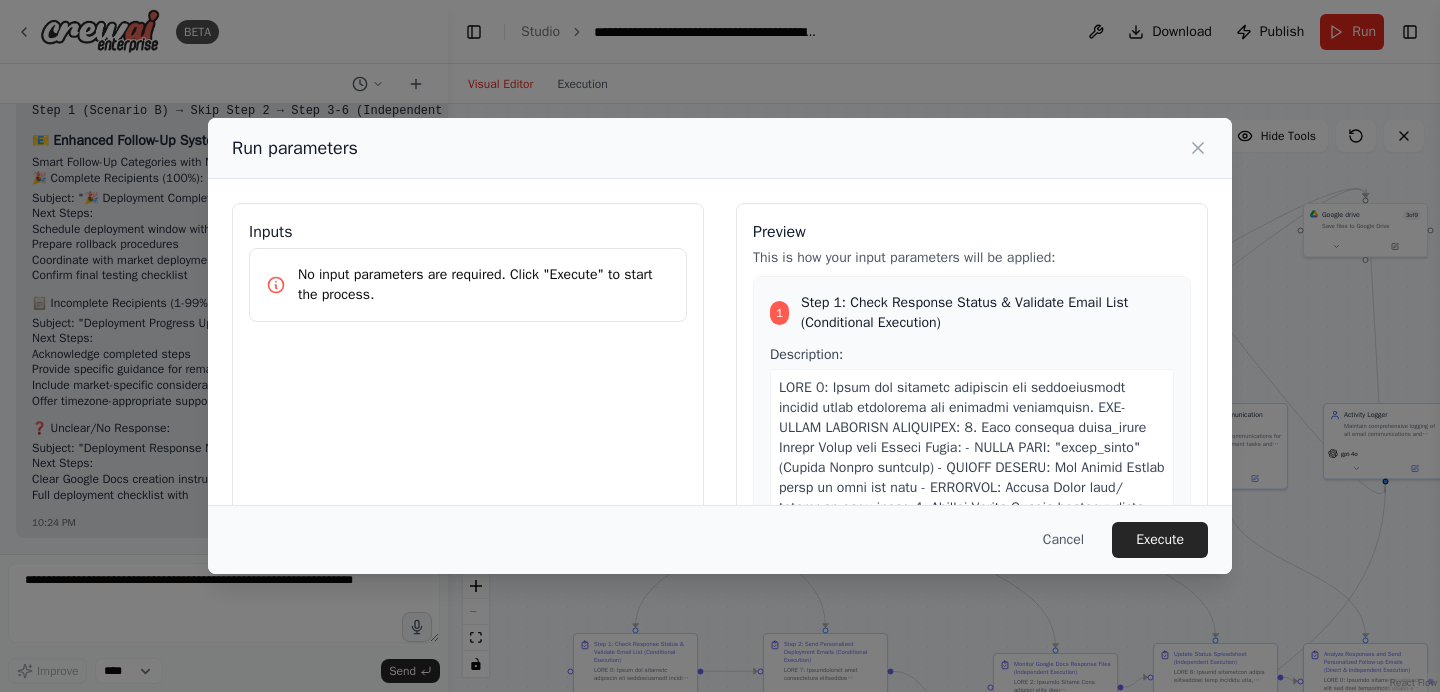 scroll, scrollTop: 39072, scrollLeft: 0, axis: vertical 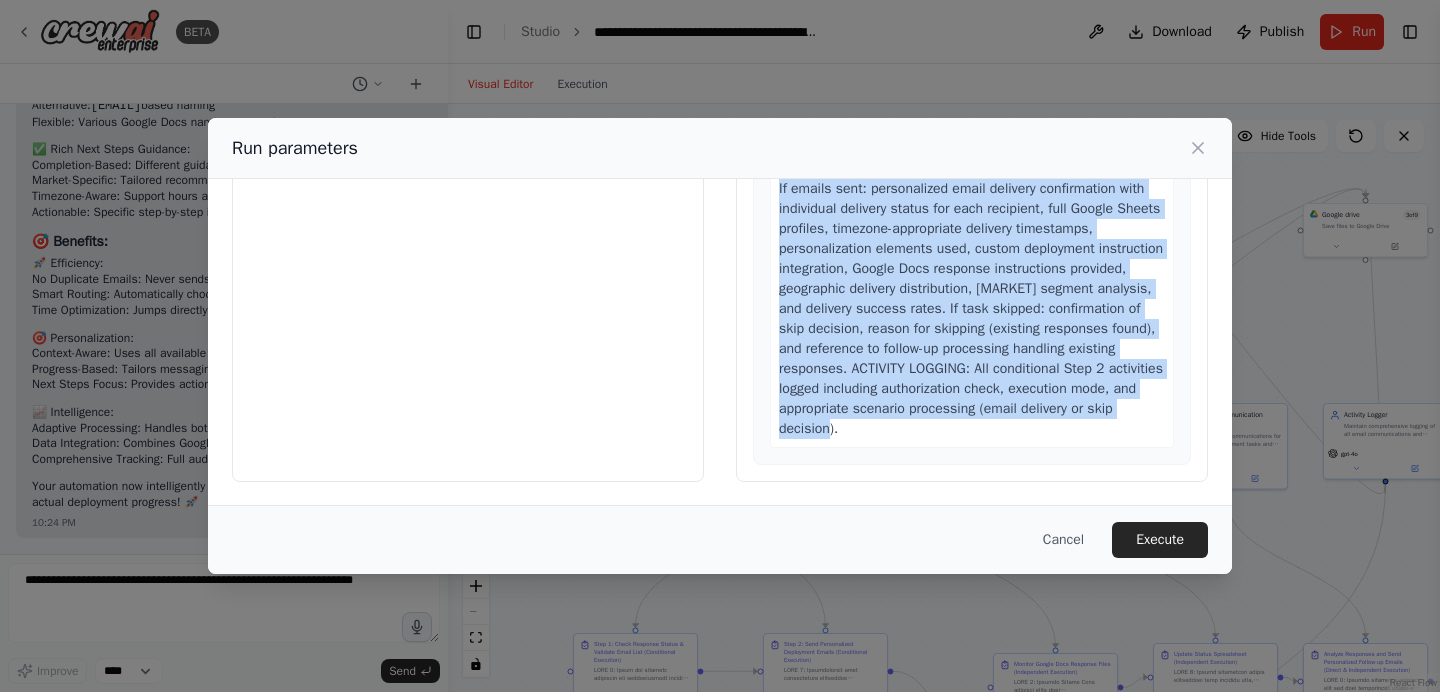 drag, startPoint x: 762, startPoint y: 289, endPoint x: 1083, endPoint y: 459, distance: 363.23685 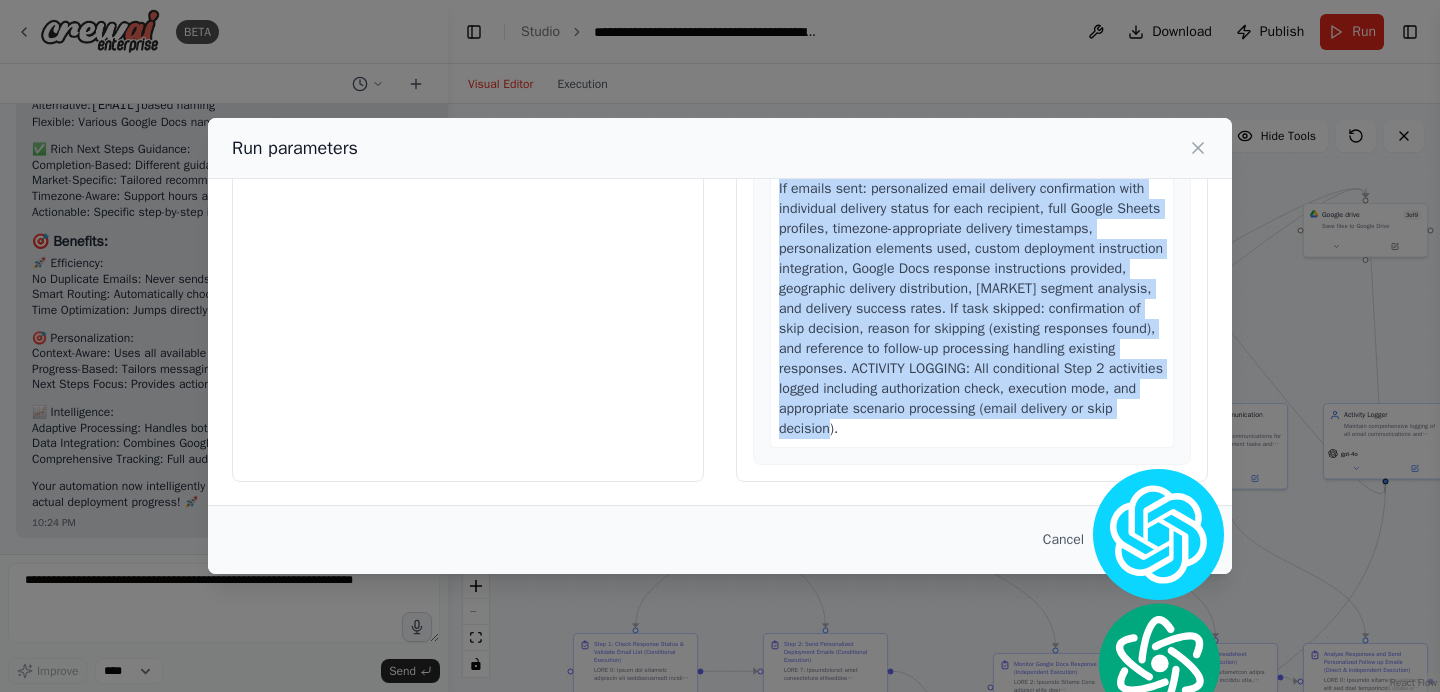 copy on "1 Step 1: Check Response Status & Validate Email List (Conditional Execution) Description: STEP 1: Check for existing responses and conditionally execute email validation and campaign preparation.
PRE-CHECK EXISTING RESPONSES:
1. Read enhanced email_lists Google Sheet from Google Drive:
- SHEET NAME: "email_lists" (Google Sheets document)
- ACCESS METHOD: Use Google Sheets tools to read all rows
- LOCATION: Google Drive data/ folder or main drive
2. Process Google Sheets columns: email, first_name, last_name, address, city, state, country, market, deployment_instruction, store_id
3. CHECK FOR EXISTING RESPONSE FILES:
Environment Detection:
- LOCAL MODE: Check ./data/deployment_response_folder/ directory
- CLOUD MODE: Check Google Drive data/deployment_response_folder/
For each recipient in Google Sheets:
- Search for existing response files with naming patterns:
* [first_name]_[last_name]_[store_id] Response (Google Docs)
* [email] response documents
* Alternative nam..." 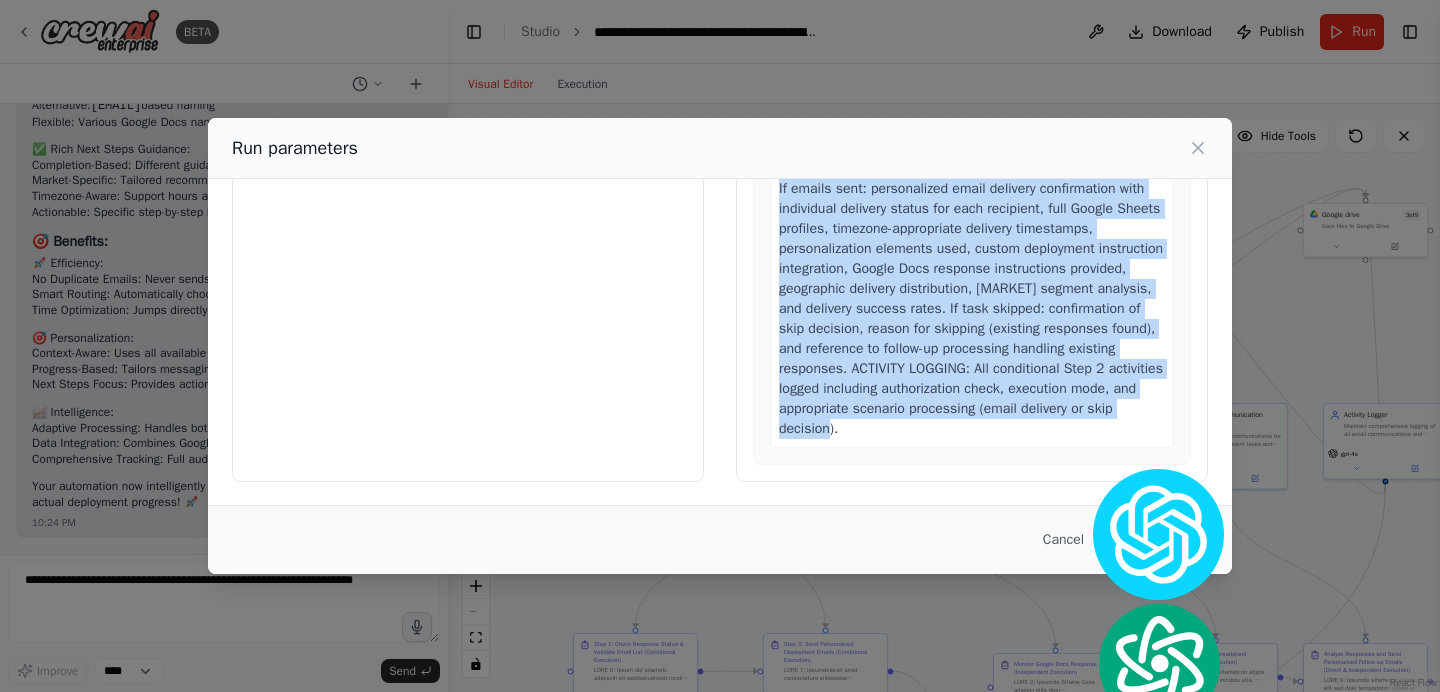 click on "Execute" at bounding box center [1160, 540] 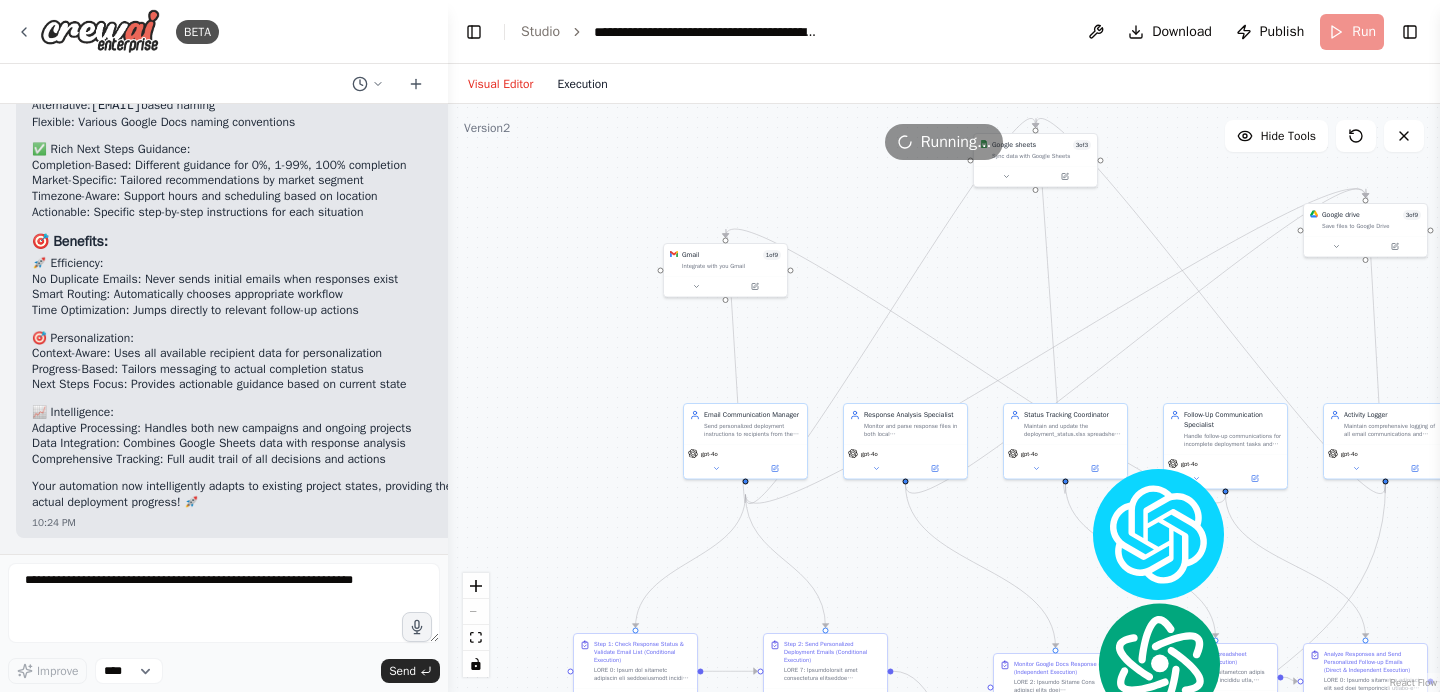click on "Execution" at bounding box center (582, 84) 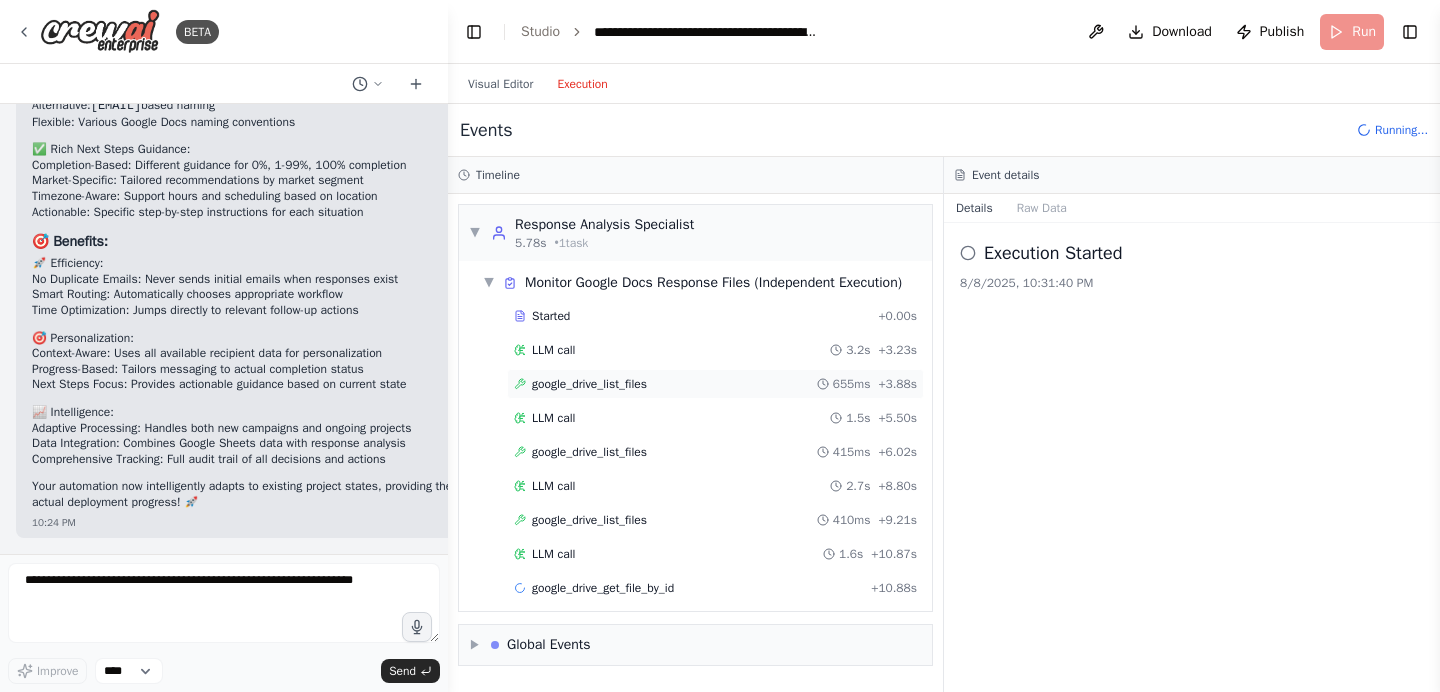 scroll, scrollTop: 16, scrollLeft: 0, axis: vertical 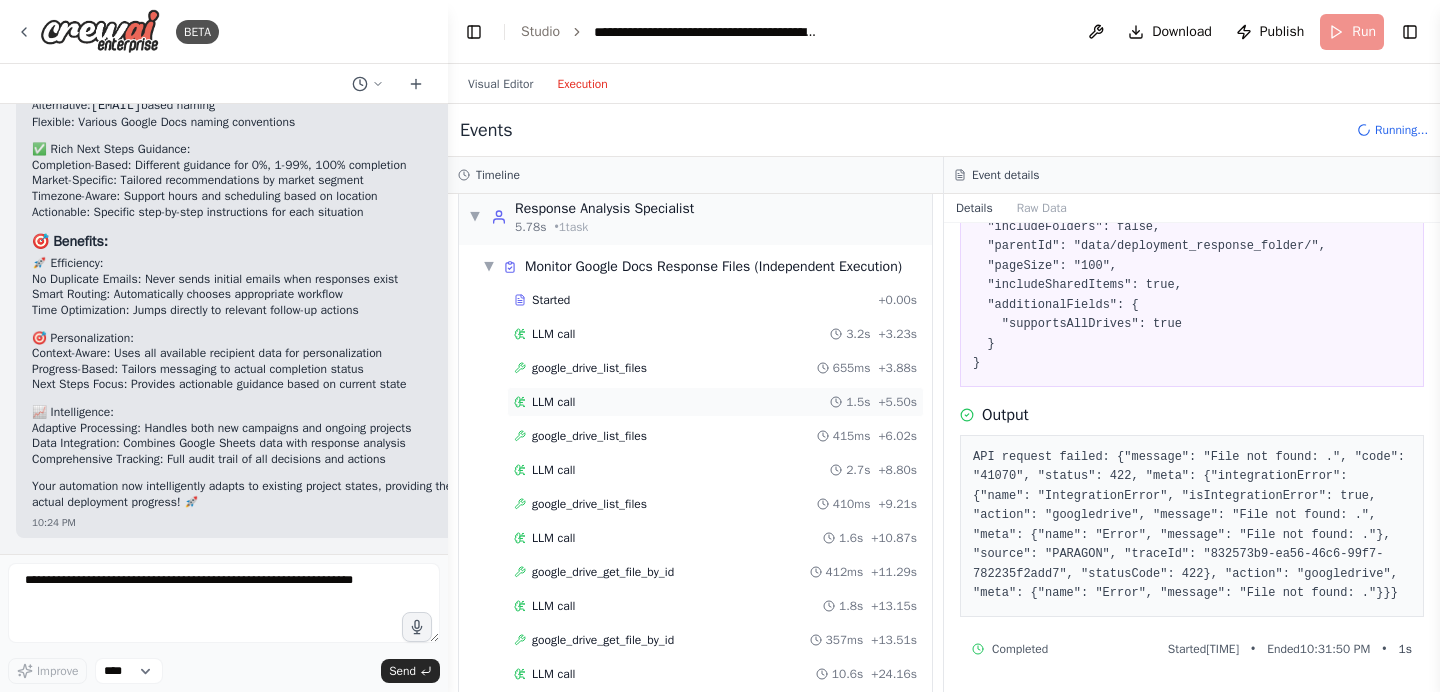 click on "LLM call" at bounding box center [553, 402] 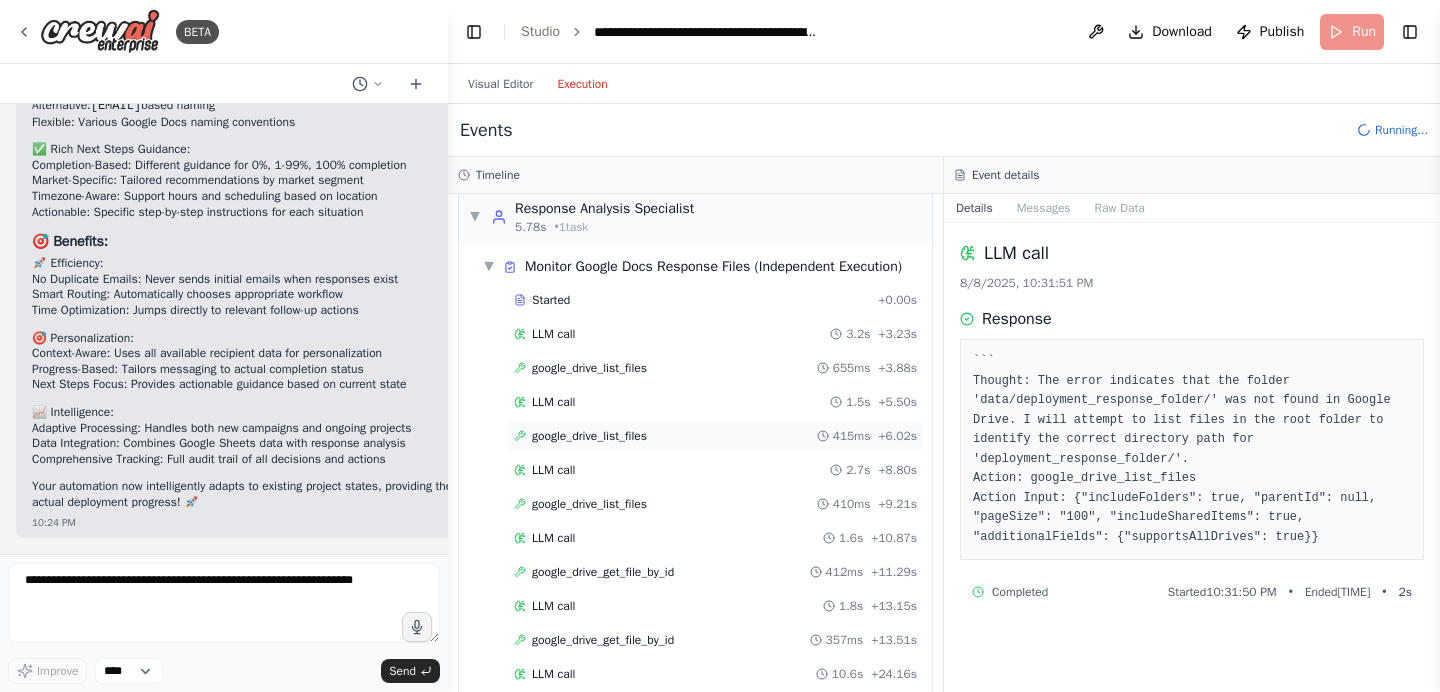 click on "google_drive_list_files" at bounding box center (589, 436) 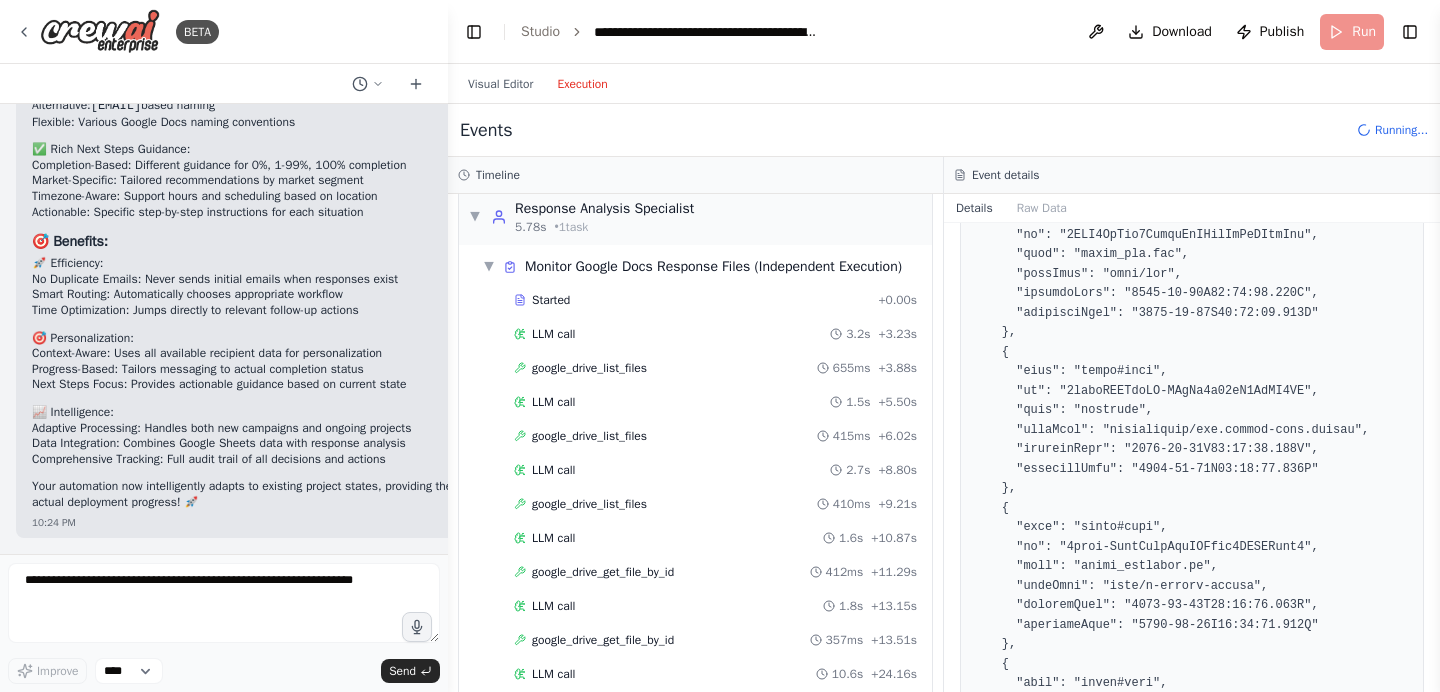 scroll, scrollTop: 6355, scrollLeft: 0, axis: vertical 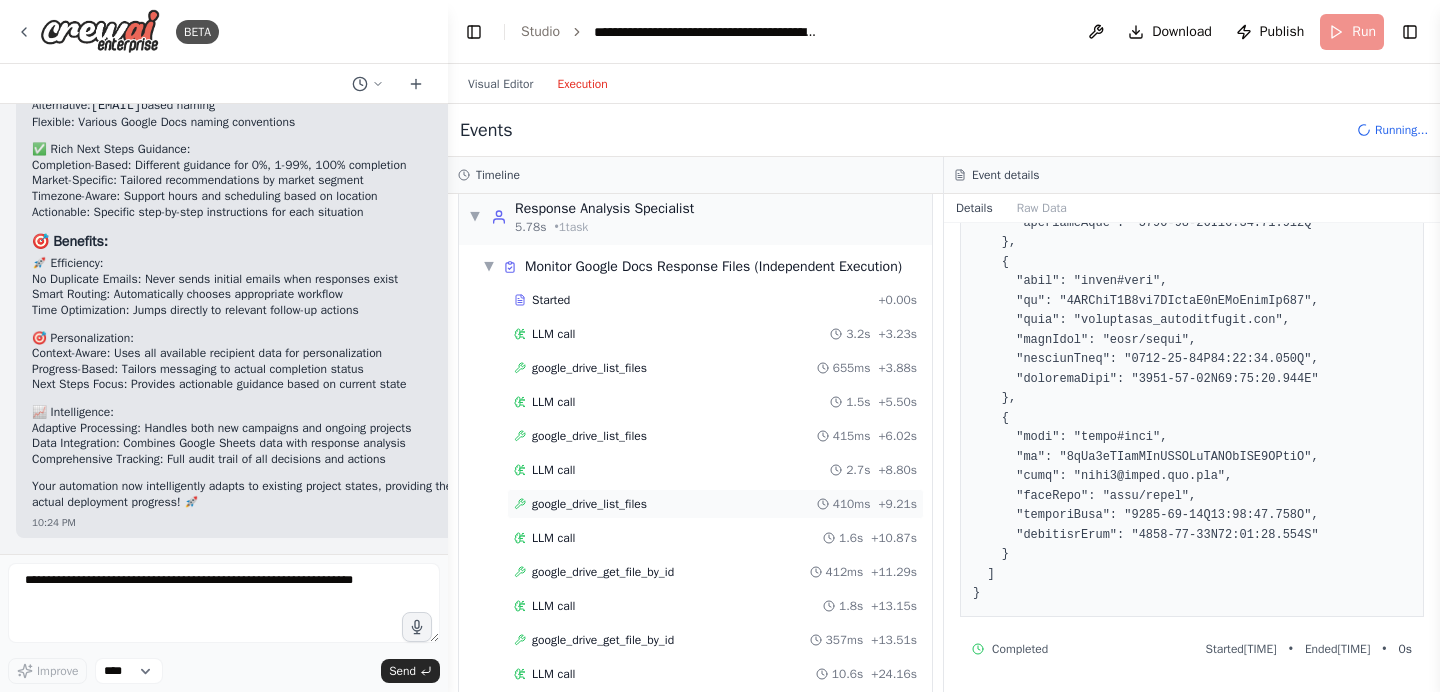click on "google_drive_list_files" at bounding box center [589, 504] 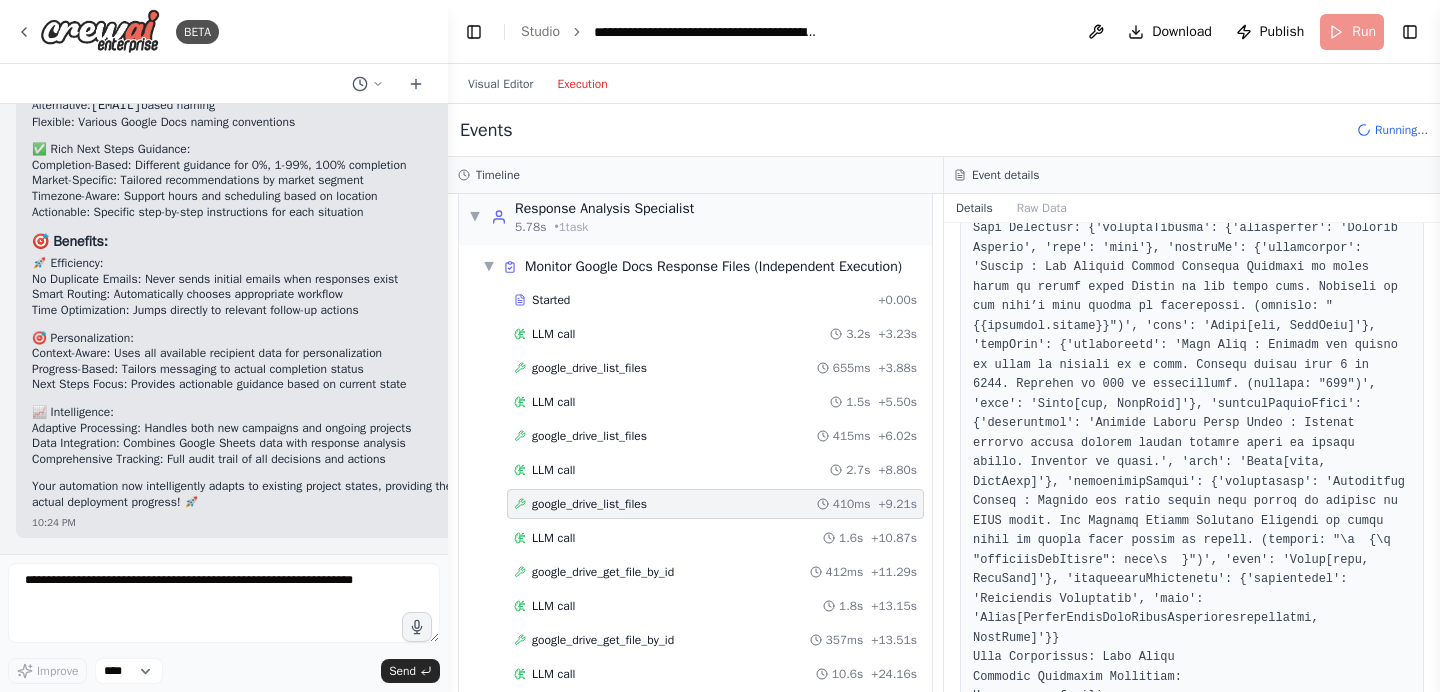 scroll, scrollTop: 1806, scrollLeft: 0, axis: vertical 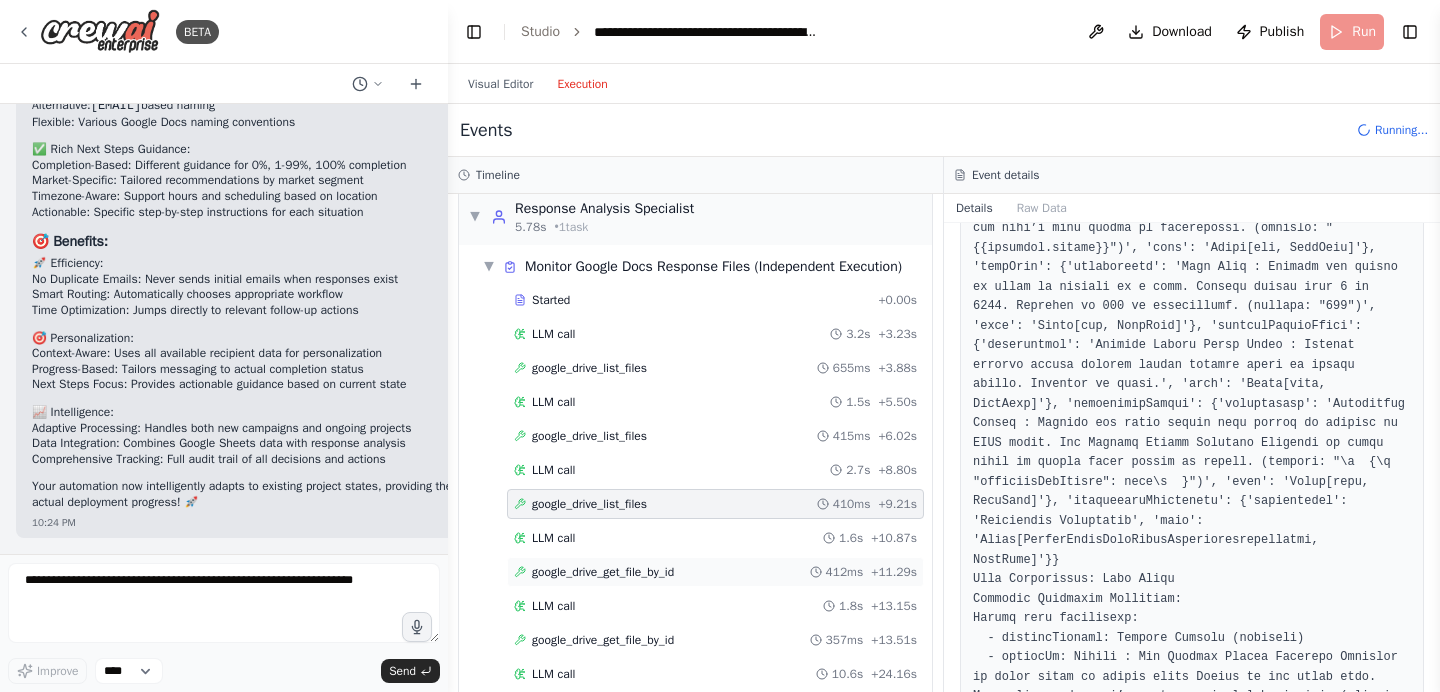 click on "google_drive_get_file_by_id" at bounding box center [603, 572] 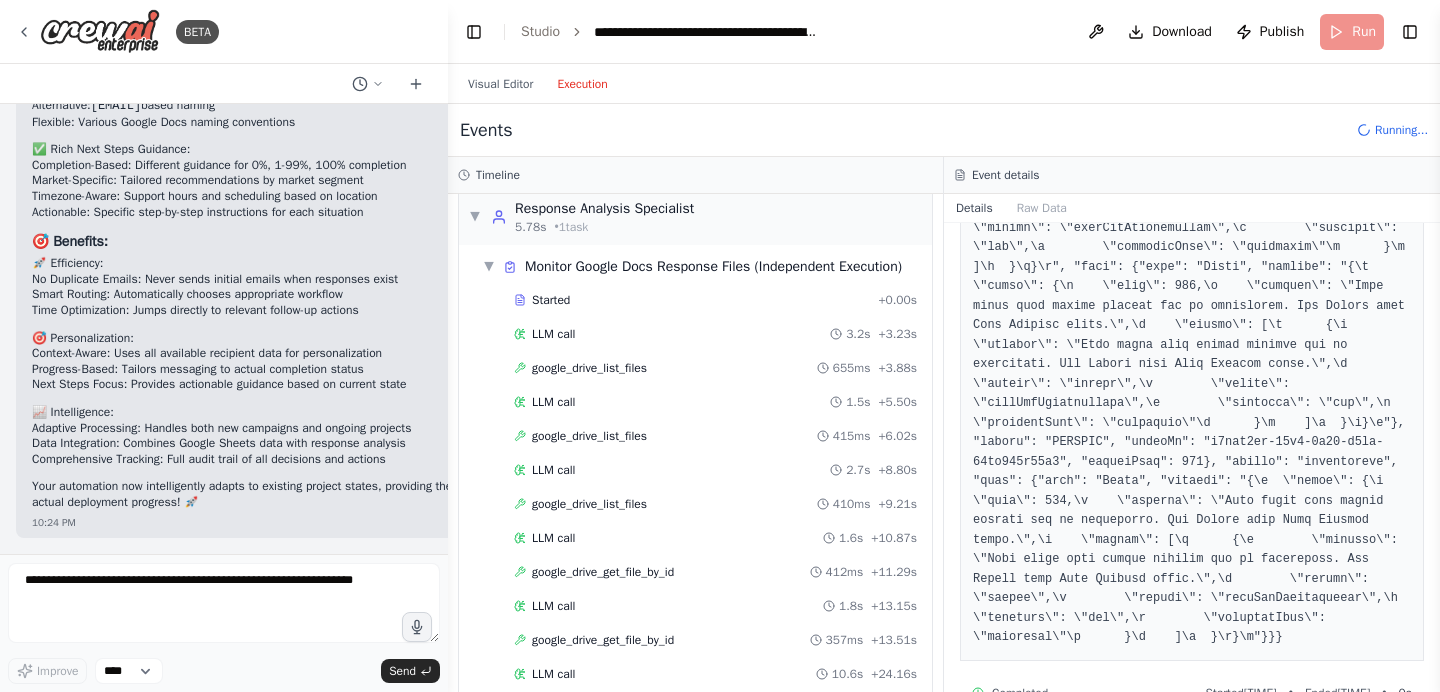 scroll, scrollTop: 661, scrollLeft: 0, axis: vertical 